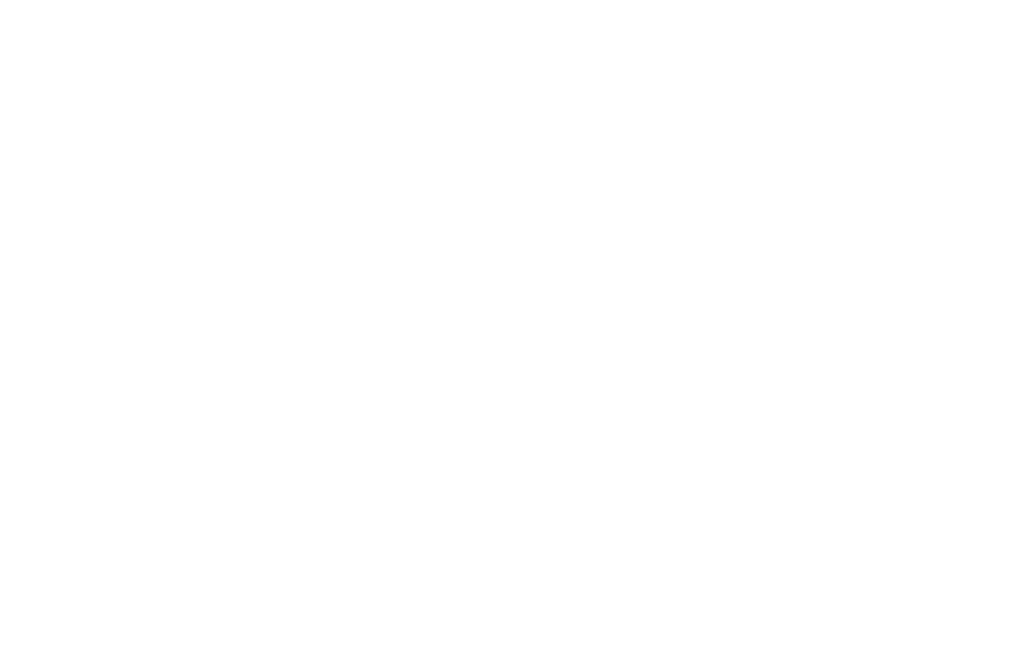scroll, scrollTop: 0, scrollLeft: 0, axis: both 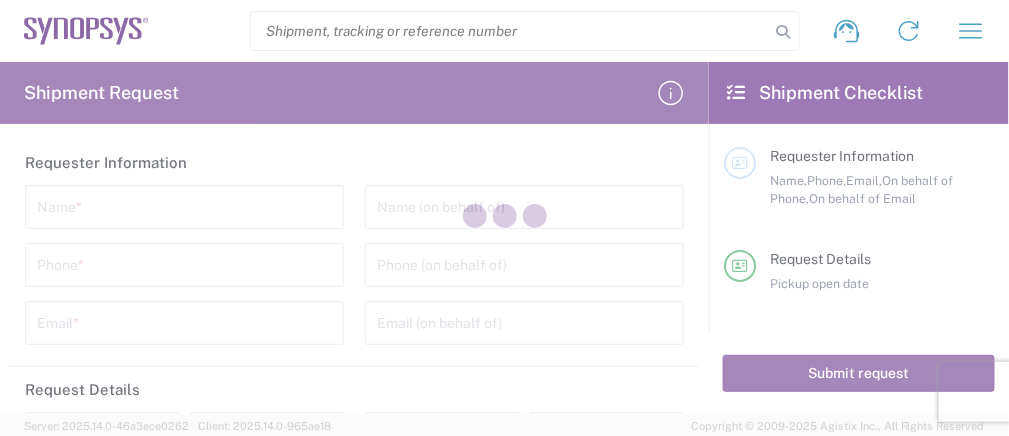 type on "United States" 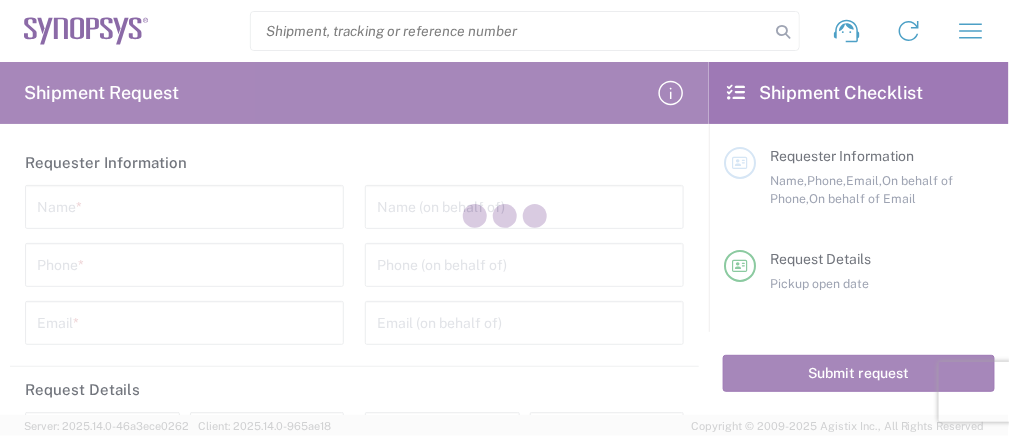 type on "United States" 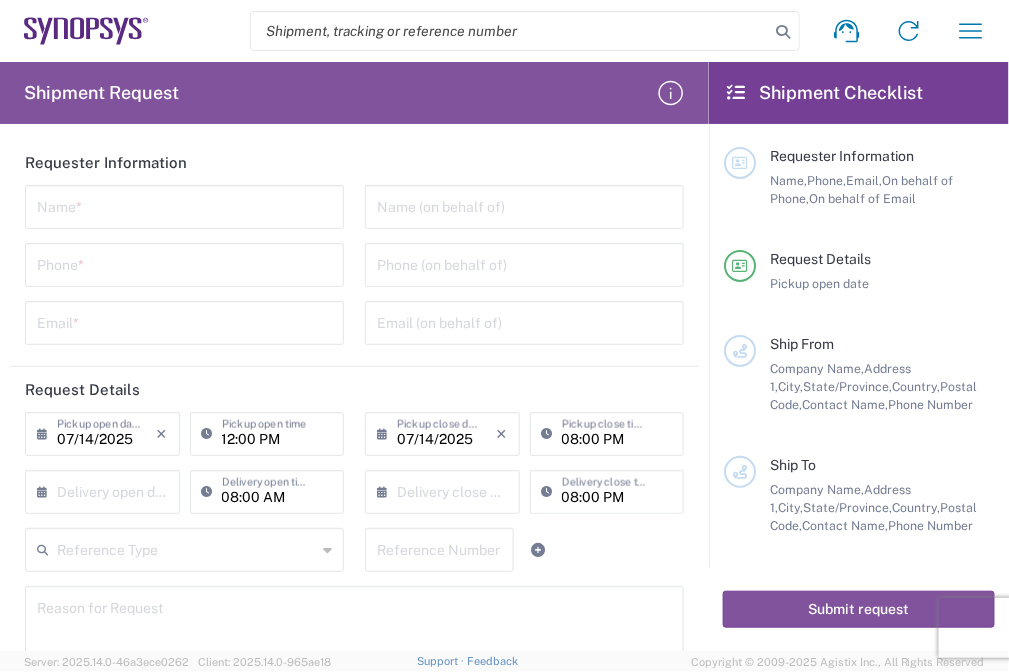 click on "Name  *" 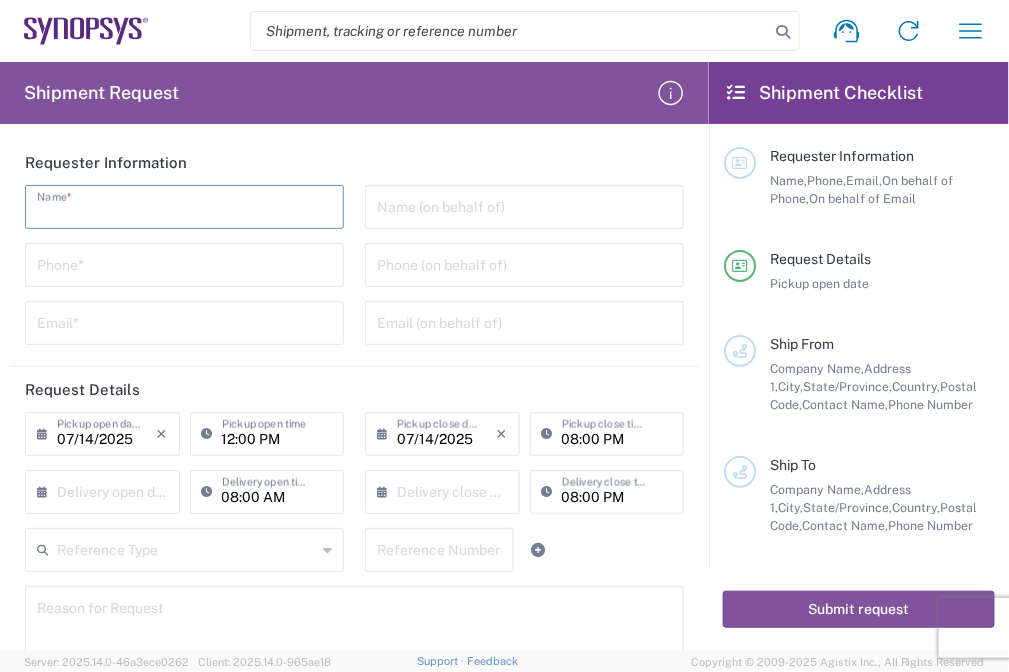 click at bounding box center (184, 205) 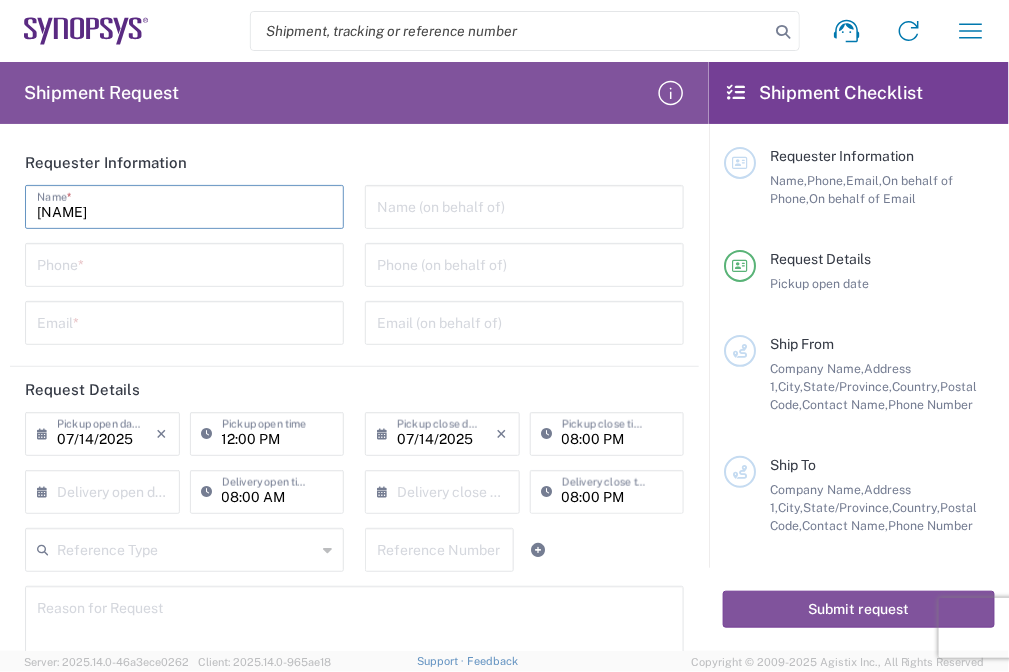 type on "[NAME]" 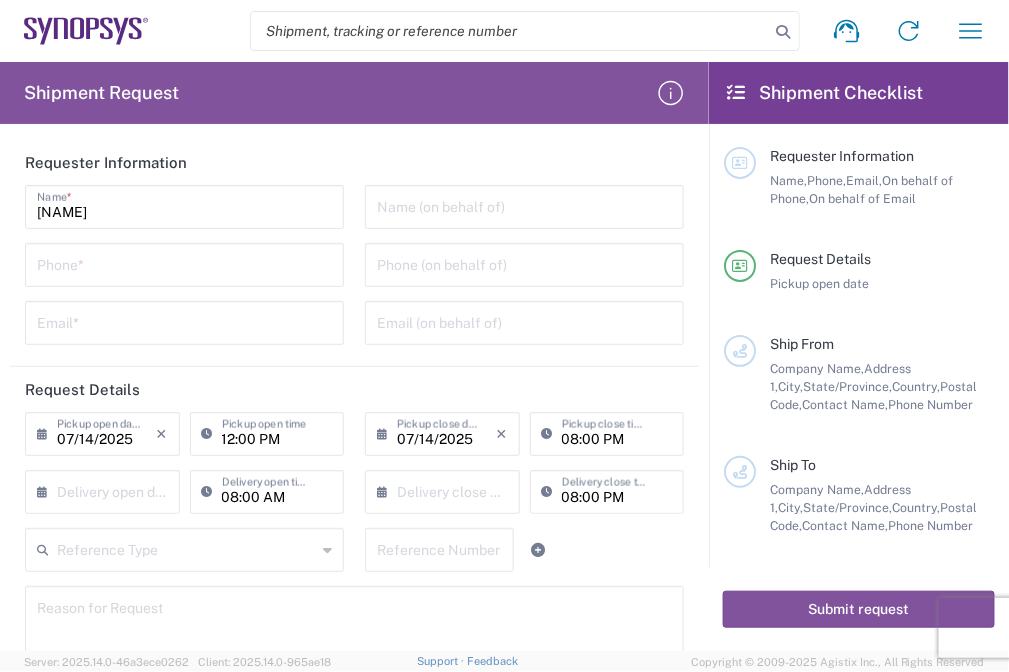 click at bounding box center [184, 263] 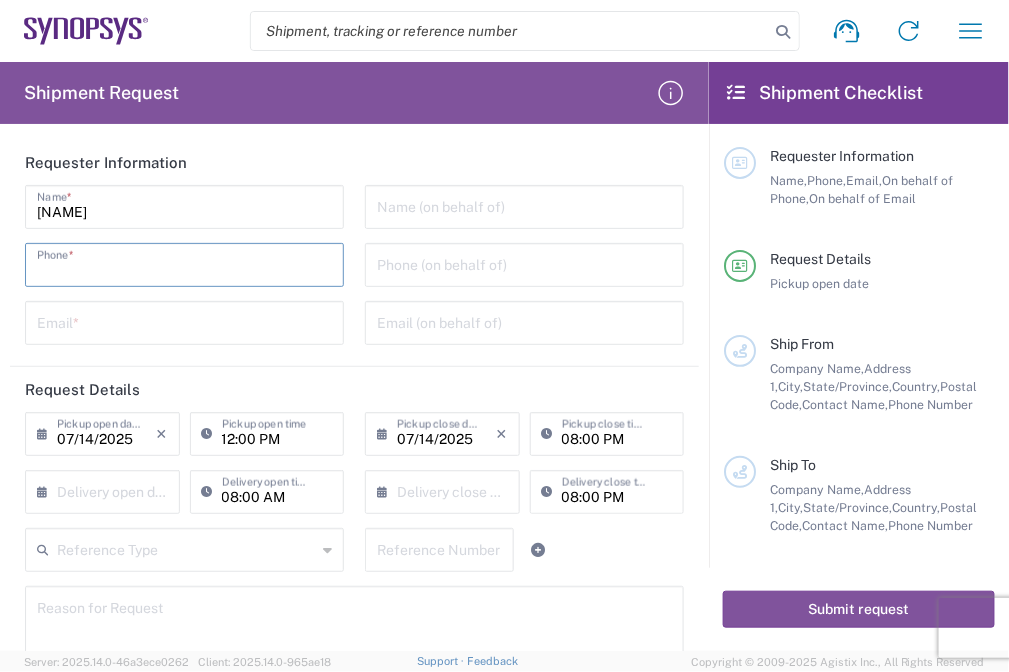 paste on "[PHONE]" 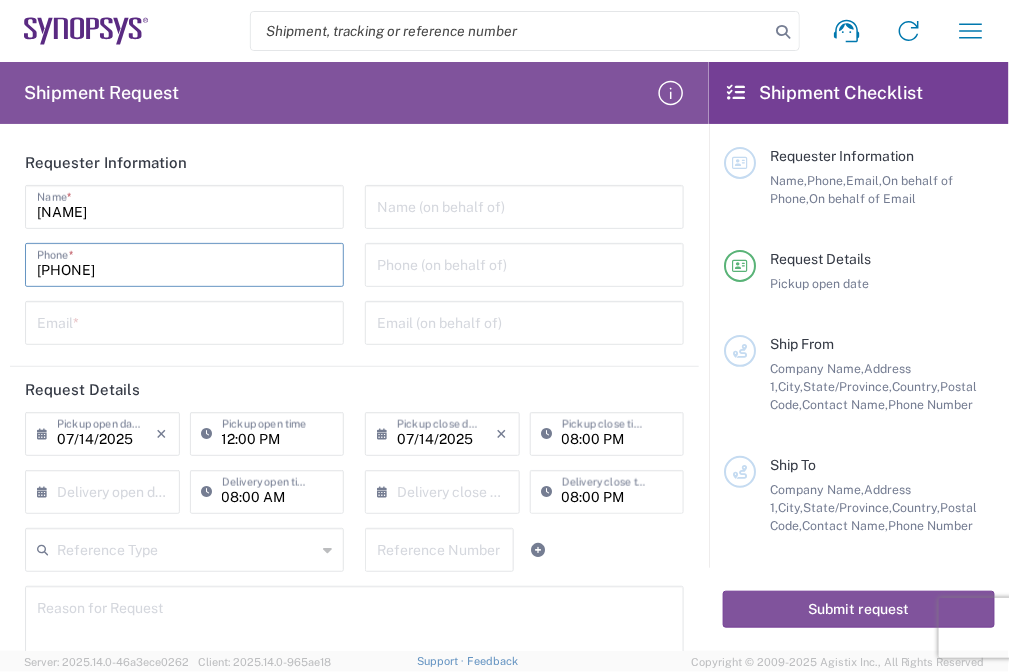 type on "[PHONE]" 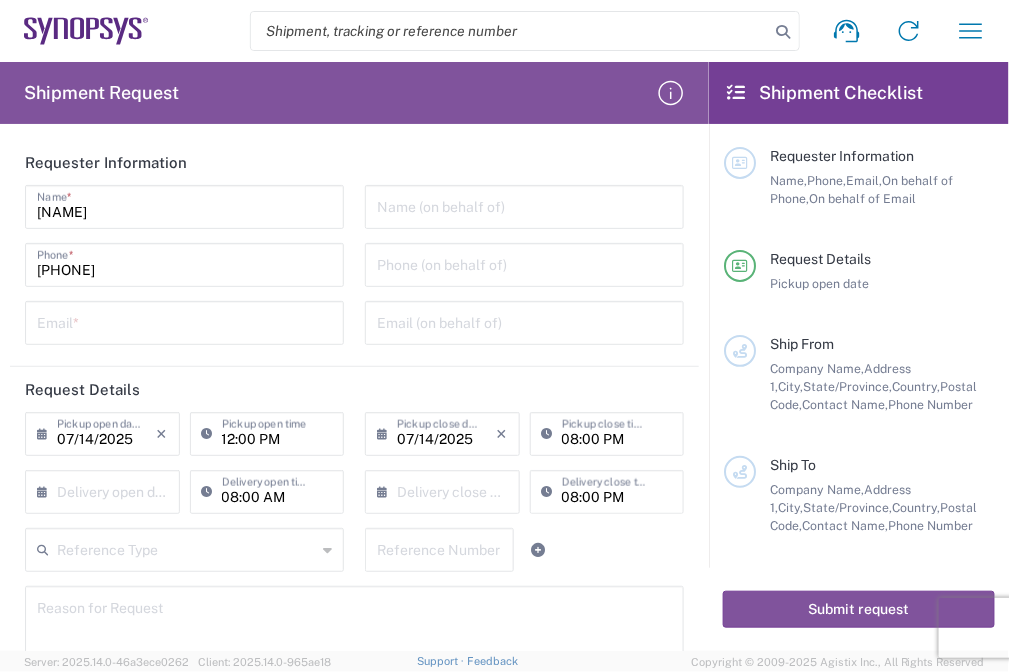 drag, startPoint x: 394, startPoint y: 325, endPoint x: 398, endPoint y: 310, distance: 15.524175 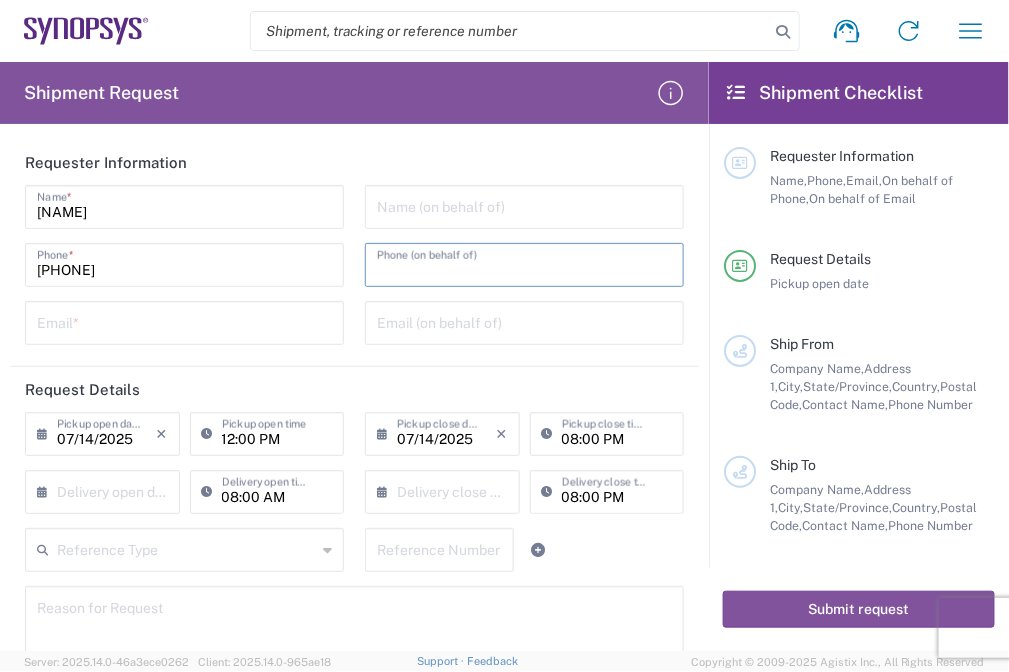 click at bounding box center [524, 263] 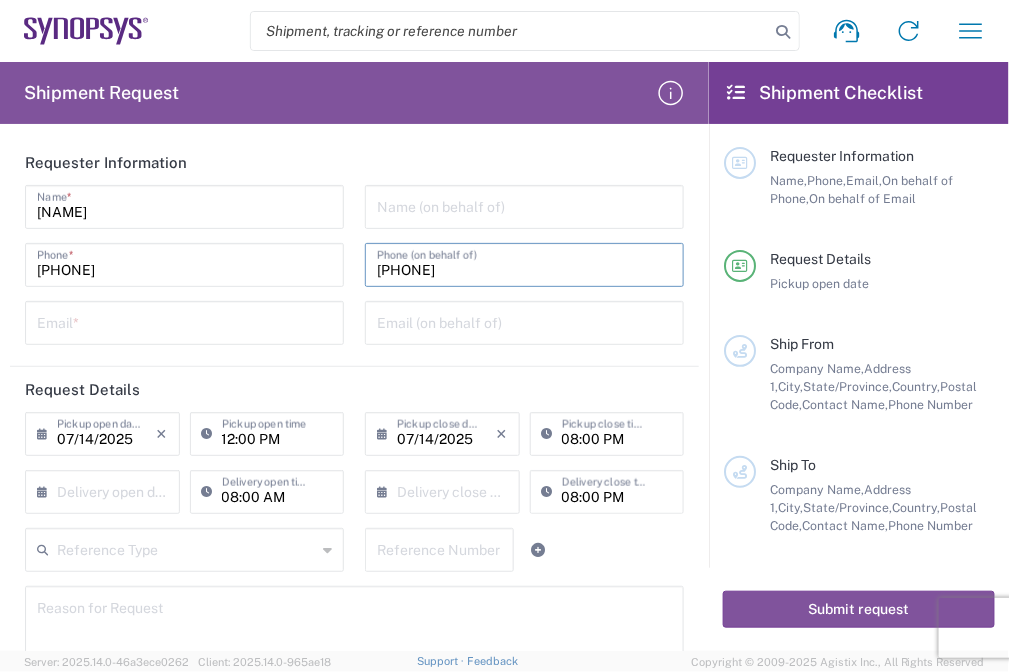 type on "[PHONE]" 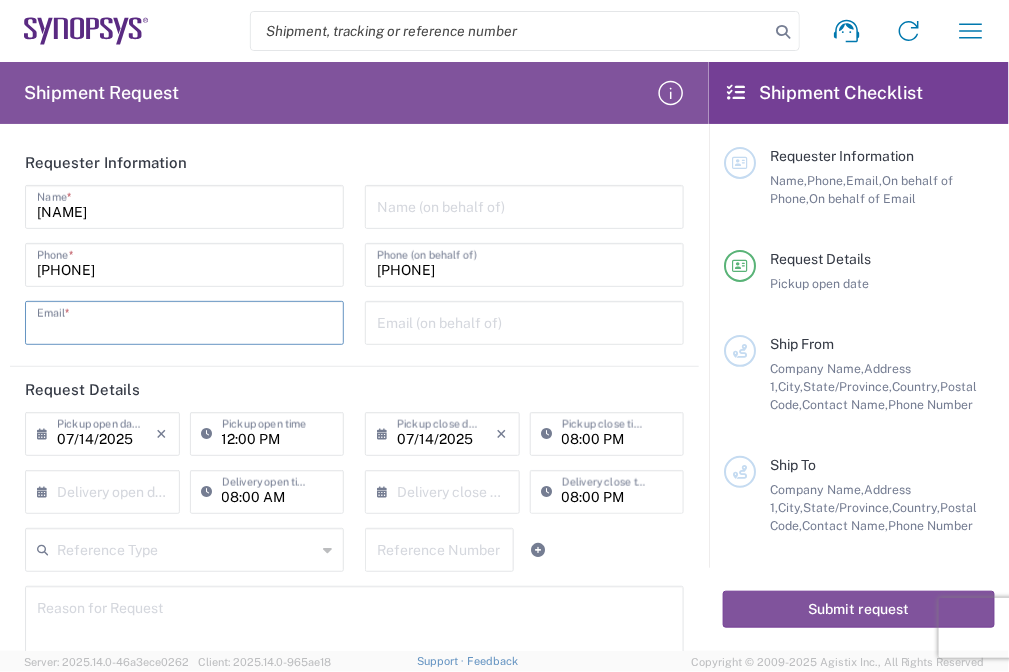 click at bounding box center (184, 321) 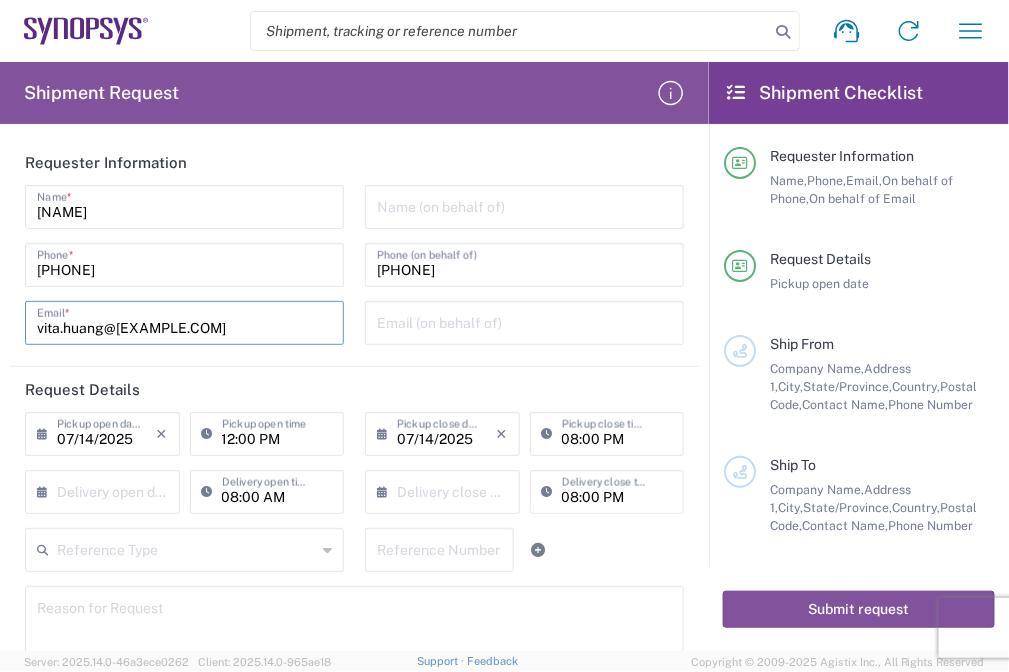 type on "vita.huang@[EXAMPLE.COM]" 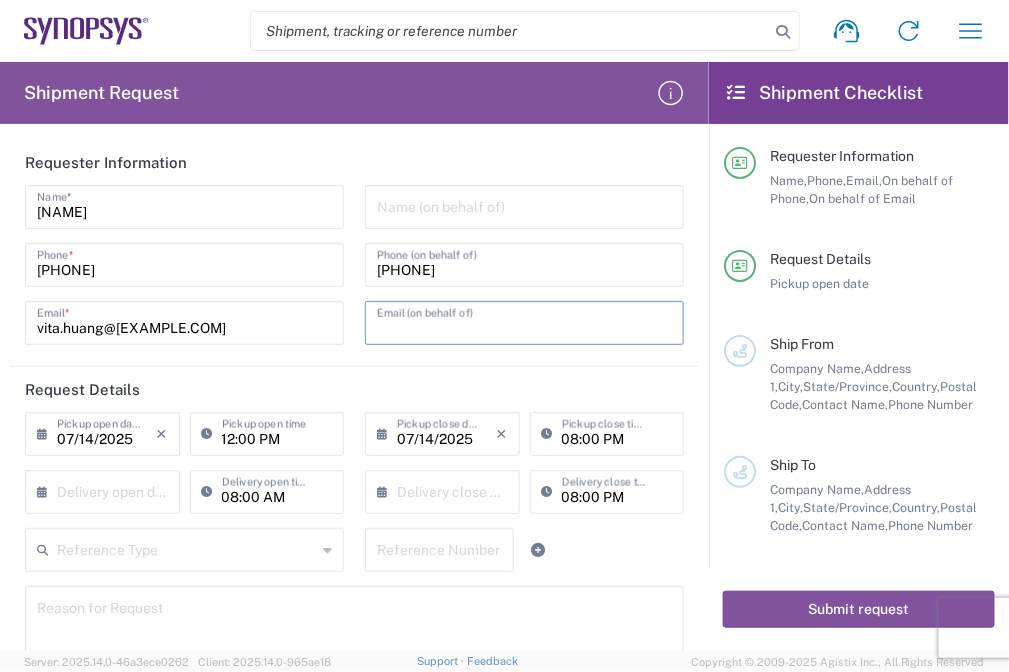 click at bounding box center (524, 321) 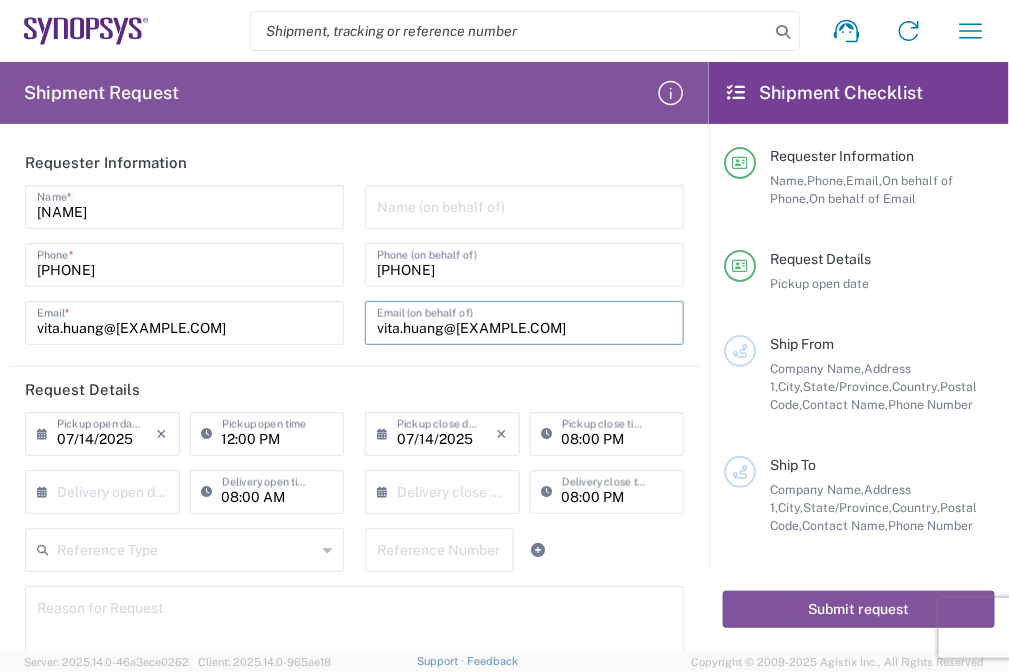 type on "vita.huang@[EXAMPLE.COM]" 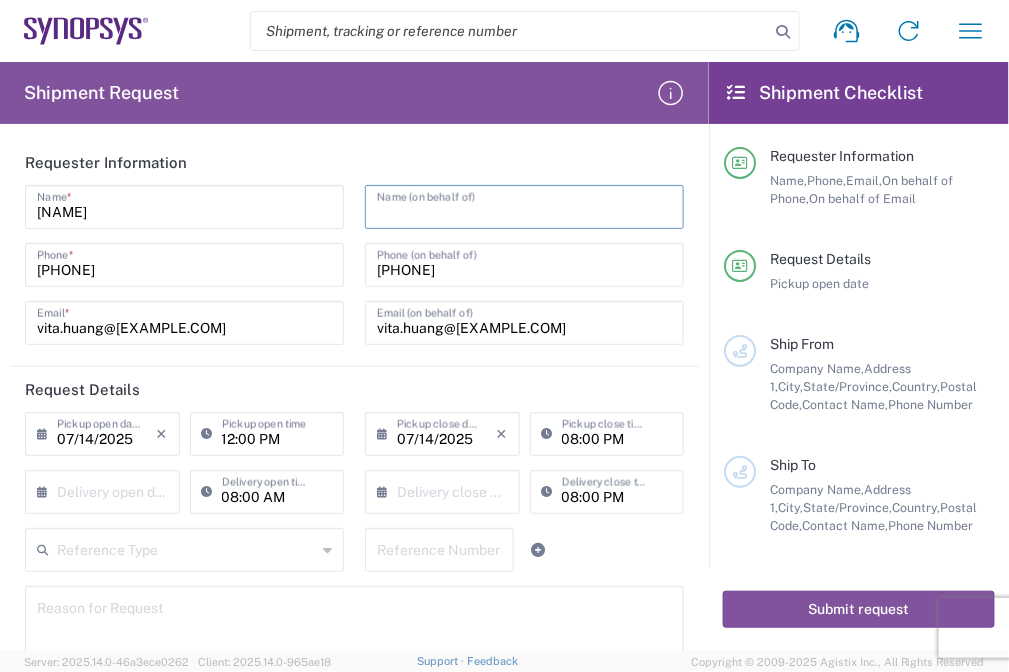 click at bounding box center [524, 205] 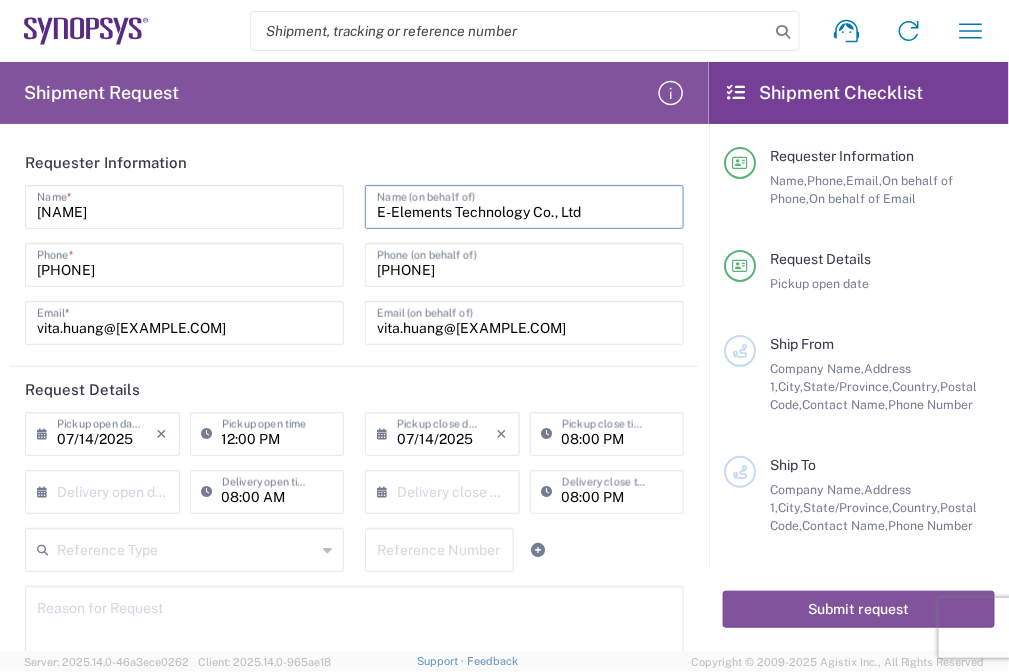 type on "E-Elements Technology Co., Ltd" 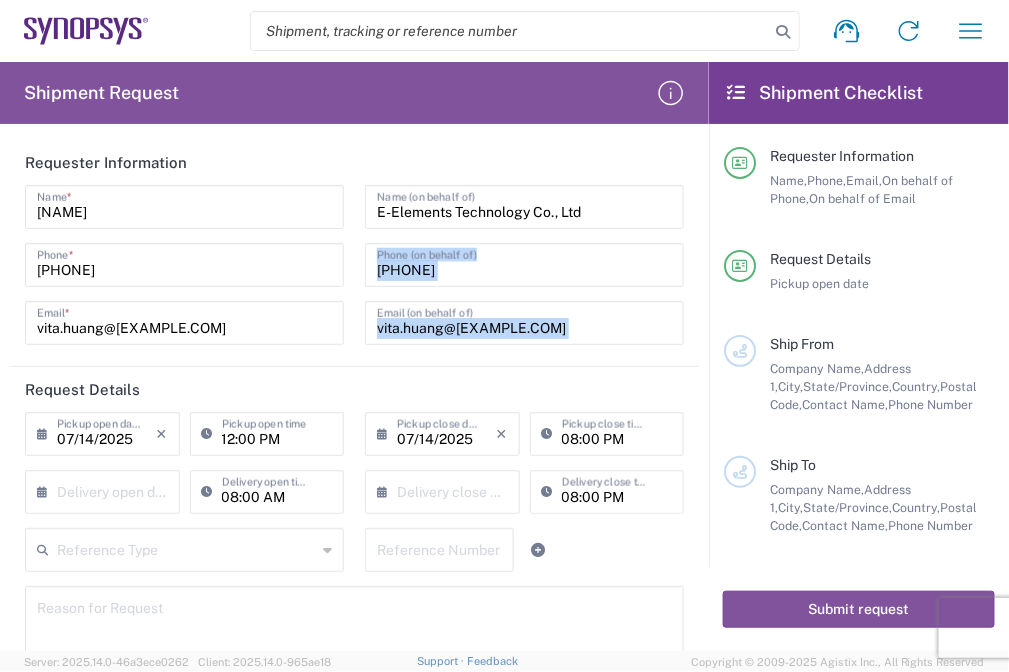 drag, startPoint x: 694, startPoint y: 237, endPoint x: 682, endPoint y: 295, distance: 59.22837 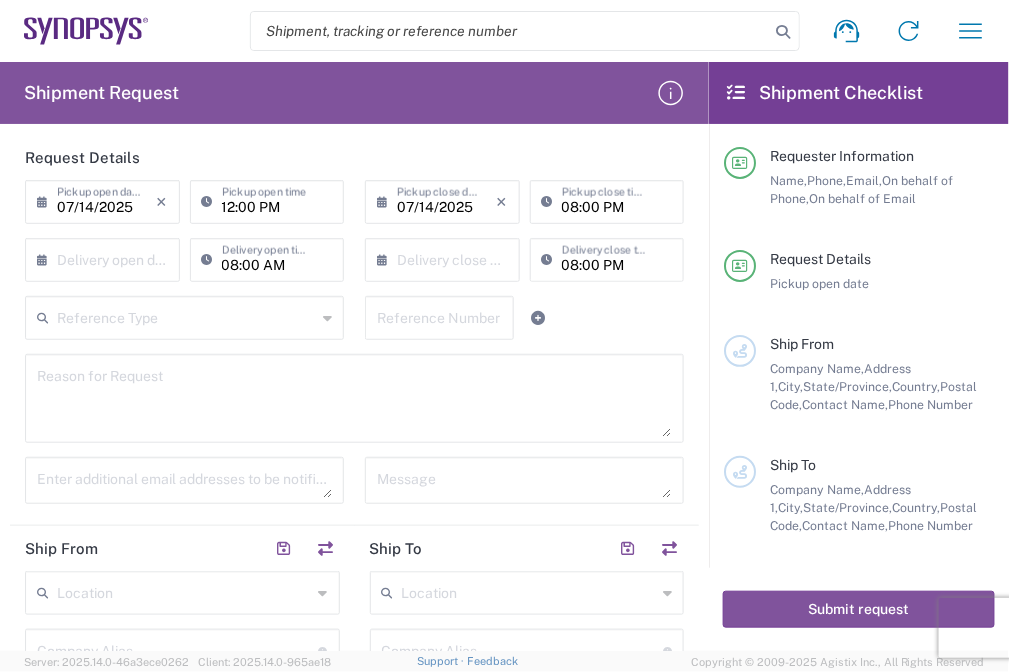 scroll, scrollTop: 236, scrollLeft: 0, axis: vertical 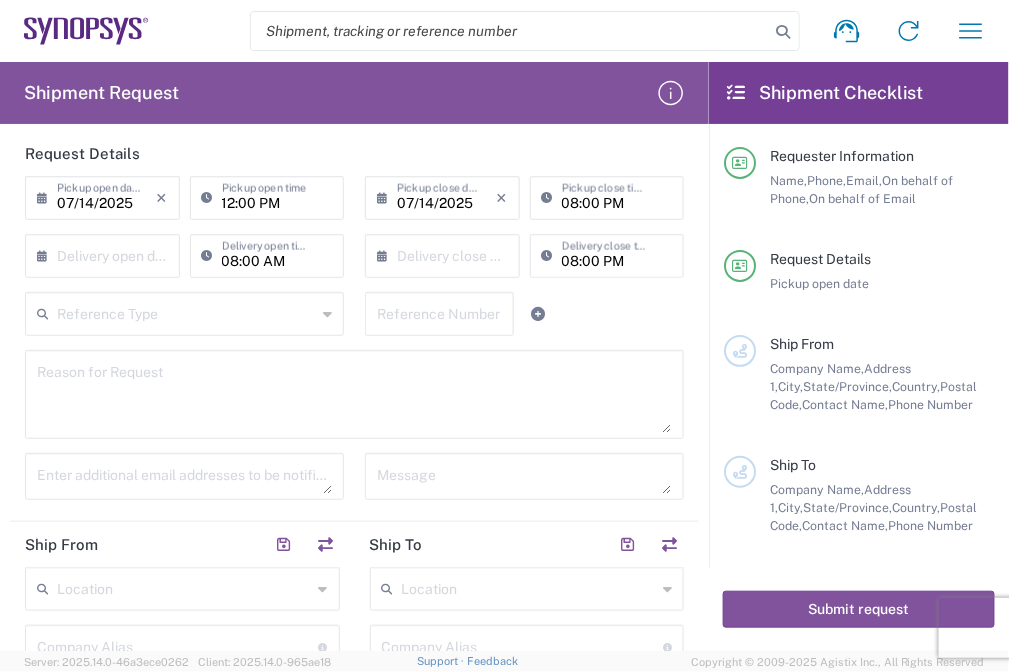 click on "07/14/2025" at bounding box center [107, 196] 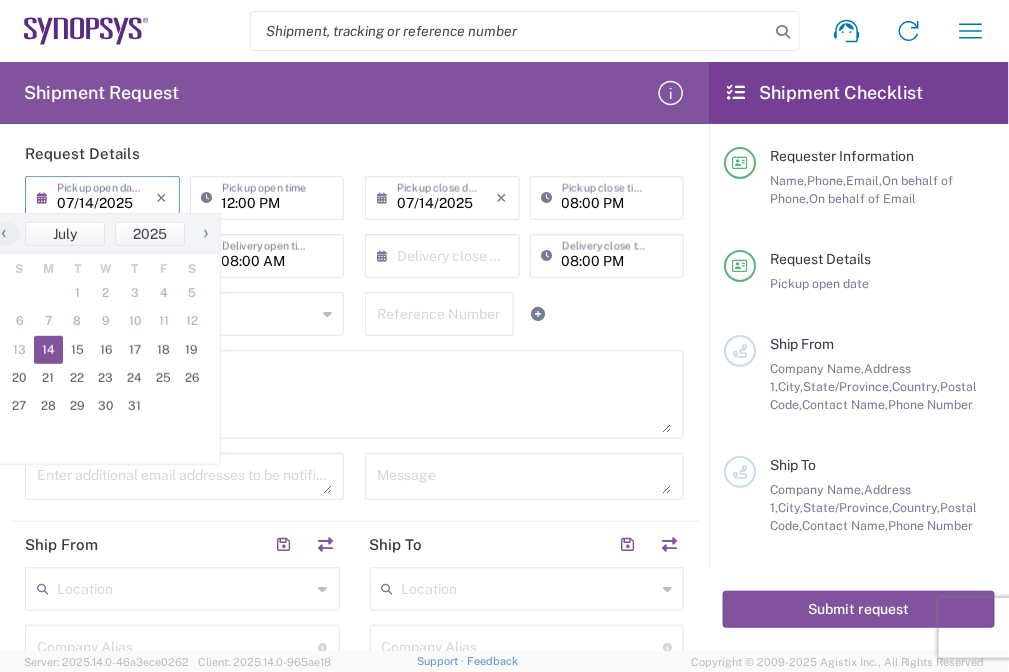 click on "14" 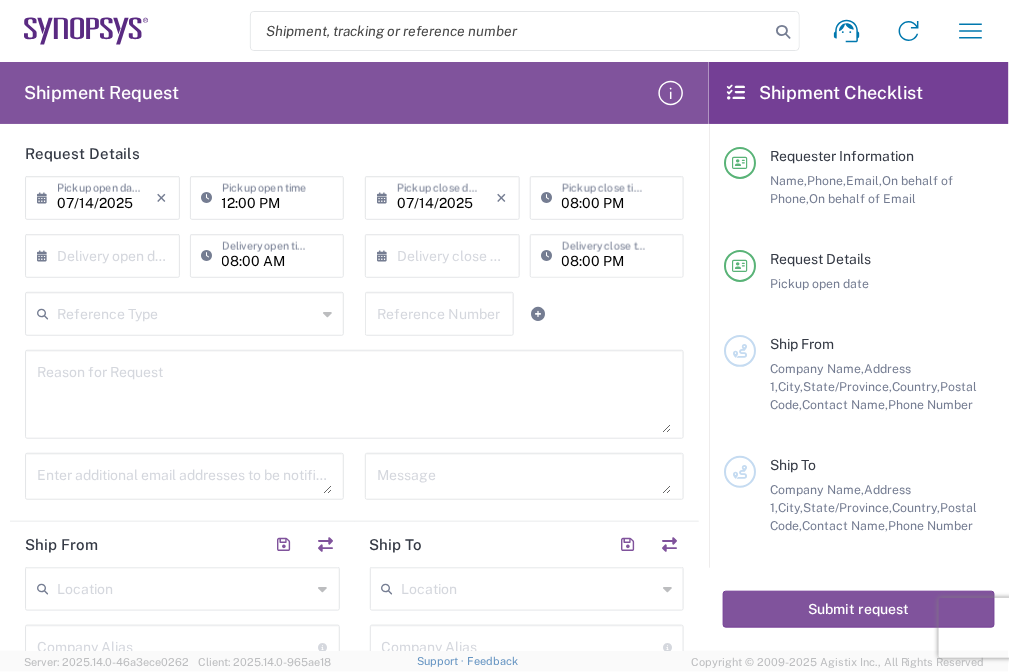 click on "12:00 PM" at bounding box center (277, 196) 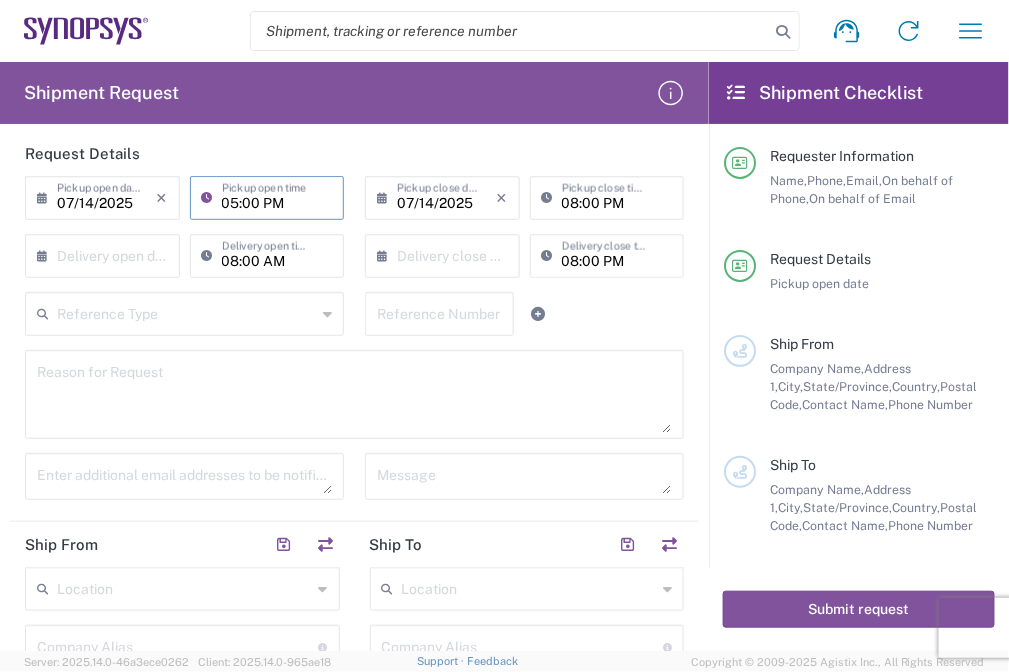 type on "05:00 PM" 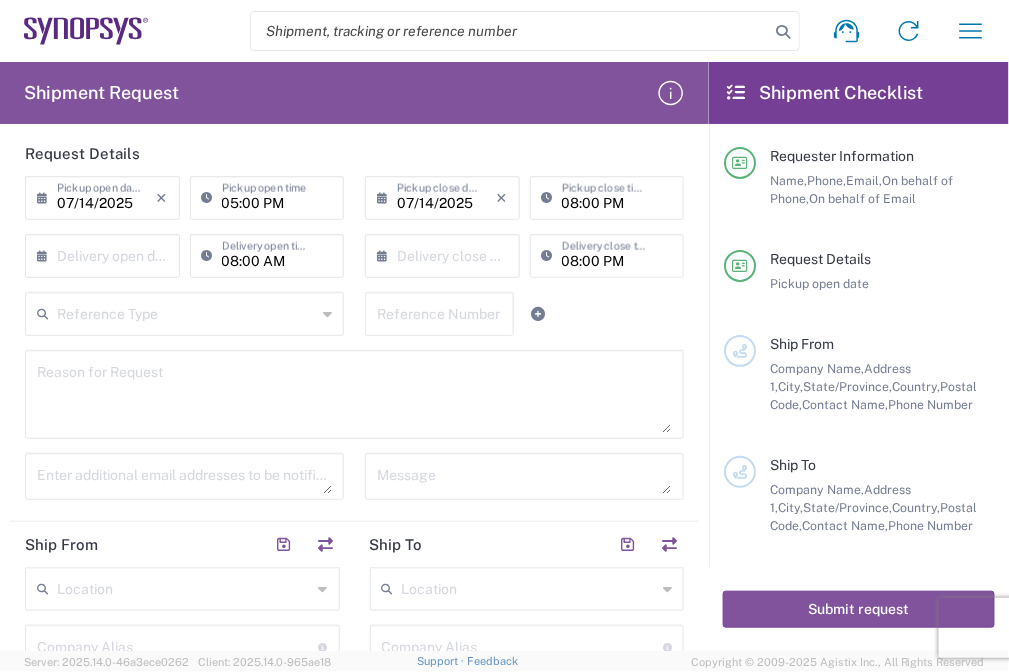 click on "×  Delivery open date" 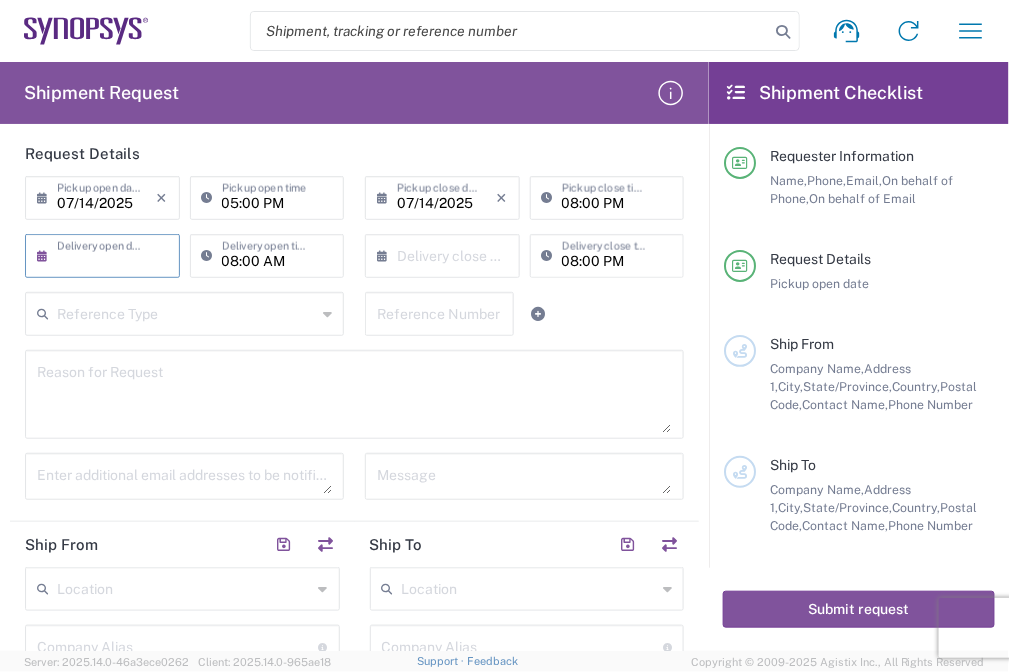 click at bounding box center (107, 254) 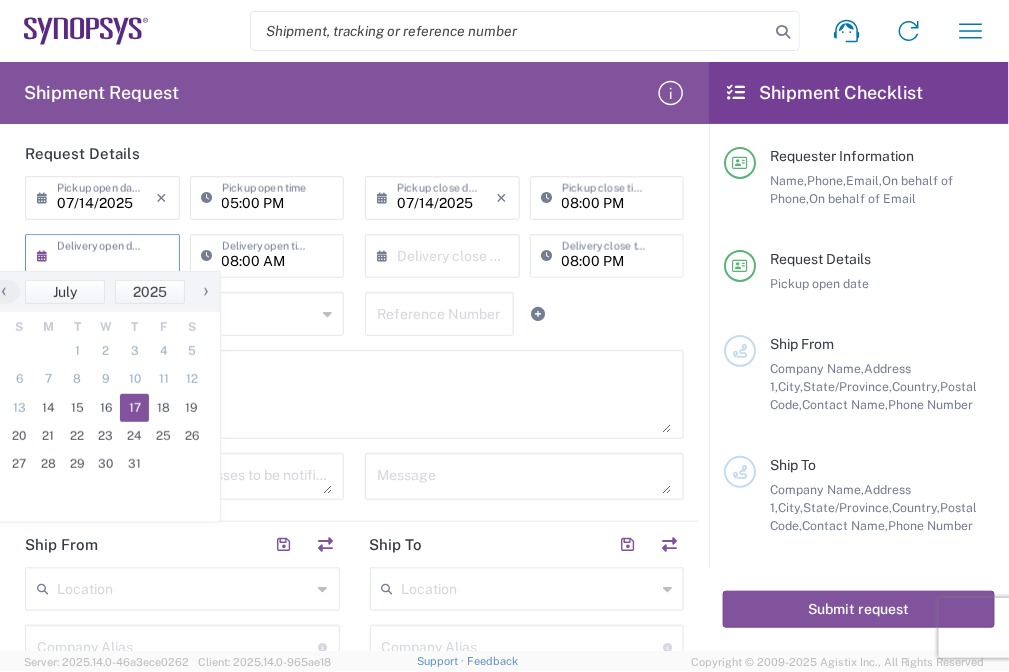 click on "17" 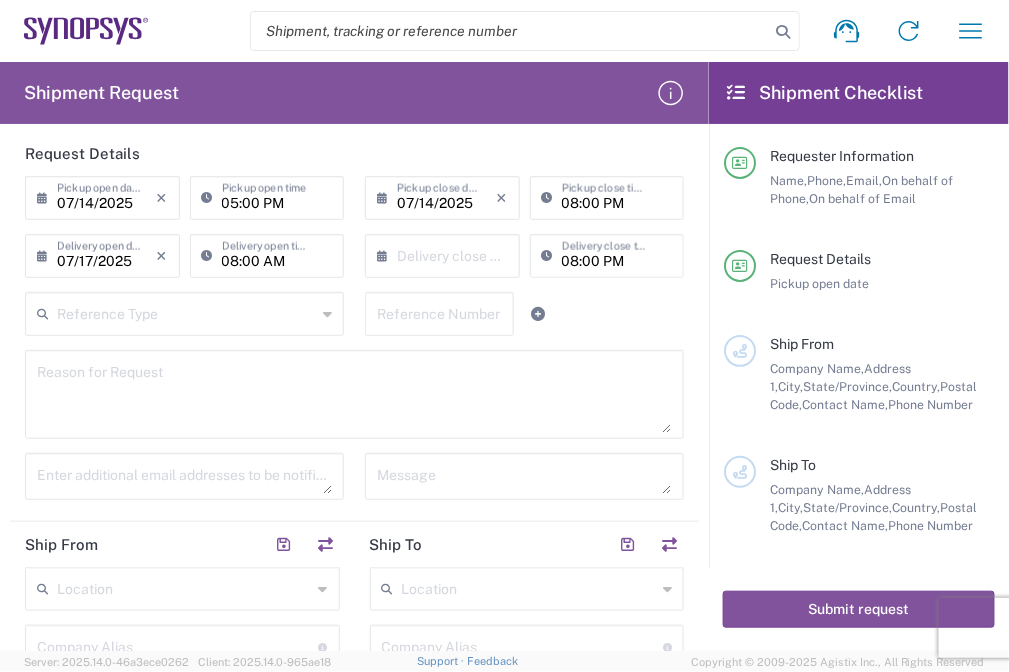 click at bounding box center (354, 394) 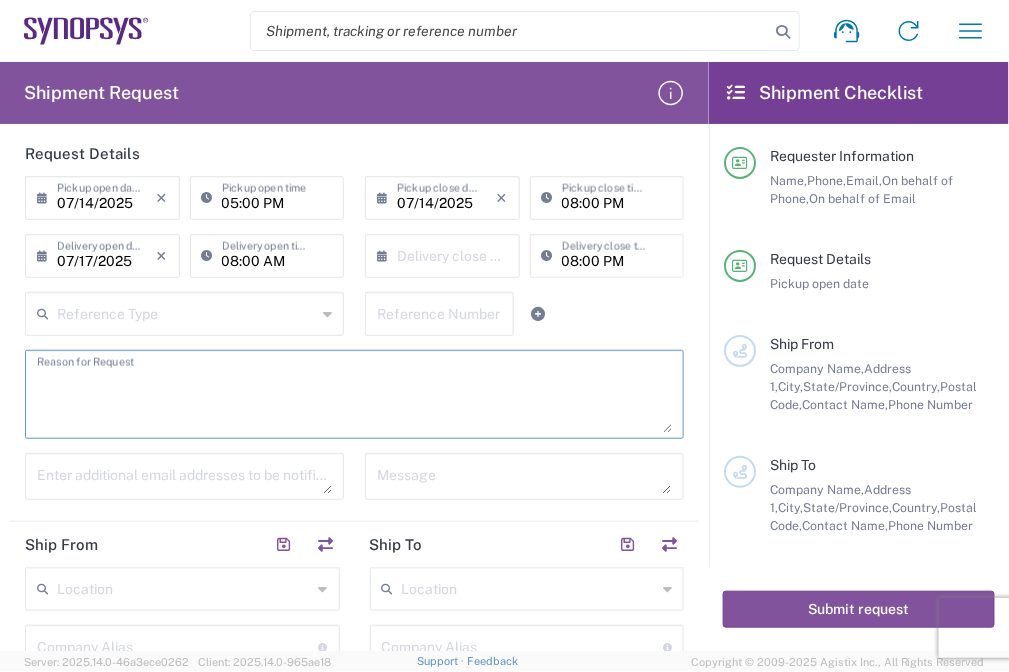 paste on "Shipment of 15 pcs of product SH100004216,model name HDMI_2_0_MGB2 to ALOM sub." 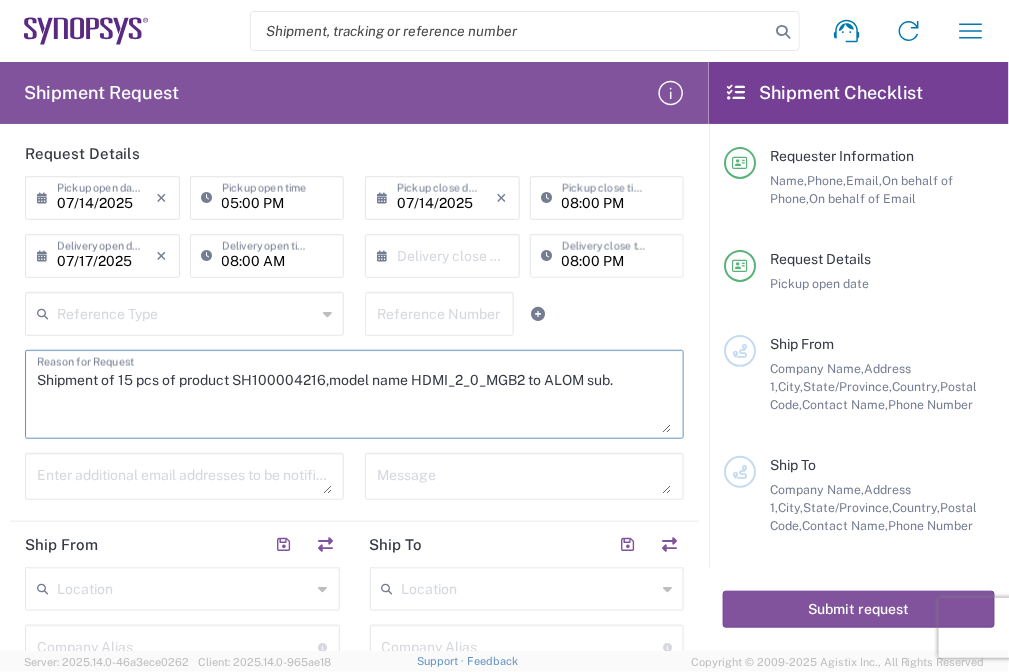 paste on "Shipment of 15 pcs of product SH100004216,model name HDMI_2_0_MGB2 to ALOM sub." 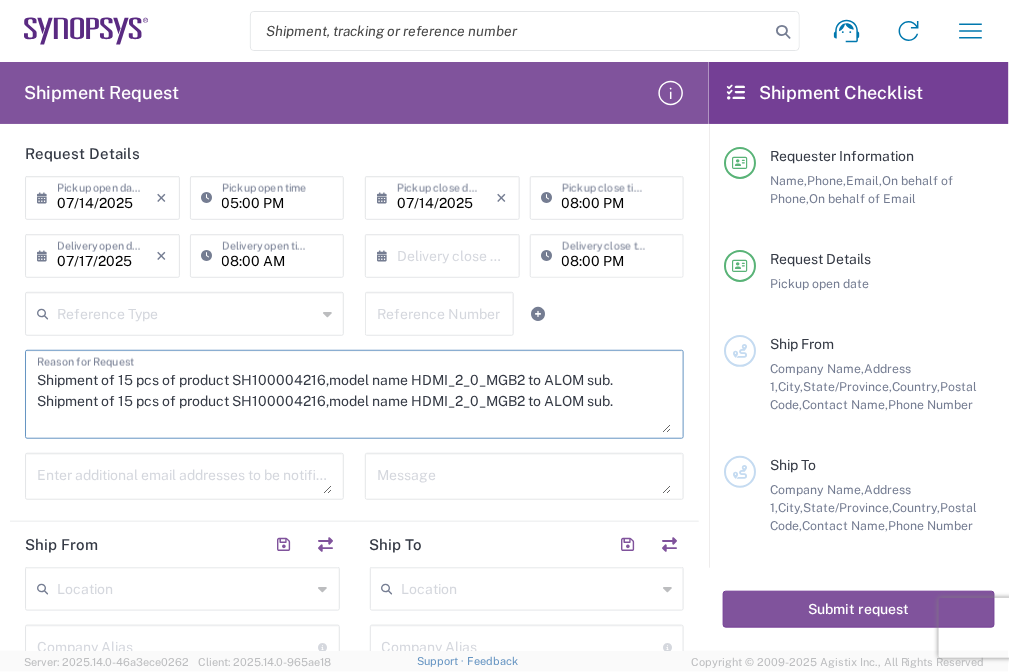 click on "Shipment of 15 pcs of product SH100004216,model name HDMI_2_0_MGB2 to ALOM sub.
Shipment of 15 pcs of product SH100004216,model name HDMI_2_0_MGB2 to ALOM sub." at bounding box center [354, 394] 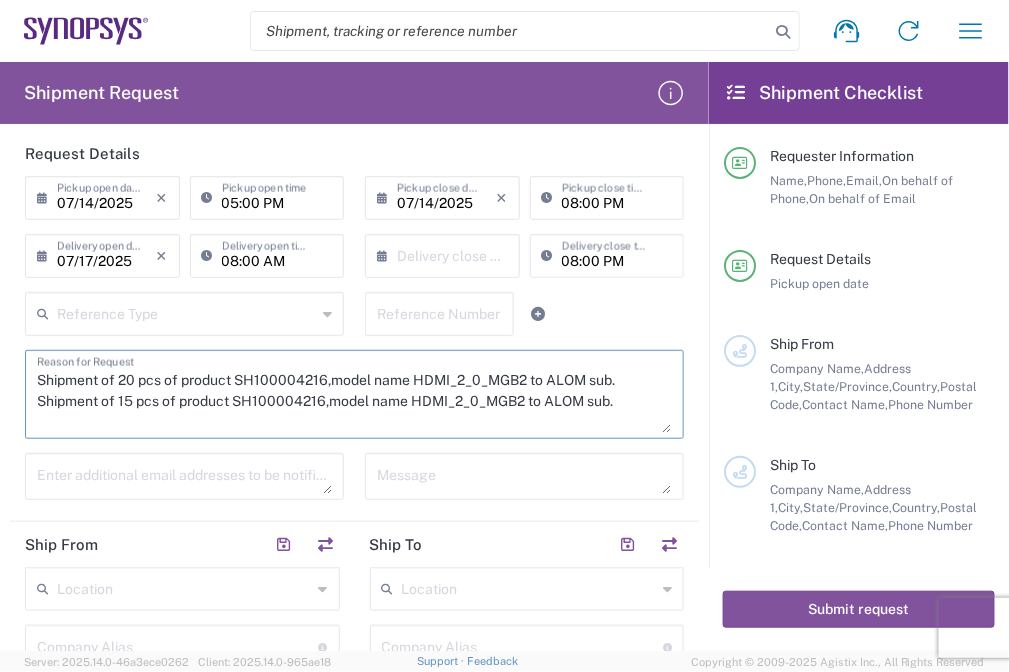 drag, startPoint x: 515, startPoint y: 425, endPoint x: 406, endPoint y: 393, distance: 113.600174 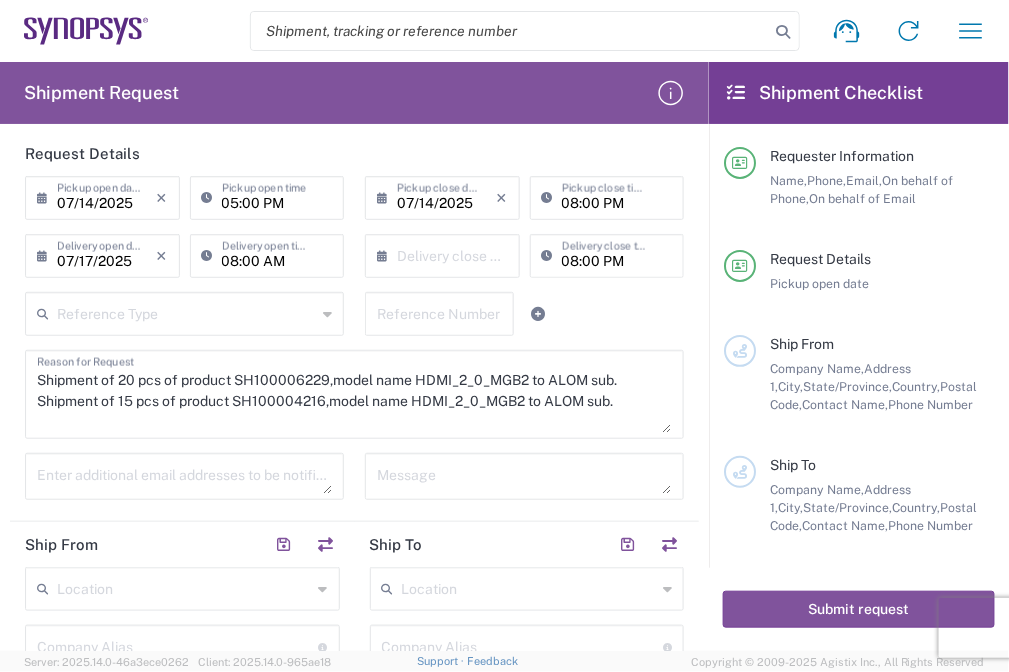 click on "Shipment of 20 pcs of product SH100006229,model name HDMI_2_0_MGB2 to ALOM sub.
Shipment of 15 pcs of product SH100004216,model name HDMI_2_0_MGB2 to ALOM sub." at bounding box center [354, 394] 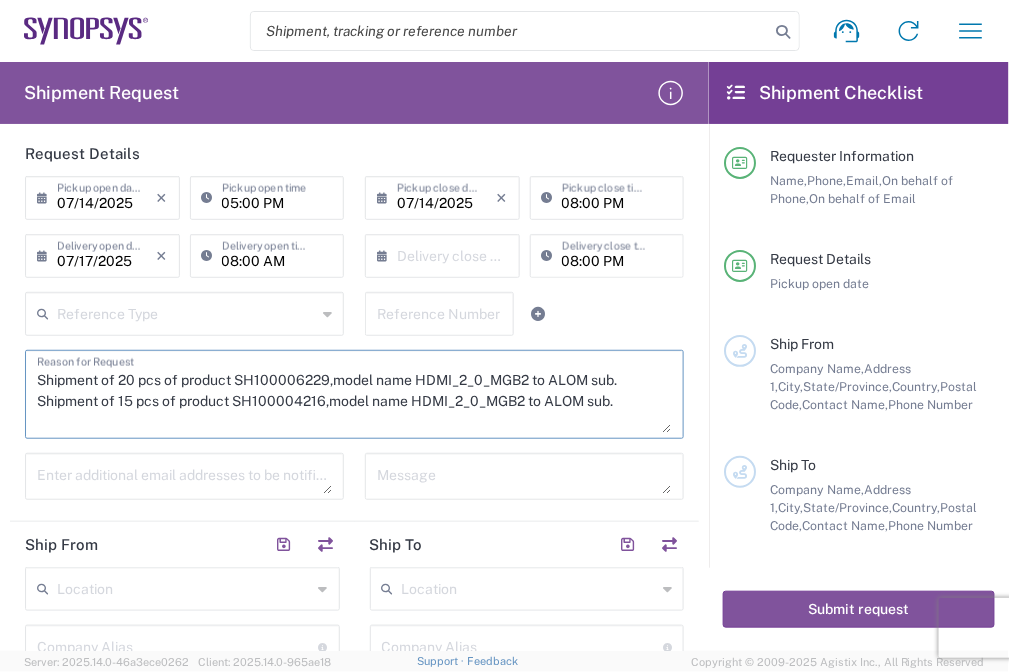 drag, startPoint x: 418, startPoint y: 379, endPoint x: 533, endPoint y: 382, distance: 115.03912 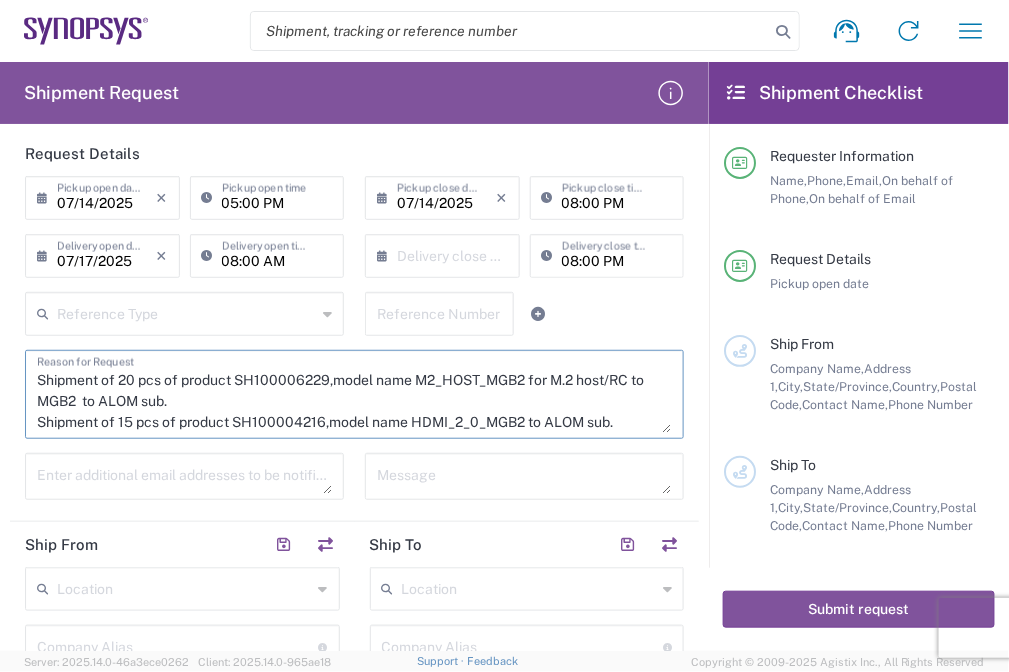 click on "Shipment of 20 pcs of product SH100006229,model name M2_HOST_MGB2 for M.2 host/RC to MGB2  to ALOM sub.
Shipment of 15 pcs of product SH100004216,model name HDMI_2_0_MGB2 to ALOM sub." at bounding box center [354, 394] 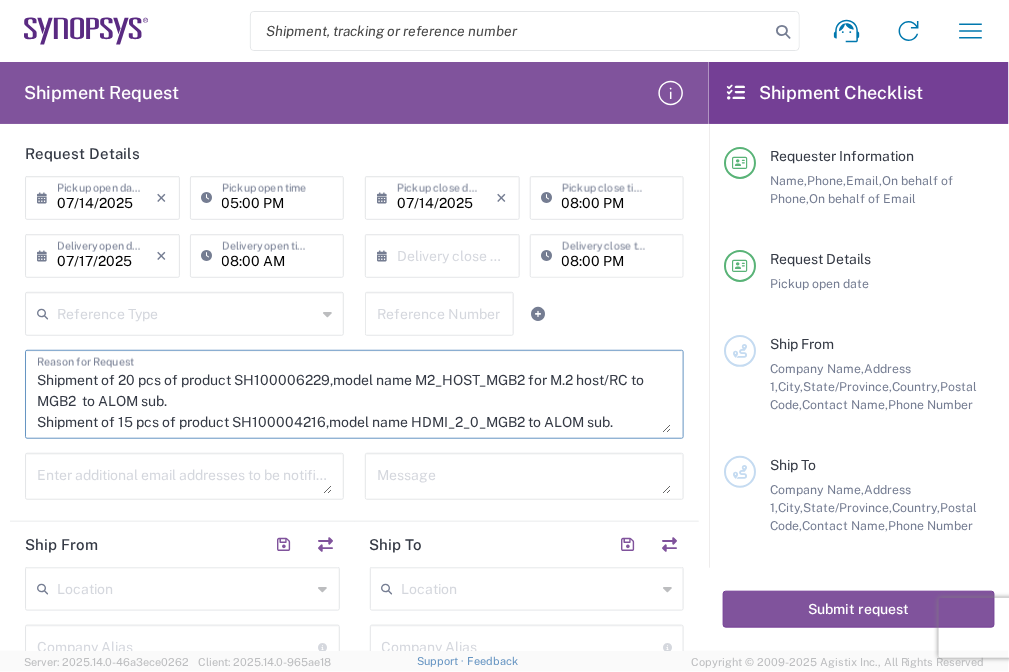 click on "Shipment of 20 pcs of product SH100006229,model name M2_HOST_MGB2 for M.2 host/RC to MGB2  to ALOM sub.
Shipment of 15 pcs of product SH100004216,model name HDMI_2_0_MGB2 to ALOM sub." at bounding box center (354, 394) 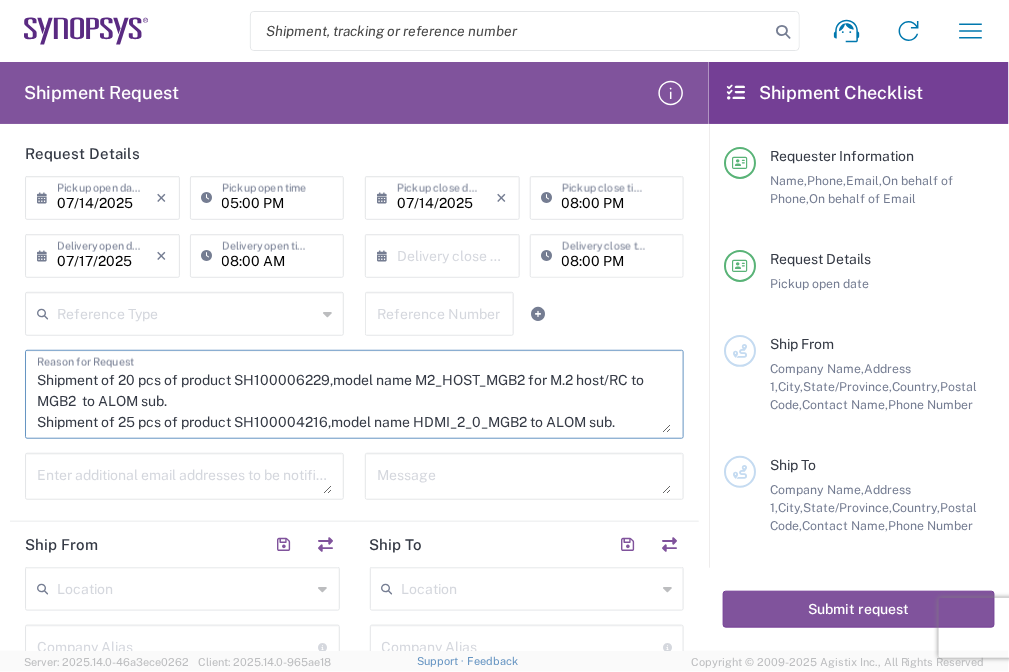drag, startPoint x: 236, startPoint y: 419, endPoint x: 327, endPoint y: 418, distance: 91.00549 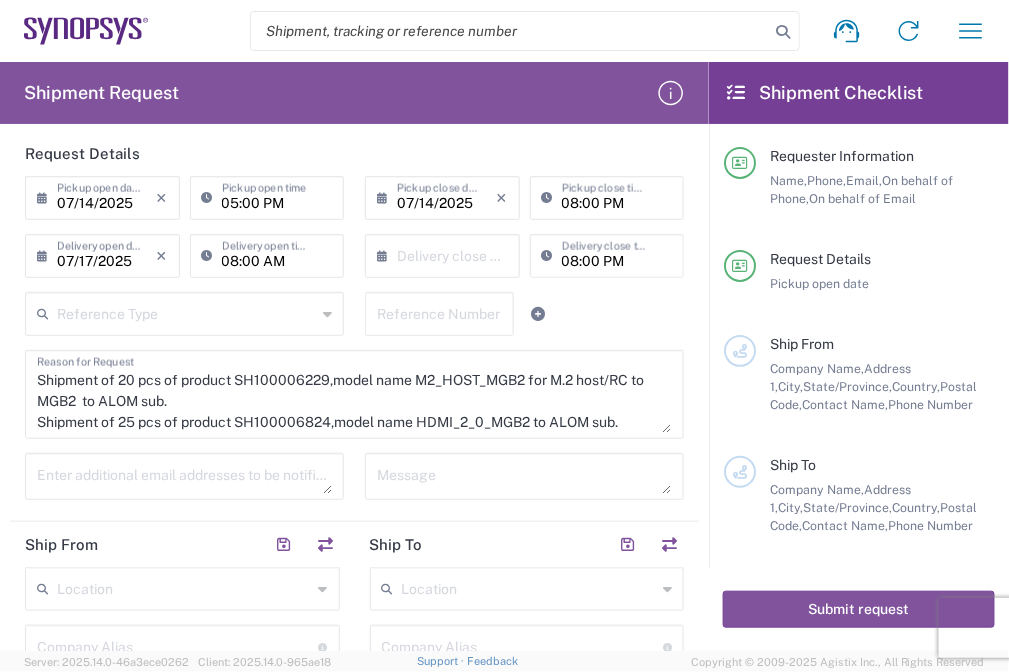 click on "Shipment of 20 pcs of product SH100006229,model name M2_HOST_MGB2 for M.2 host/RC to MGB2  to ALOM sub.
Shipment of 25 pcs of product SH100006824,model name HDMI_2_0_MGB2 to ALOM sub.  Reason for Request" 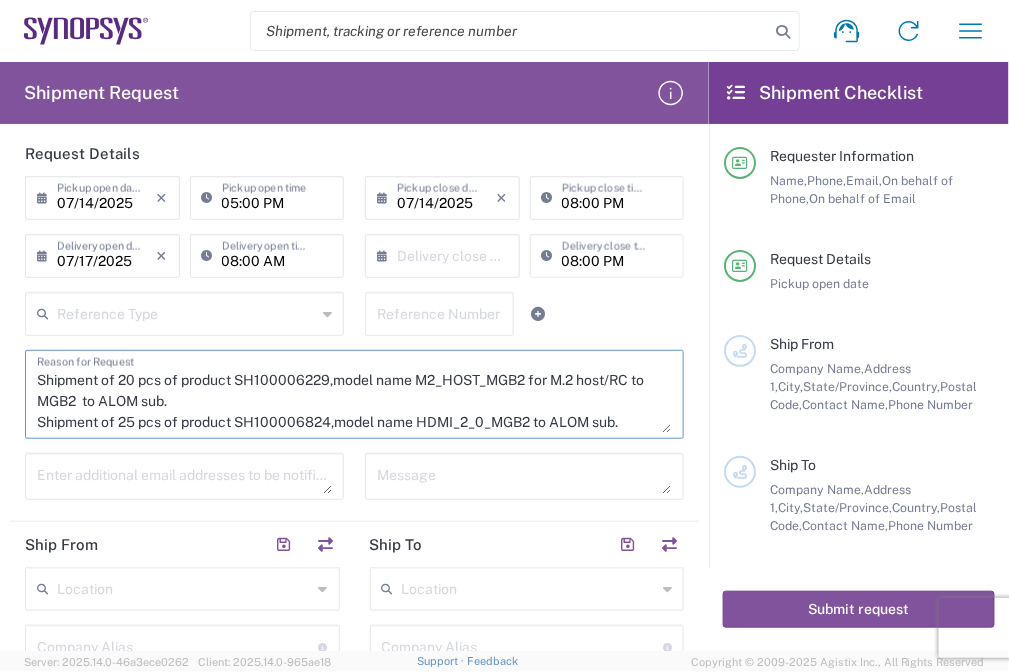 drag, startPoint x: 418, startPoint y: 421, endPoint x: 536, endPoint y: 423, distance: 118.016945 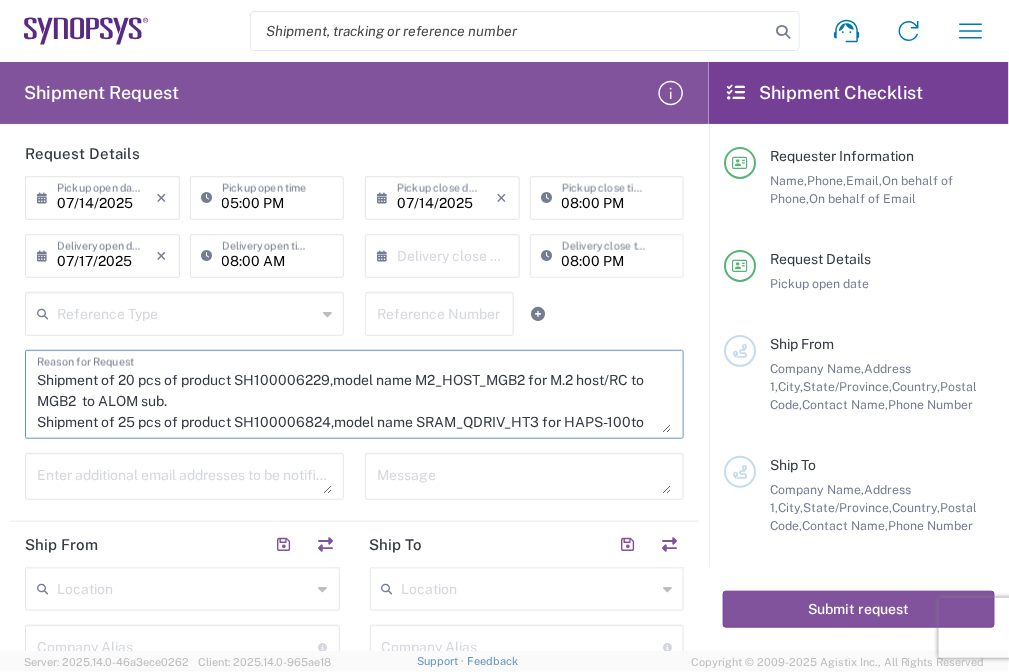 scroll, scrollTop: 18, scrollLeft: 0, axis: vertical 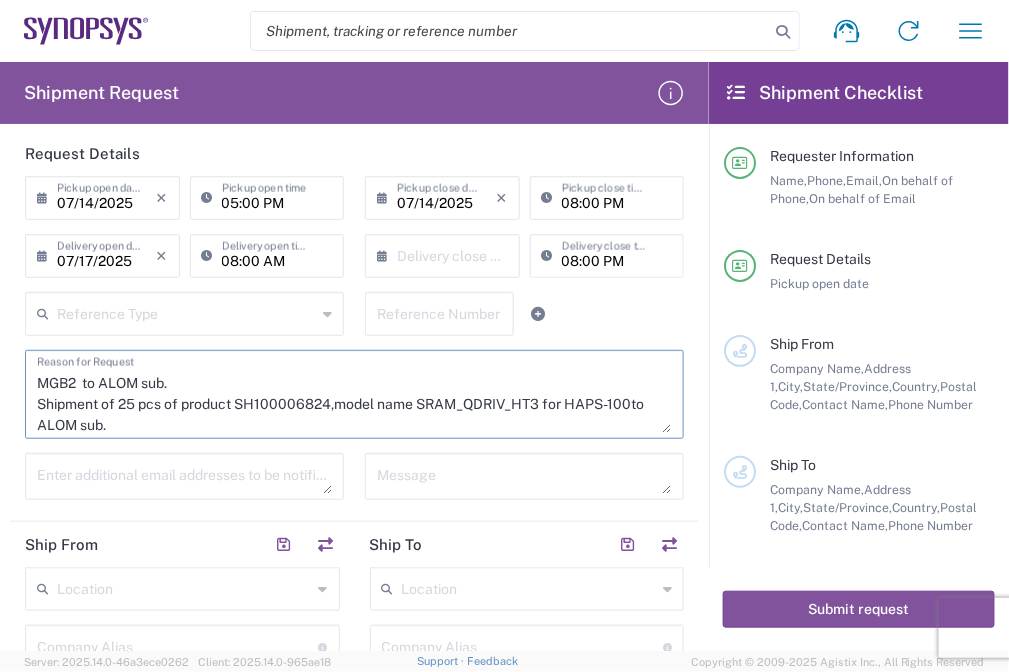 click on "Shipment of 20 pcs of product SH100006229,model name M2_HOST_MGB2 for M.2 host/RC to MGB2  to ALOM sub.
Shipment of 25 pcs of product SH100006824,model name SRAM_QDRIV_HT3 for HAPS-100to ALOM sub." at bounding box center [354, 394] 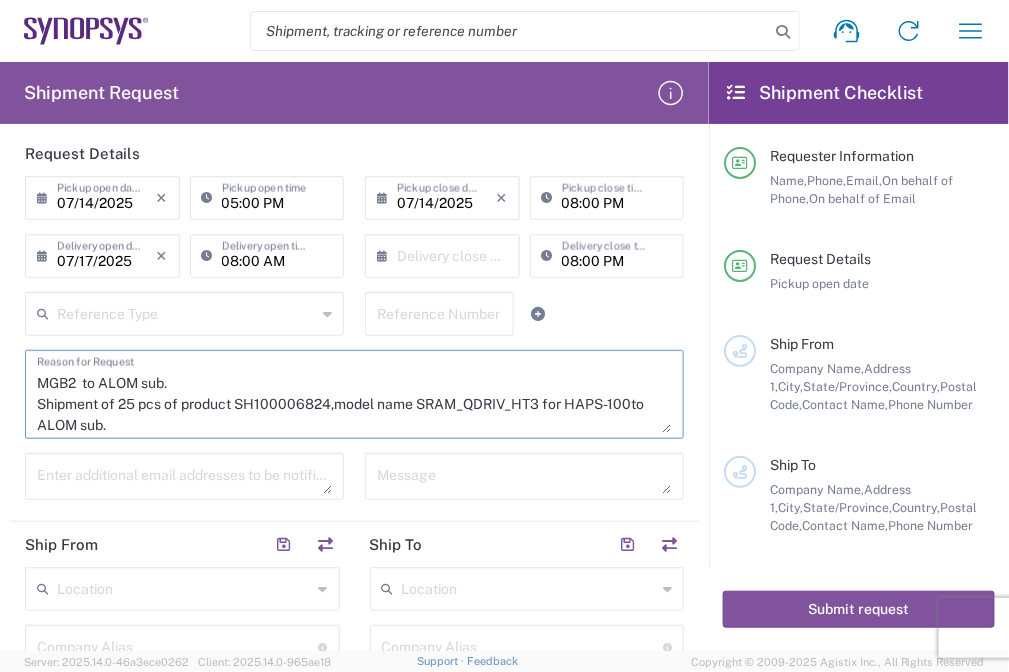type on "Shipment of 20 pcs of product SH100006229,model name M2_HOST_MGB2 for M.2 host/RC to MGB2  to ALOM sub.
Shipment of 25 pcs of product SH100006824,model name SRAM_QDRIV_HT3 for HAPS-100to ALOM sub." 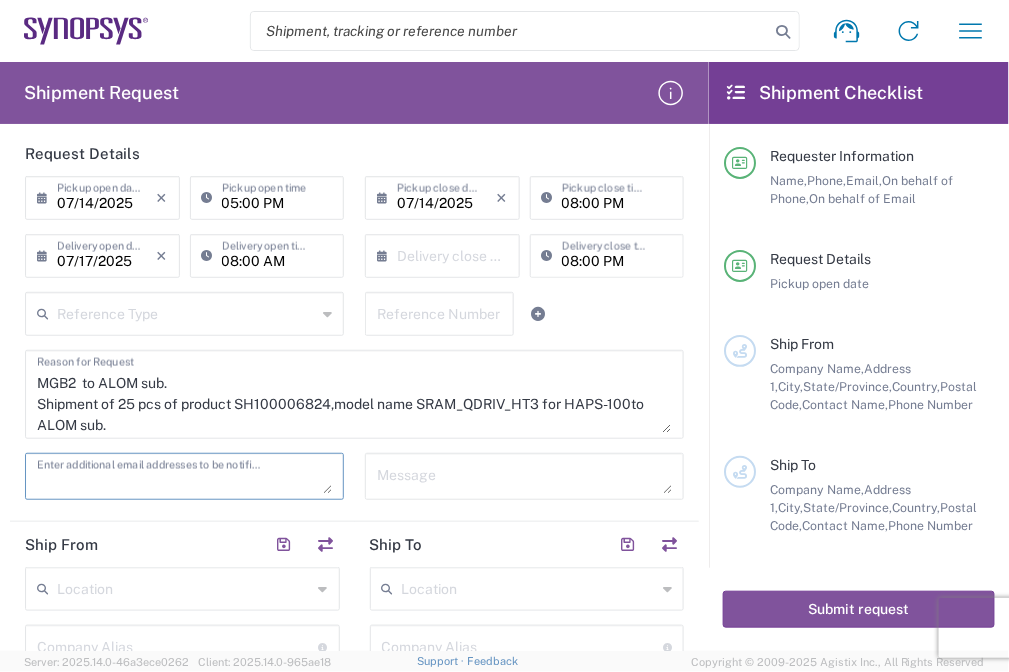 click at bounding box center [184, 476] 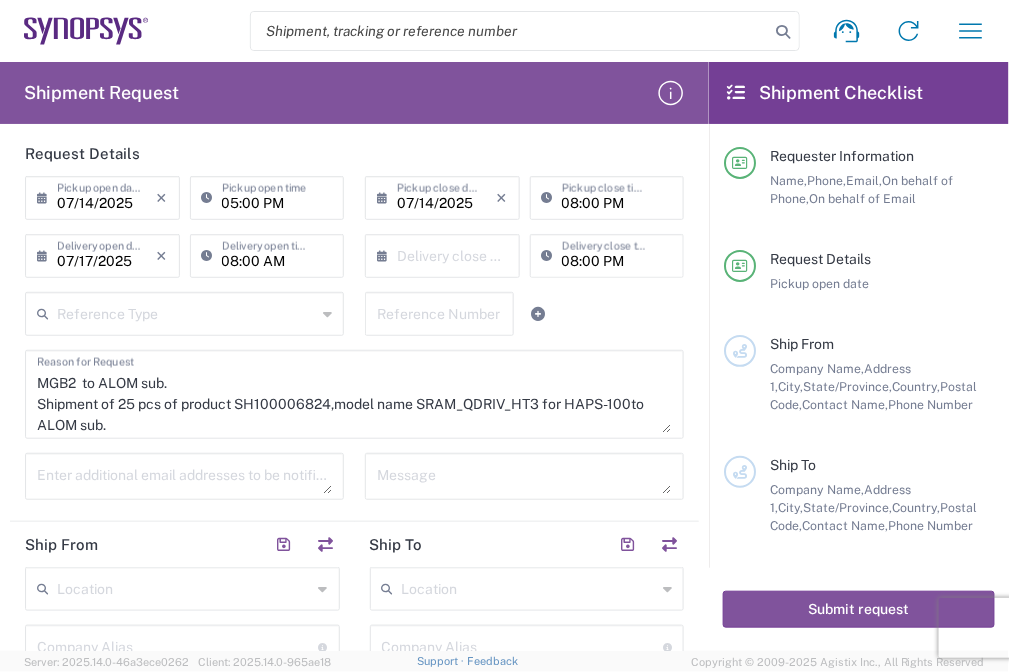 click on "Shipment of 20 pcs of product SH100006229,model name M2_HOST_MGB2 for M.2 host/RC to MGB2  to ALOM sub.
Shipment of 25 pcs of product SH100006824,model name SRAM_QDRIV_HT3 for HAPS-100to ALOM sub." at bounding box center (354, 394) 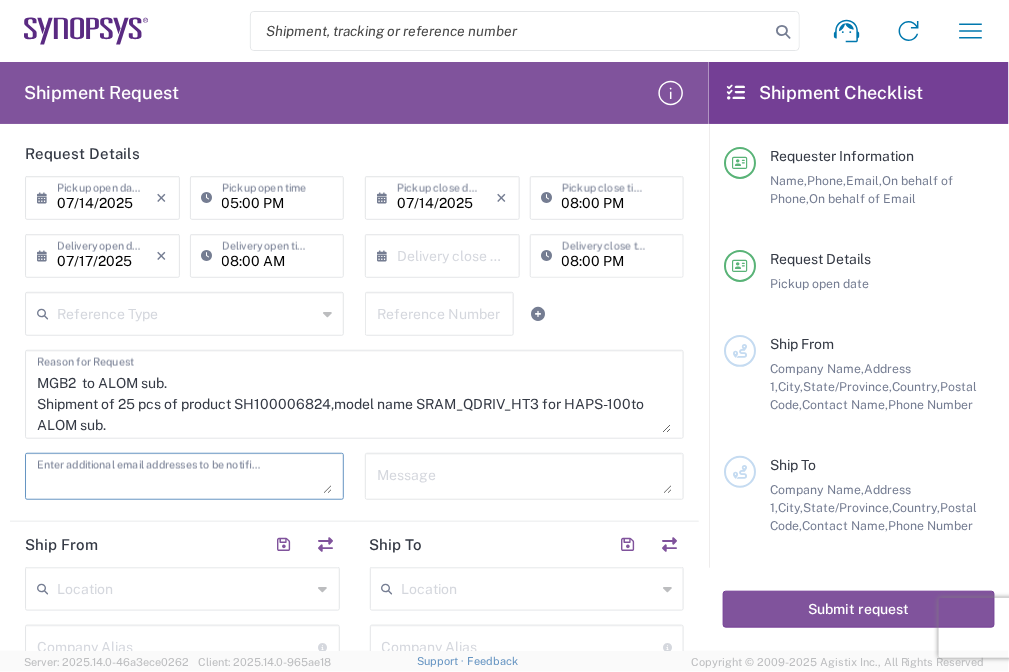 click at bounding box center [184, 476] 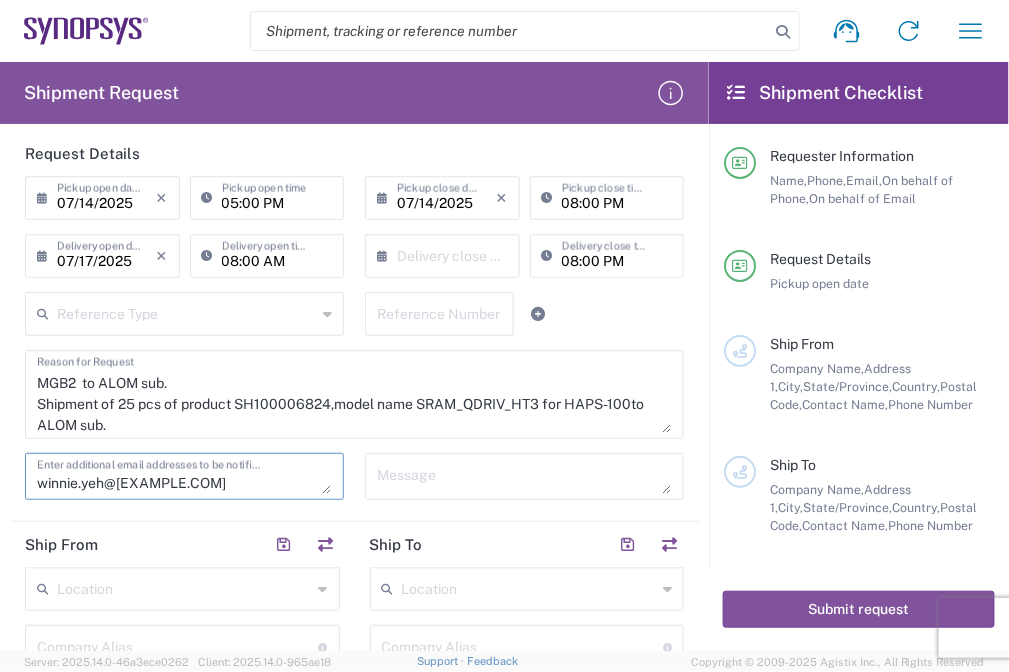 type on "winnie.yeh@[EXAMPLE.COM]" 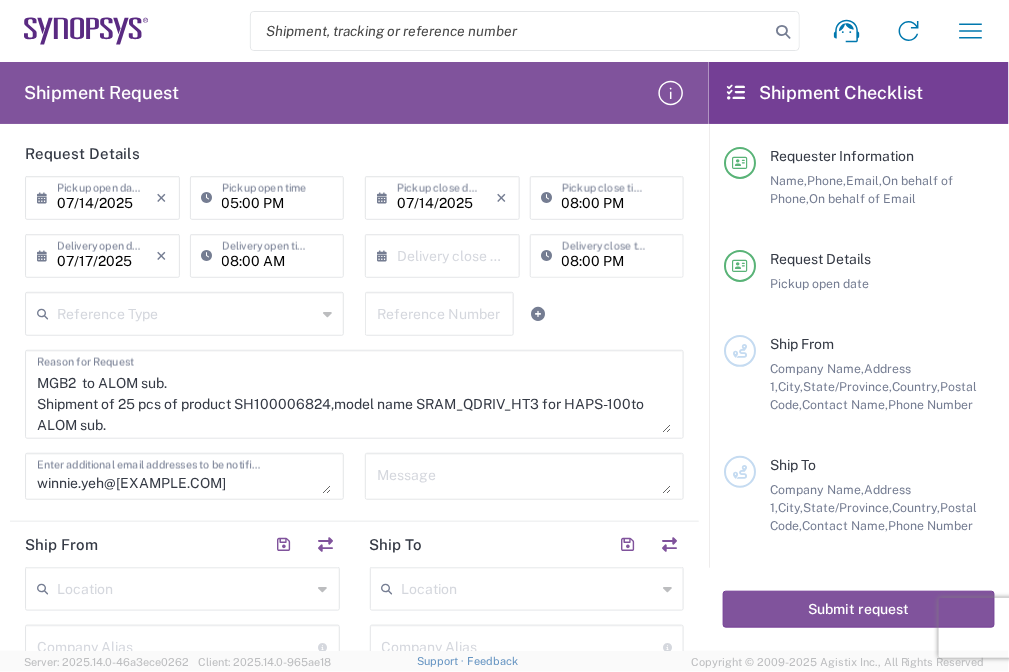 click on "Location" 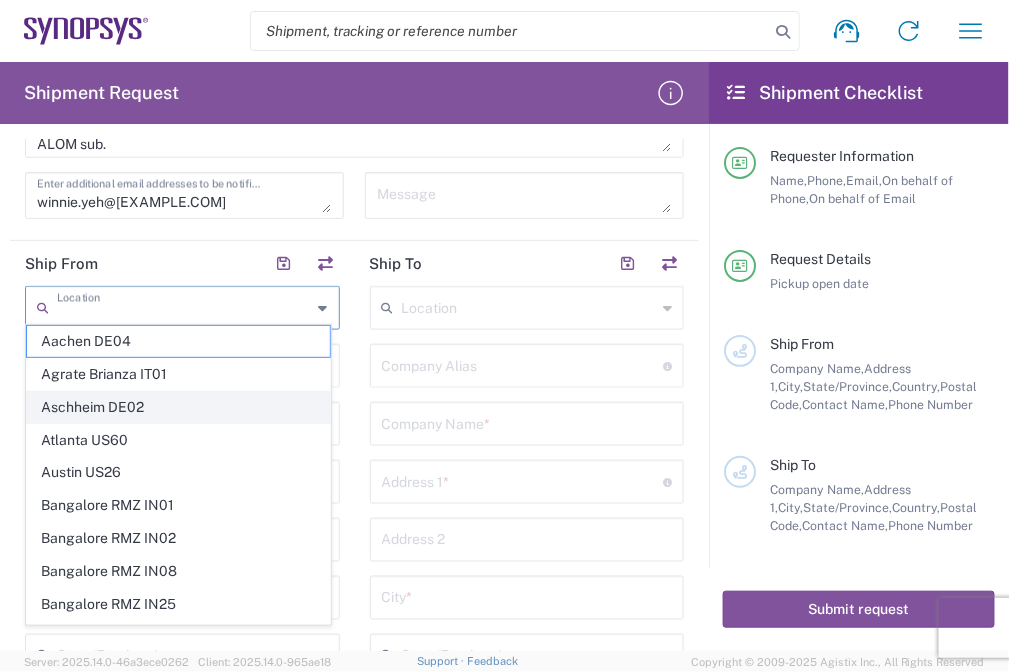 scroll, scrollTop: 525, scrollLeft: 0, axis: vertical 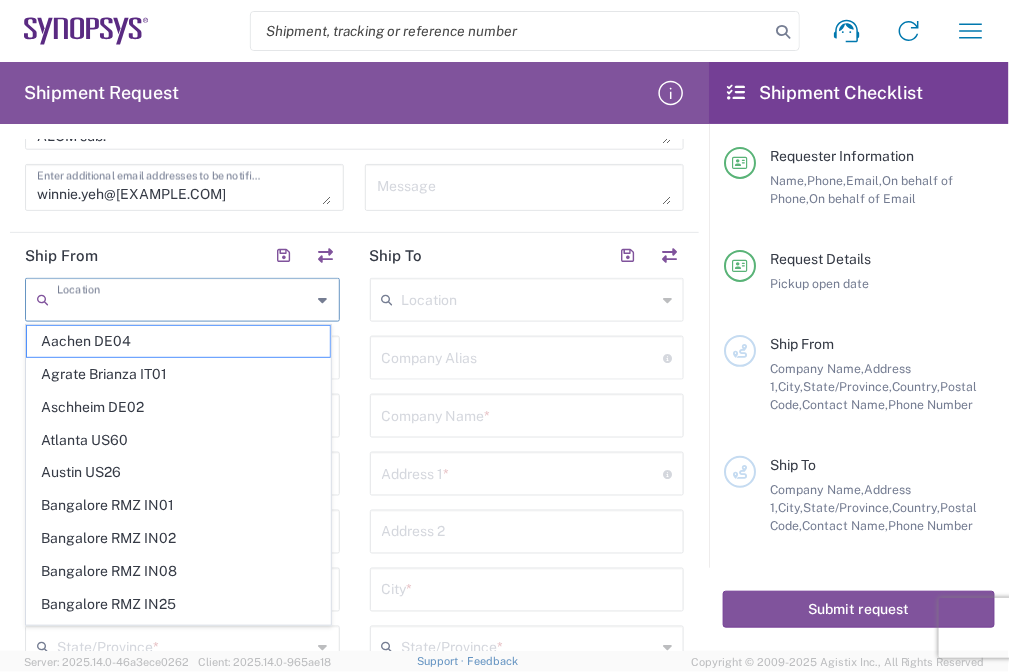 click on "Location  Aachen DE04 Agrate Brianza IT01 Aschheim DE02 Atlanta US60 Austin US26 Bangalore RMZ IN01 Bangalore RMZ IN02 Bangalore RMZ IN08 Bangalore RMZ IN25 Bangalore RMZ IN33 Bangalore RMZ IN37 Bangalore RMZ IN47 Bangalore SIG IN32 Bangalore SIG IN7D Beijing CN30 Belfast GB78 Bellevue US28 Berlin DE16 Berlin DE20 Berlin DE21 Berlin DE22 Bhubaneswar IN68 Bloomington US6J Boulder US1F Boulder US1P Boxborough US8W Bristol GB35 Bucharest RO03 Burlington US1A Burnaby CA Burnaby CA18 Calgary CA11 Cluj-Napoca RO02 Colombo LK01 Colombo LK02 Colorado Springs US1H Copenhagen DK01 Da Nang VN03 Da Nang VN06 Dublin IE02 Edinburgh GB32 EG01 Eindhoven NL20 Enschede NL03 Erfurt DE06 Espoo FI01 Exeter GB29 GB34 Bristol Gdansk PL01 Gilbert US1J Glasgow GB28 Gyumri AM10 Haifa IL61 Hanoi VN09 Hatfield GB21 Headquarters USSV Herndon US6L Hillsboro US03 Ho Chi Minh City VN04 Ho Chi Minh City VN07 Ho Chi Minh City VN08 Hong Kong HK02 Hsinchu TW04 Hsinchu TW12 Hsinchu TW14 Hsinchu TW15 Hsinchu TW17 Hsinchu TW19 Hsinchu TW21 * * *" 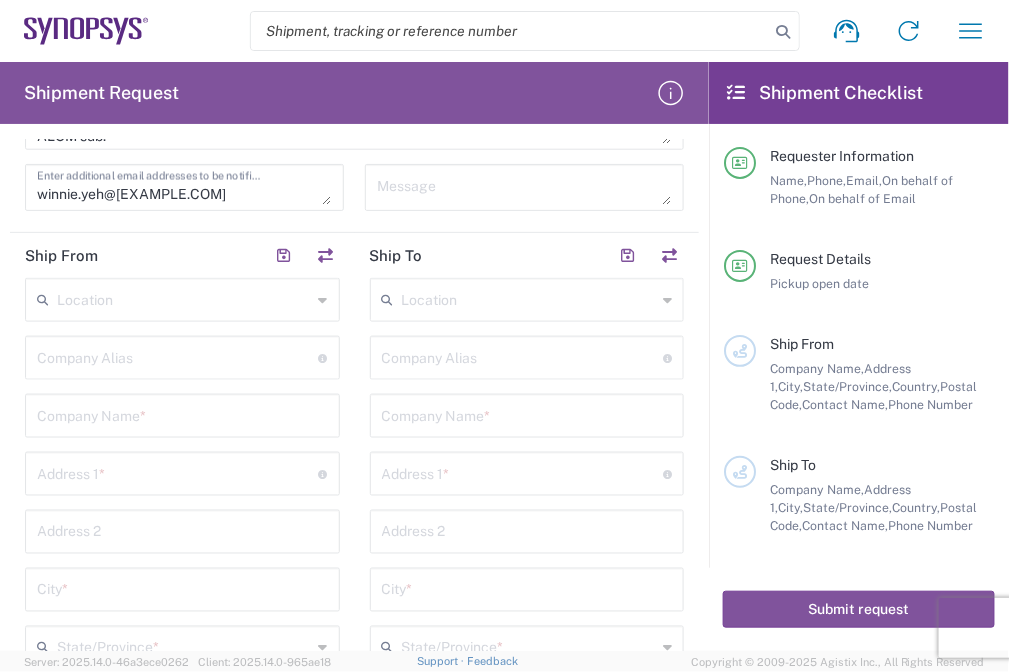 click at bounding box center [182, 414] 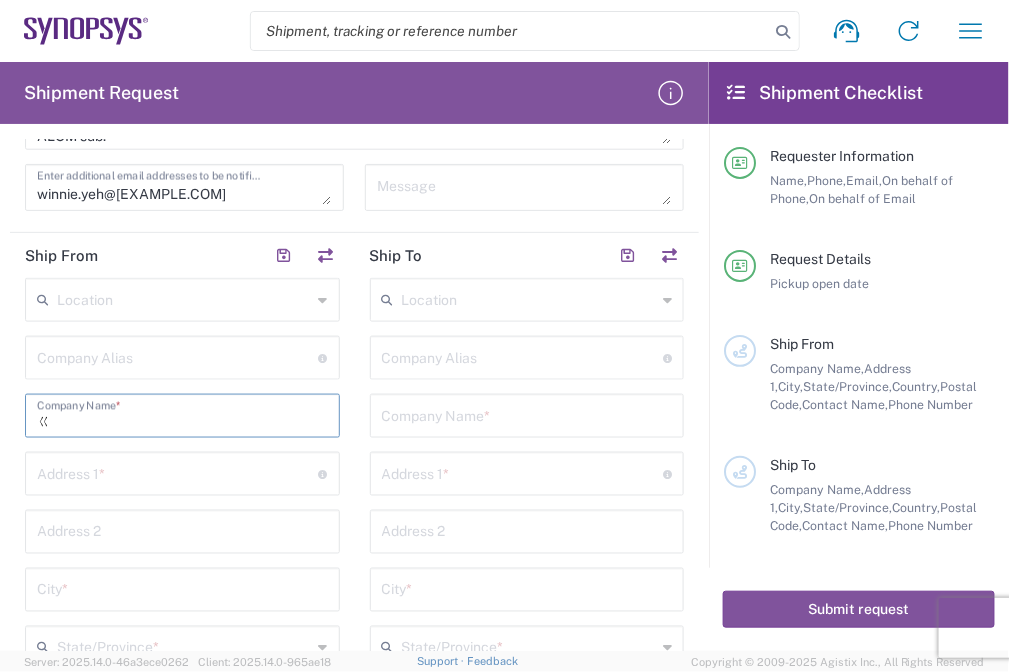 type on "ㄊ" 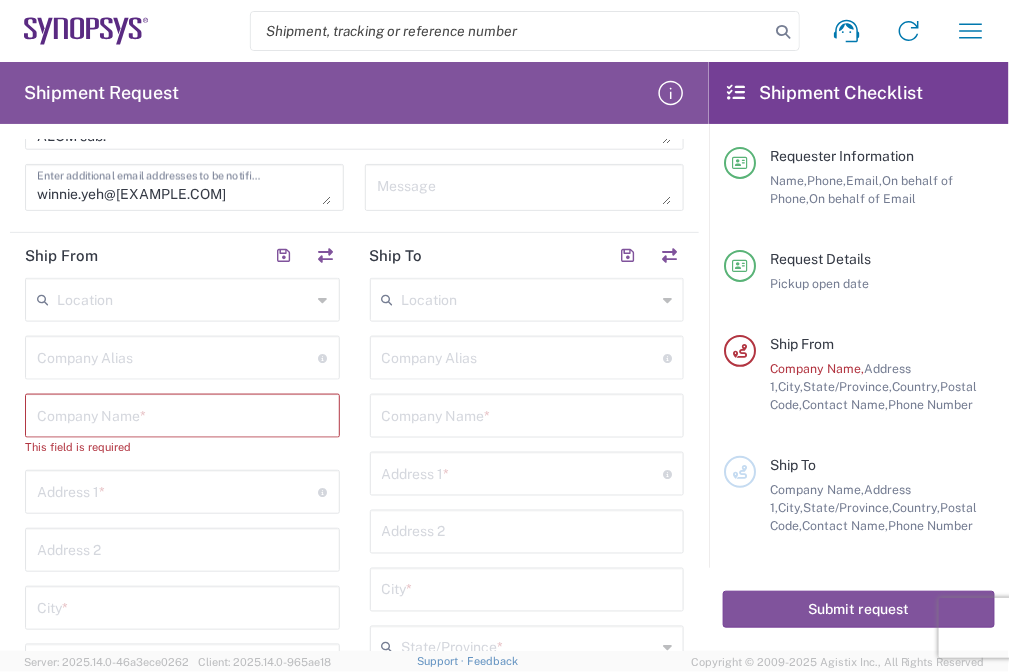 click at bounding box center [182, 414] 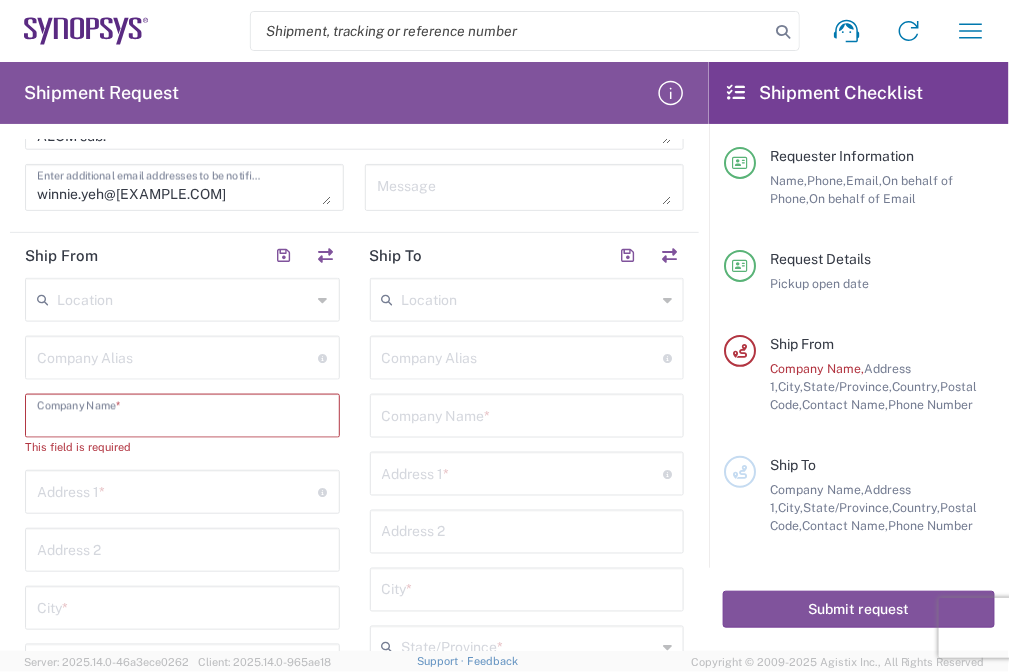 paste on "E-Elements Technology Co., Ltd" 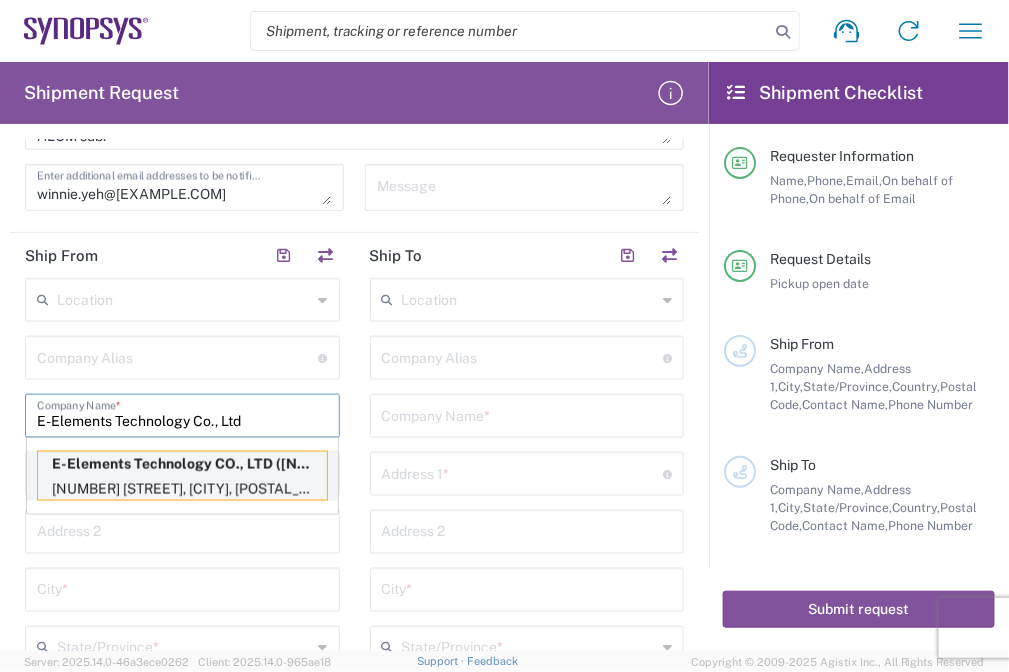 click on "E-Elements Technology CO., LTD ([NAME])" at bounding box center (182, 464) 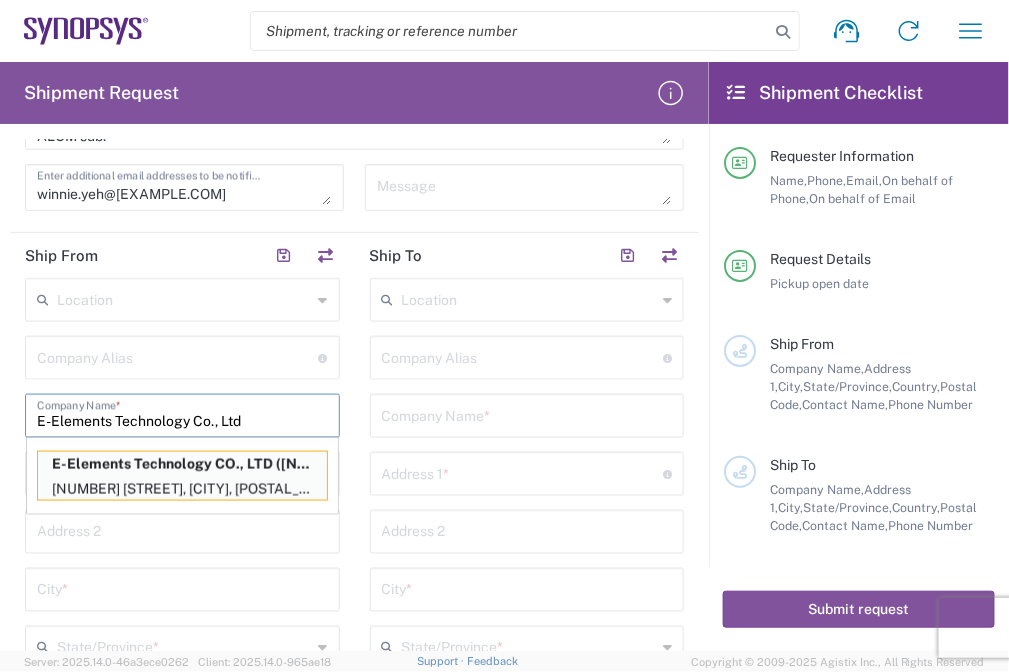 type on "E-Elements Technology CO., LTD" 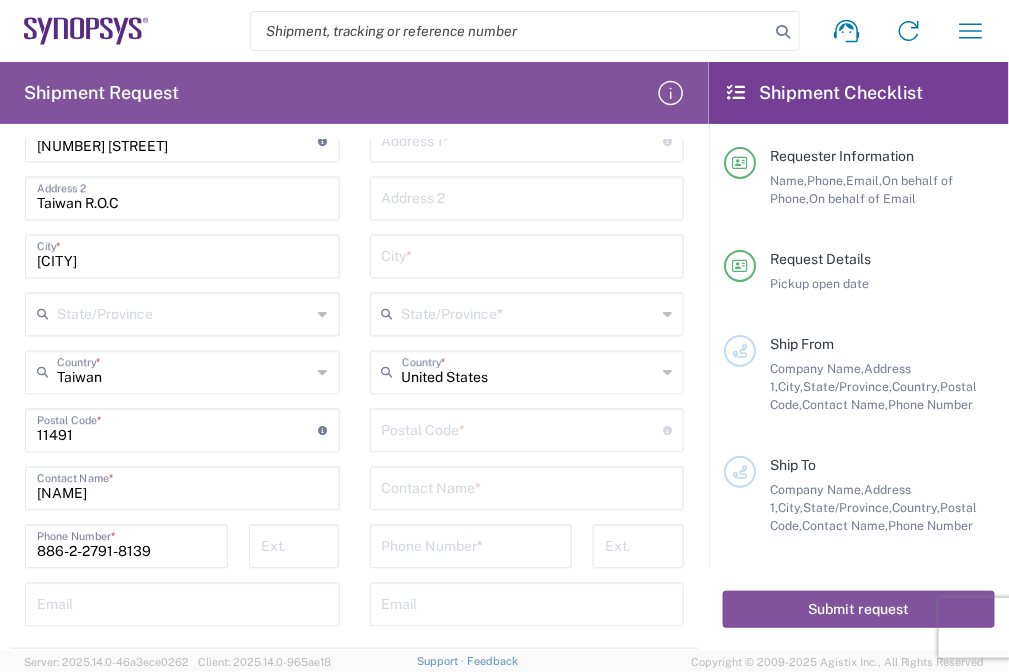 scroll, scrollTop: 863, scrollLeft: 0, axis: vertical 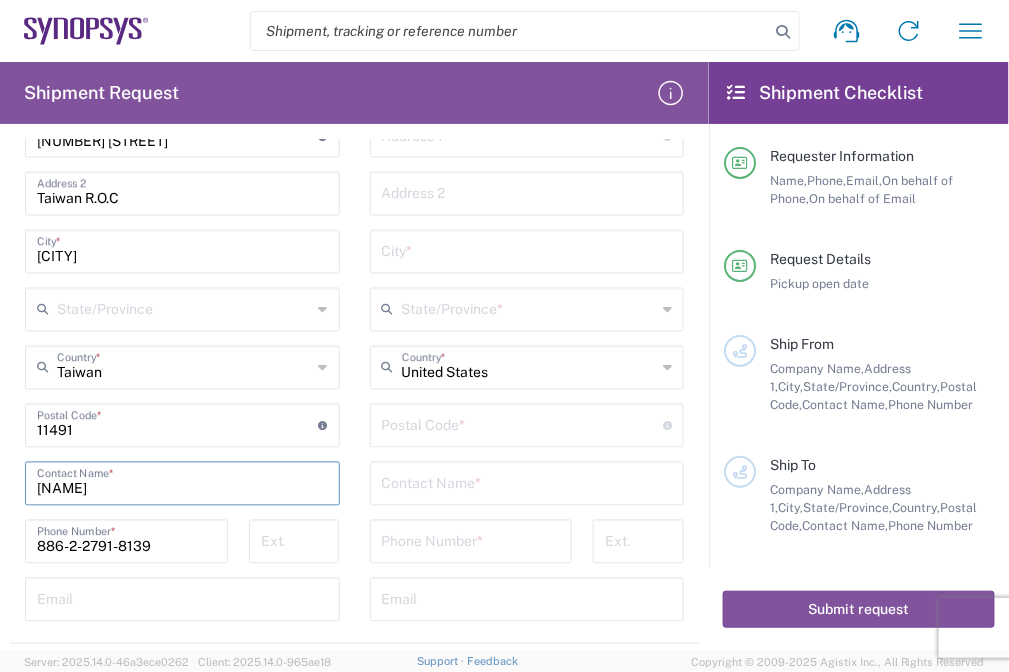 drag, startPoint x: 109, startPoint y: 491, endPoint x: -148, endPoint y: 481, distance: 257.1945 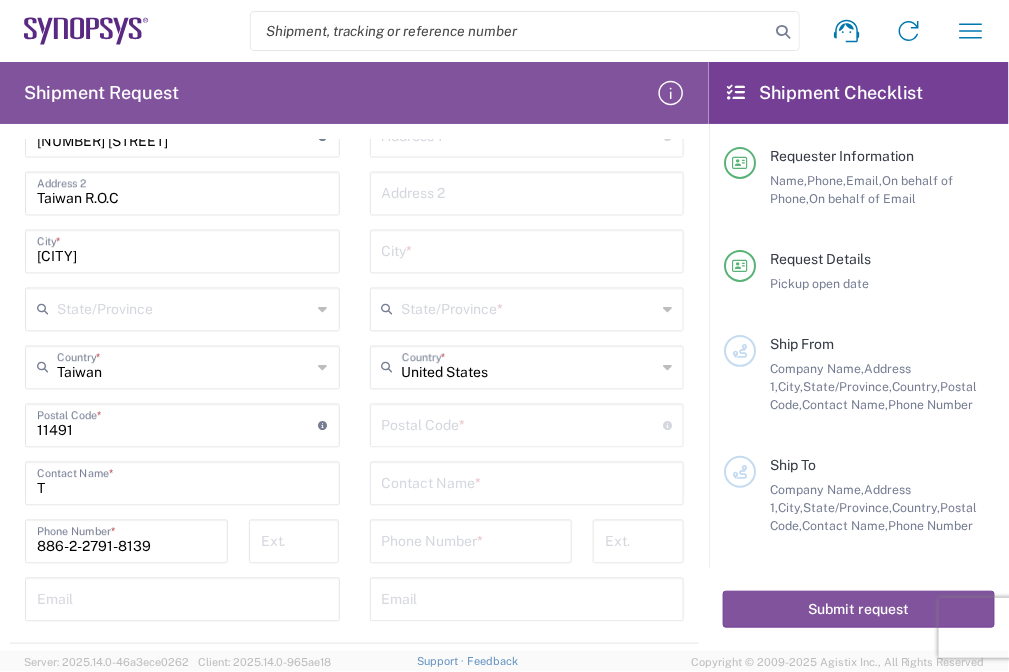 click on "Location  Aachen DE04 Agrate Brianza IT01 Aschheim DE02 Atlanta US60 Austin US26 Bangalore RMZ IN01 Bangalore RMZ IN02 Bangalore RMZ IN08 Bangalore RMZ IN25 Bangalore RMZ IN33 Bangalore RMZ IN37 Bangalore RMZ IN47 Bangalore SIG IN32 Bangalore SIG IN7D Beijing CN30 Belfast GB78 Bellevue US28 Berlin DE16 Berlin DE20 Berlin DE21 Berlin DE22 Bhubaneswar IN68 Bloomington US6J Boulder US1F Boulder US1P Boxborough US8W Bristol GB35 Bucharest RO03 Burlington US1A Burnaby CA Burnaby CA18 Calgary CA11 Cluj-Napoca RO02 Colombo LK01 Colombo LK02 Colorado Springs US1H Copenhagen DK01 Da Nang VN03 Da Nang VN06 Dublin IE02 Edinburgh GB32 EG01 Eindhoven NL20 Enschede NL03 Erfurt DE06 Espoo FI01 Exeter GB29 GB34 Bristol Gdansk PL01 Gilbert US1J Glasgow GB28 Gyumri AM10 Haifa IL61 Hanoi VN09 Hatfield GB21 Headquarters USSV Herndon US6L Hillsboro US03 Ho Chi Minh City VN04 Ho Chi Minh City VN07 Ho Chi Minh City VN08 Hong Kong HK02 Hsinchu TW04 Hsinchu TW12 Hsinchu TW14 Hsinchu TW15 Hsinchu TW17 Hsinchu TW19 Hsinchu TW21 * * *" 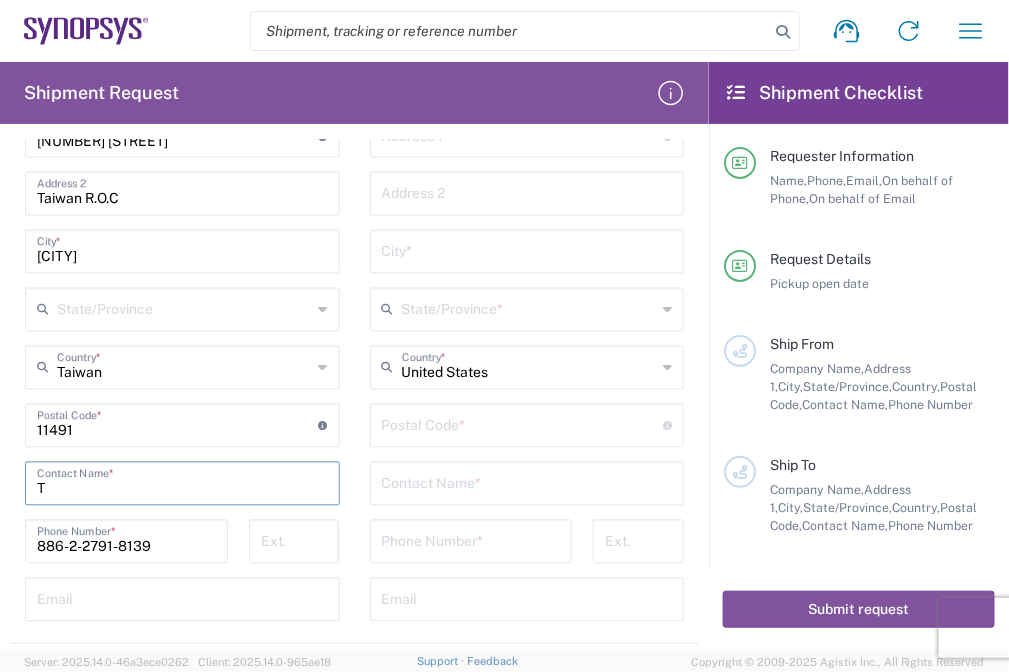 drag, startPoint x: 131, startPoint y: 474, endPoint x: -31, endPoint y: 482, distance: 162.19742 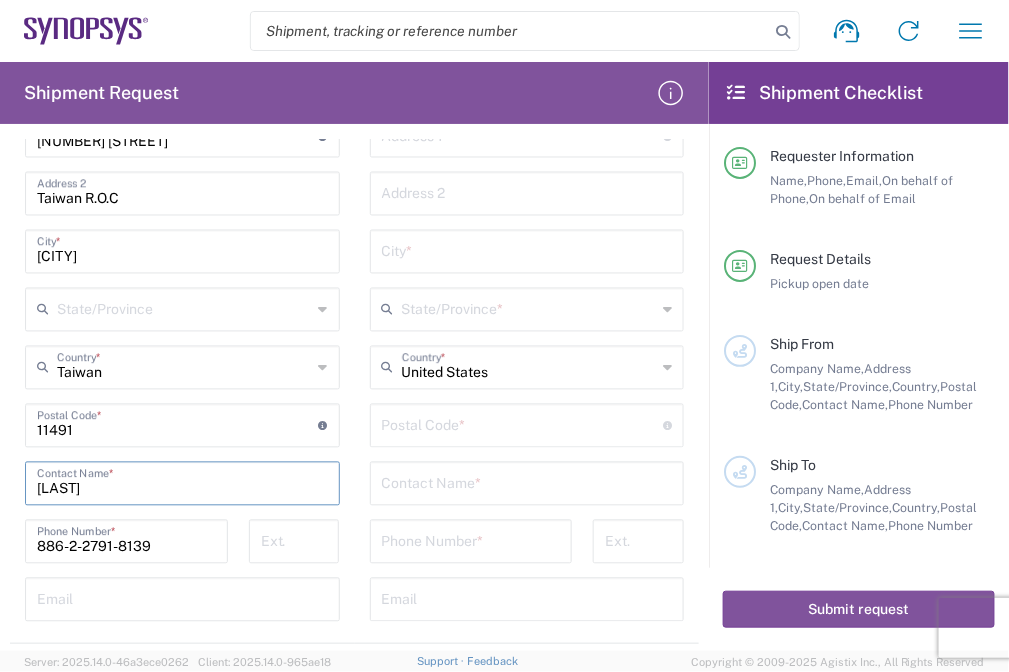type on "[LAST]" 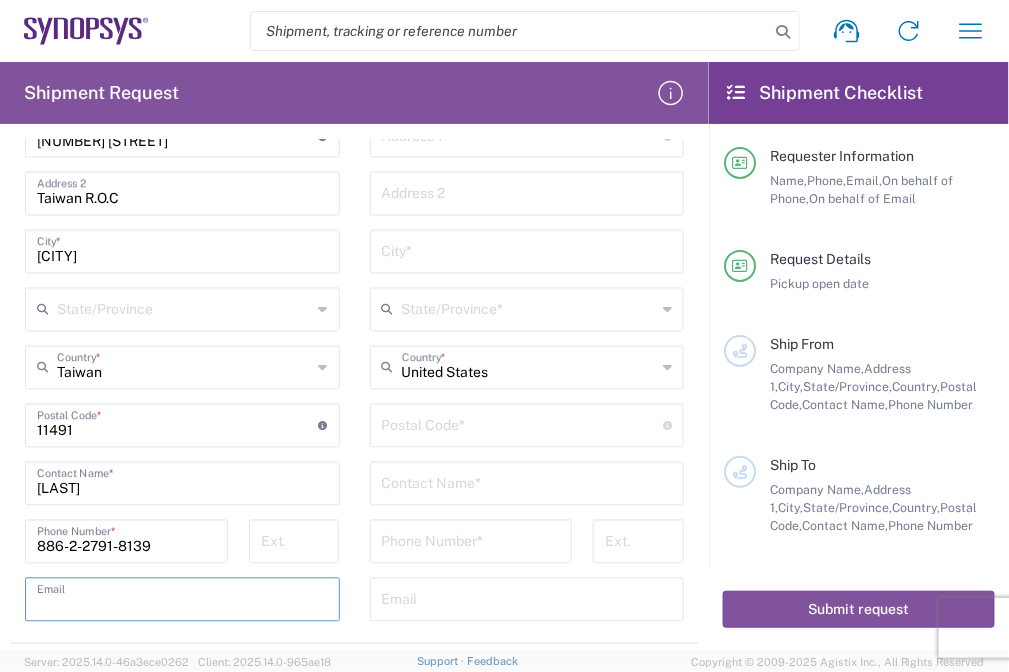 click on "Location  Aachen DE04 Agrate Brianza IT01 Aschheim DE02 Atlanta US60 Austin US26 Bangalore RMZ IN01 Bangalore RMZ IN02 Bangalore RMZ IN08 Bangalore RMZ IN25 Bangalore RMZ IN33 Bangalore RMZ IN37 Bangalore RMZ IN47 Bangalore SIG IN32 Bangalore SIG IN7D Beijing CN30 Belfast GB78 Bellevue US28 Berlin DE16 Berlin DE20 Berlin DE21 Berlin DE22 Bhubaneswar IN68 Bloomington US6J Boulder US1F Boulder US1P Boxborough US8W Bristol GB35 Bucharest RO03 Burlington US1A Burnaby CA Burnaby CA18 Calgary CA11 Cluj-Napoca RO02 Colombo LK01 Colombo LK02 Colorado Springs US1H Copenhagen DK01 Da Nang VN03 Da Nang VN06 Dublin IE02 Edinburgh GB32 EG01 Eindhoven NL20 Enschede NL03 Erfurt DE06 Espoo FI01 Exeter GB29 GB34 Bristol Gdansk PL01 Gilbert US1J Glasgow GB28 Gyumri AM10 Haifa IL61 Hanoi VN09 Hatfield GB21 Headquarters USSV Herndon US6L Hillsboro US03 Ho Chi Minh City VN04 Ho Chi Minh City VN07 Ho Chi Minh City VN08 Hong Kong HK02 Hsinchu TW04 Hsinchu TW12 Hsinchu TW14 Hsinchu TW15 Hsinchu TW17 Hsinchu TW19 Hsinchu TW21 * * *" 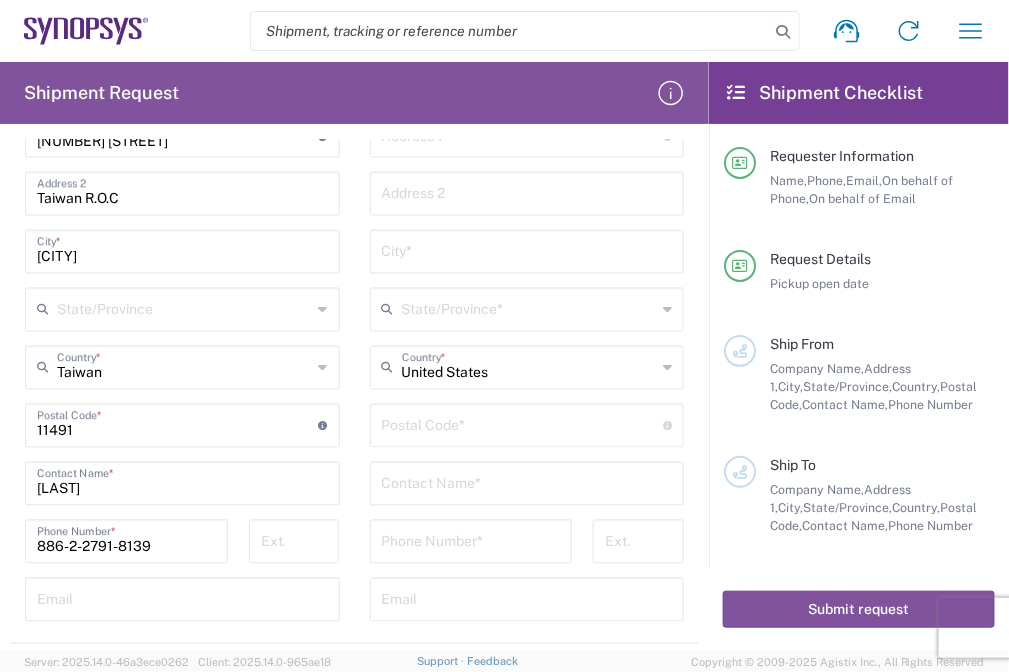 click at bounding box center (182, 598) 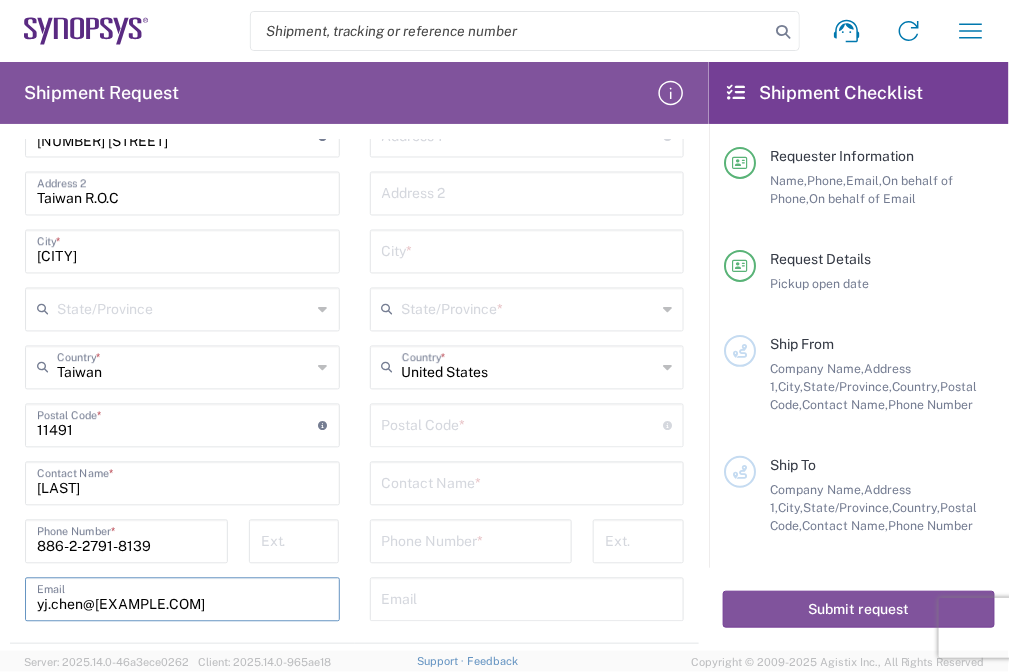 type on "yj.chen@[EXAMPLE.COM]" 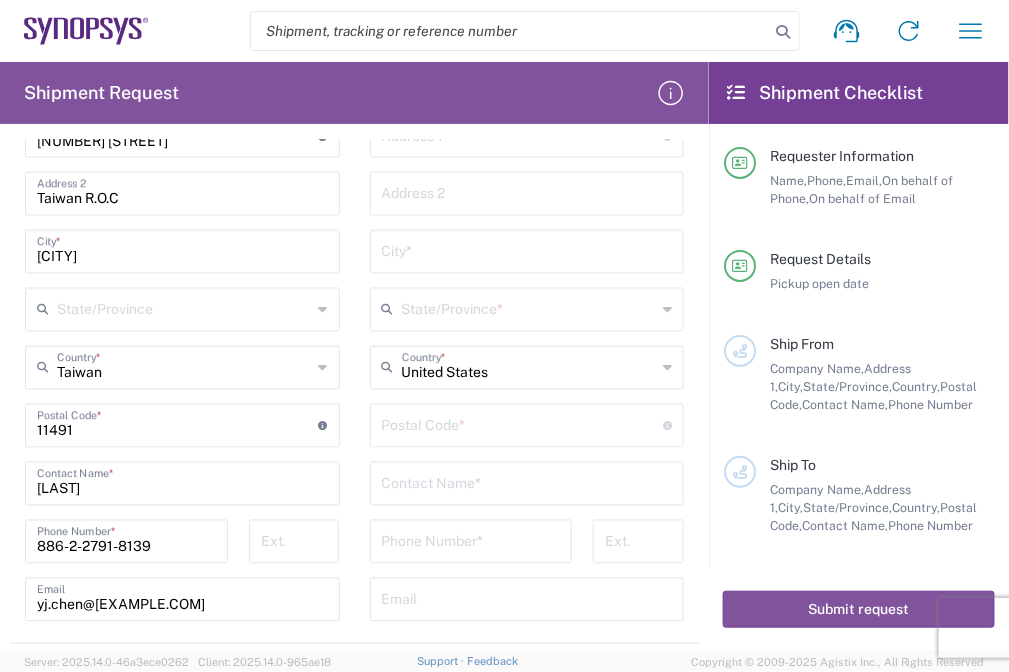 drag, startPoint x: 689, startPoint y: 371, endPoint x: 689, endPoint y: 332, distance: 39 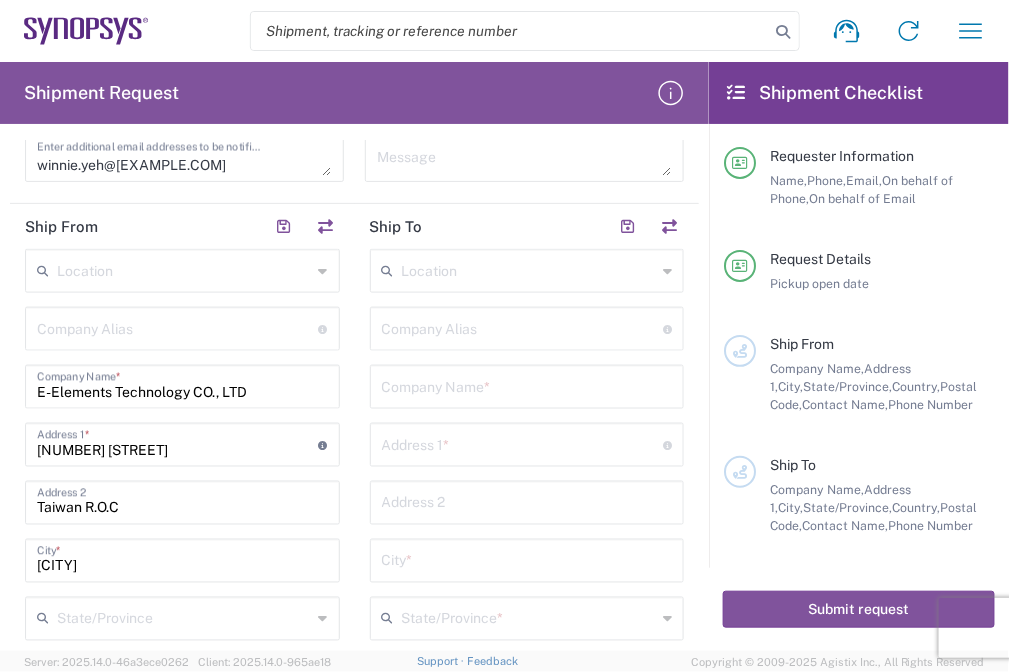 scroll, scrollTop: 532, scrollLeft: 0, axis: vertical 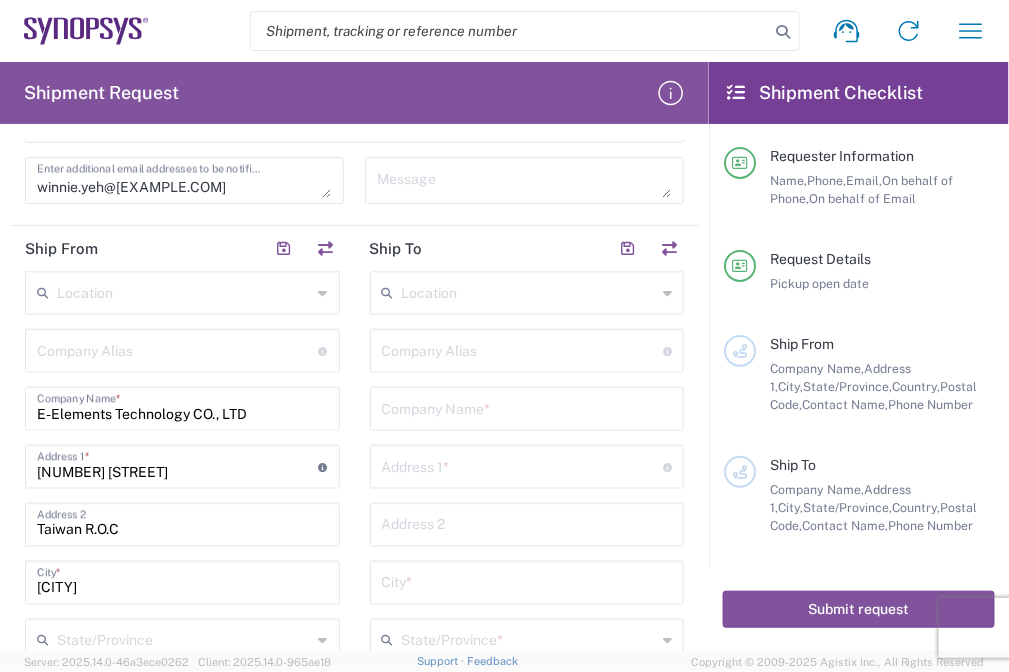 click at bounding box center (527, 407) 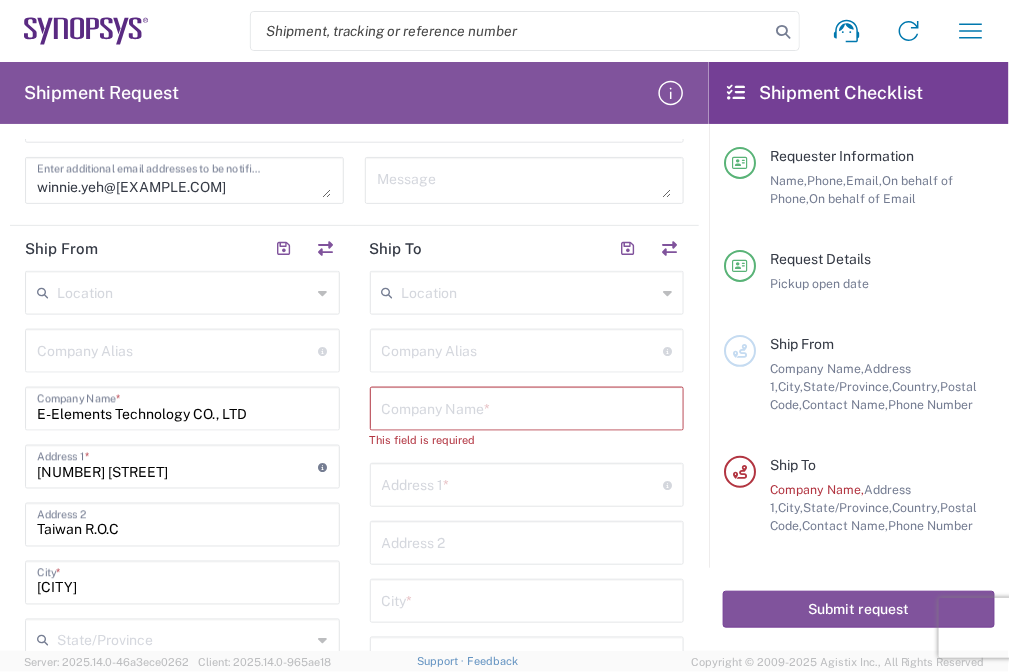 click at bounding box center (527, 407) 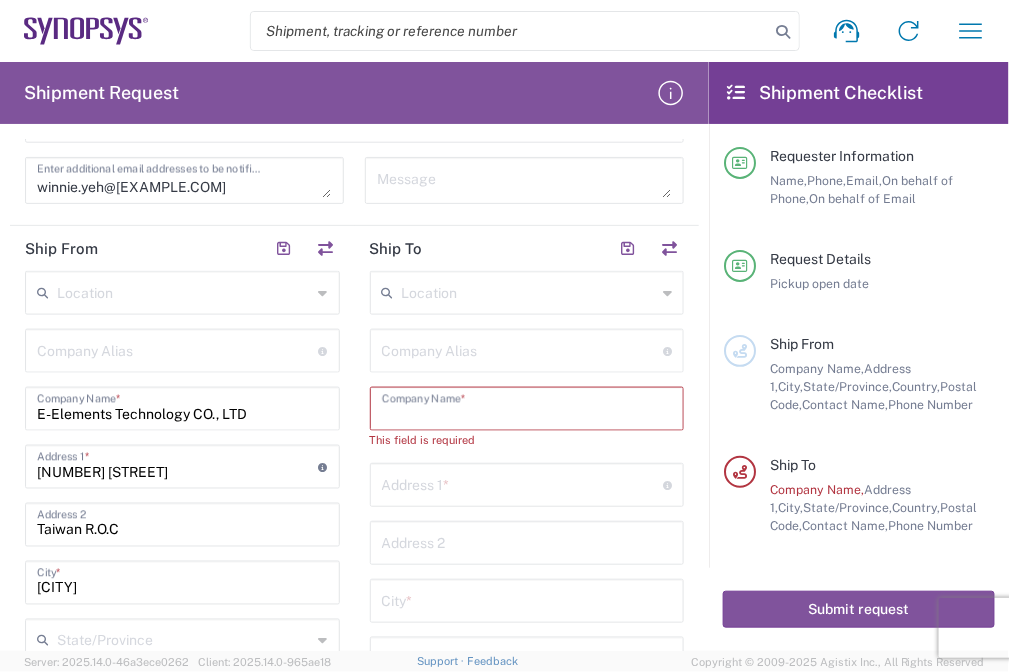 paste on "US01 ALOM" 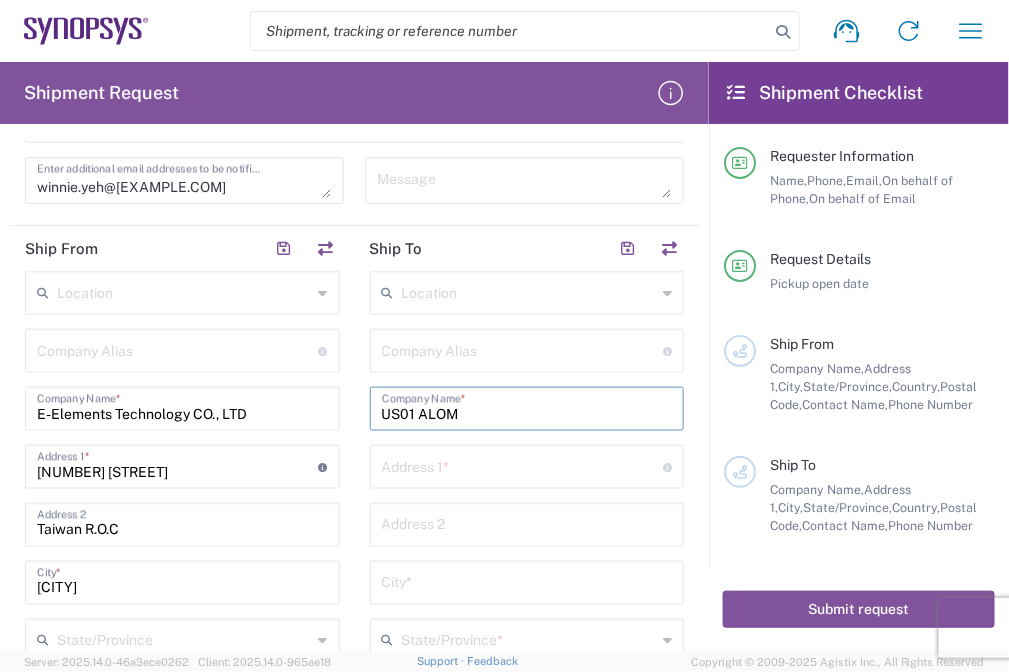 type on "US01 ALOM" 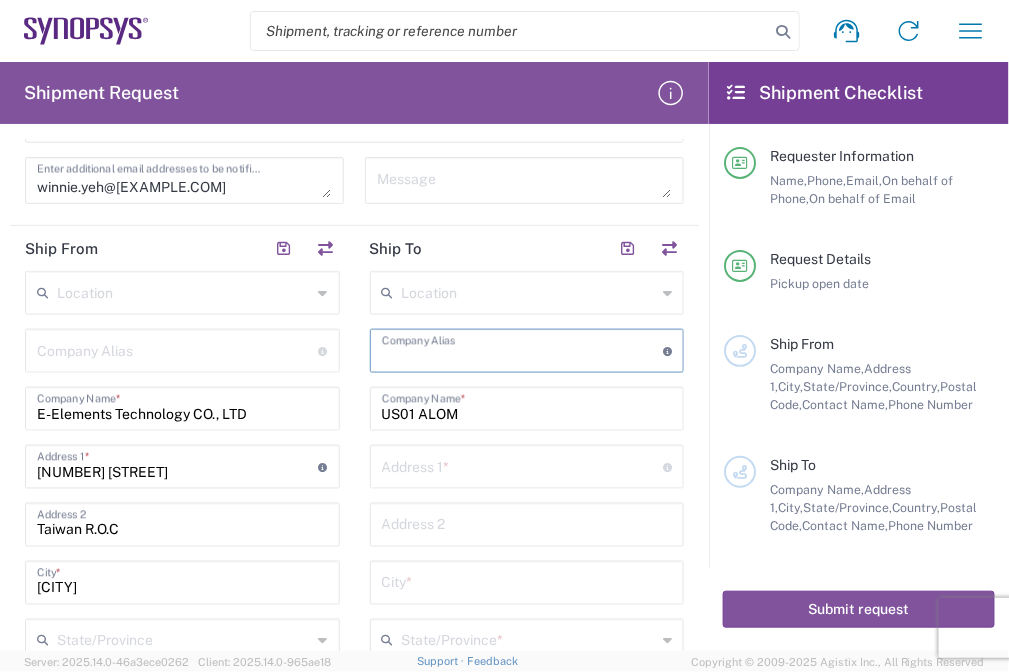 drag, startPoint x: 463, startPoint y: 332, endPoint x: 470, endPoint y: 363, distance: 31.780497 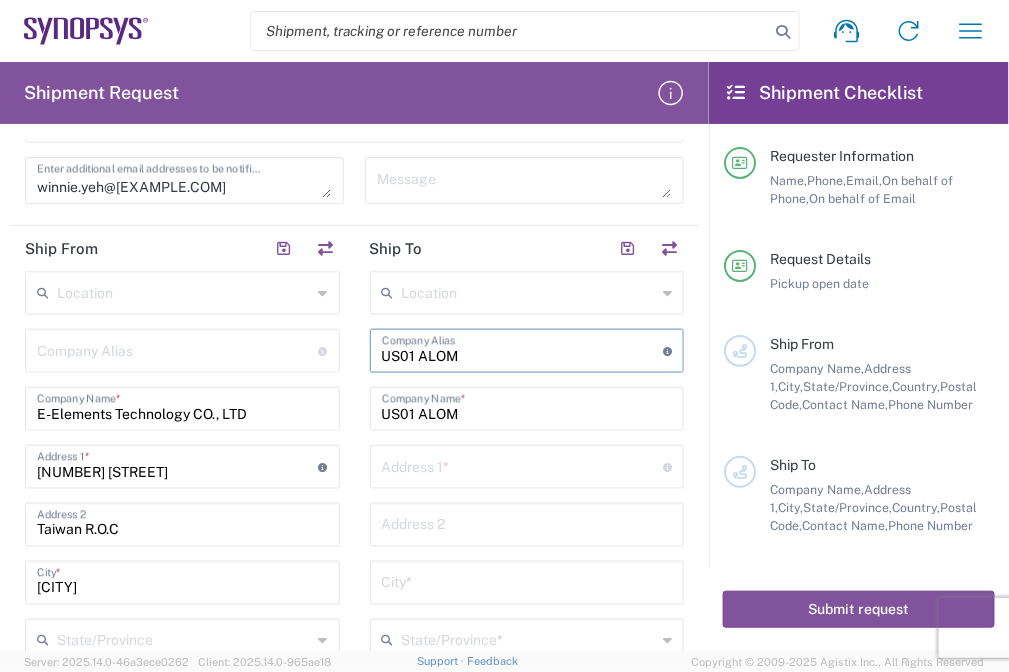 type on "US01 ALOM" 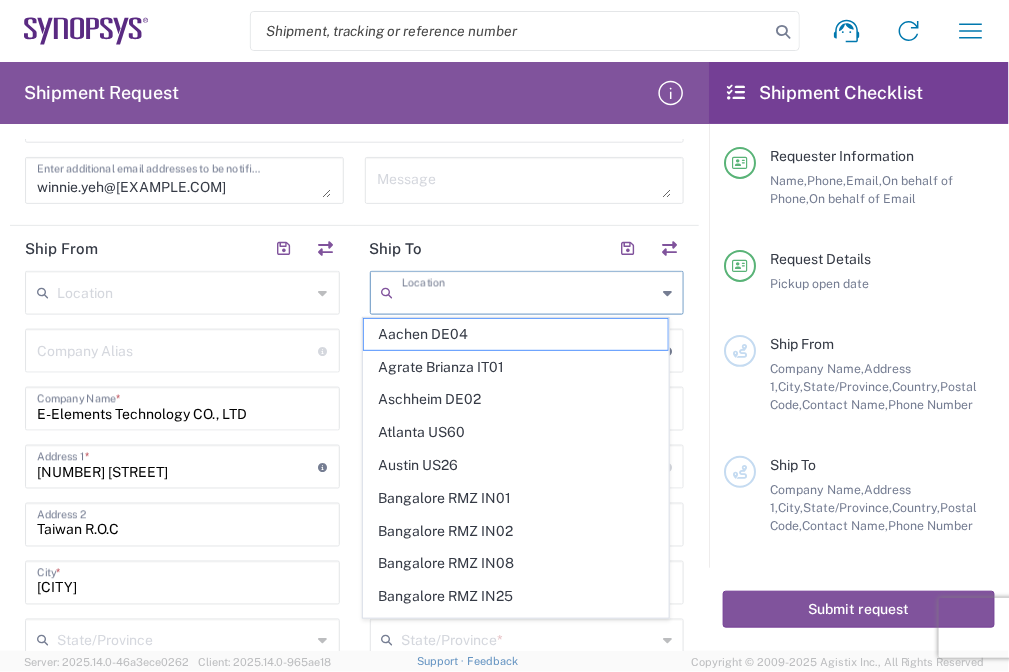 paste on "US01 ALOM" 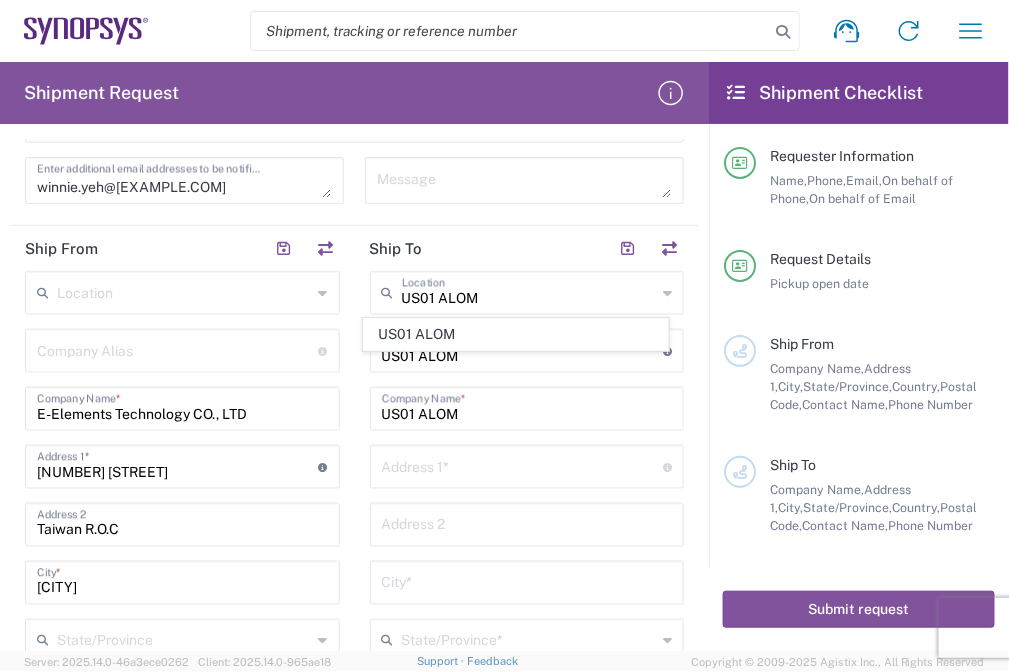 click on "US01 ALOM" 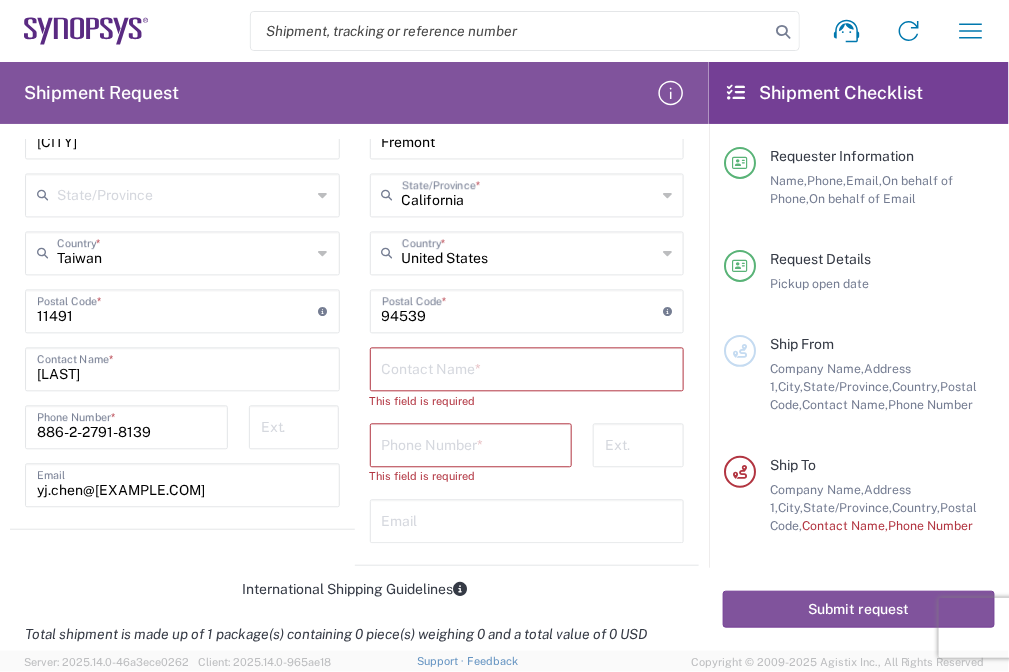 scroll, scrollTop: 982, scrollLeft: 0, axis: vertical 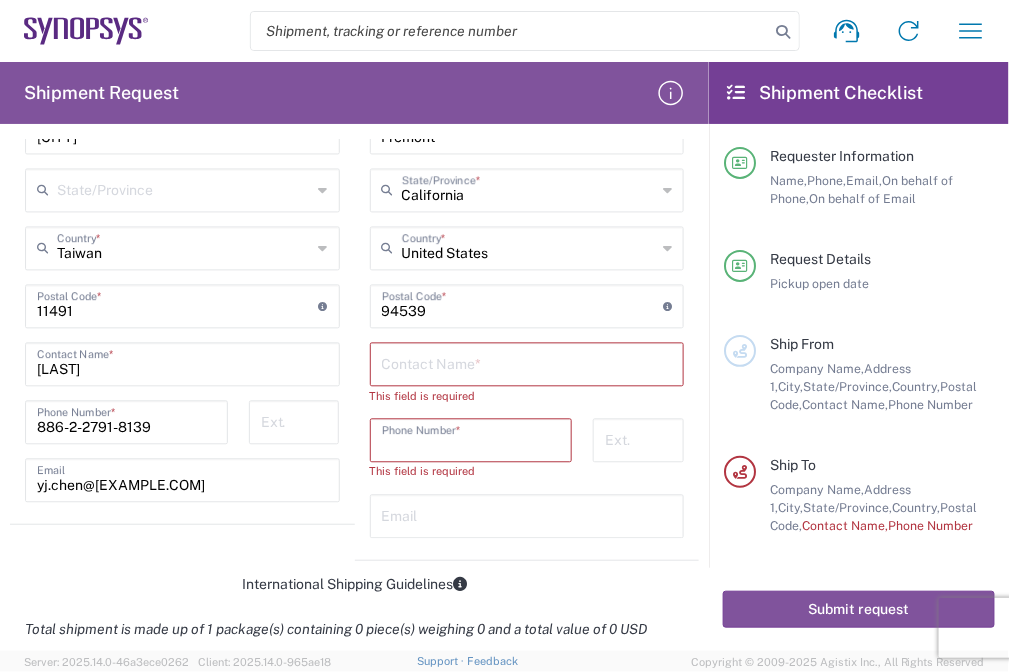 drag, startPoint x: 441, startPoint y: 434, endPoint x: 448, endPoint y: 363, distance: 71.34424 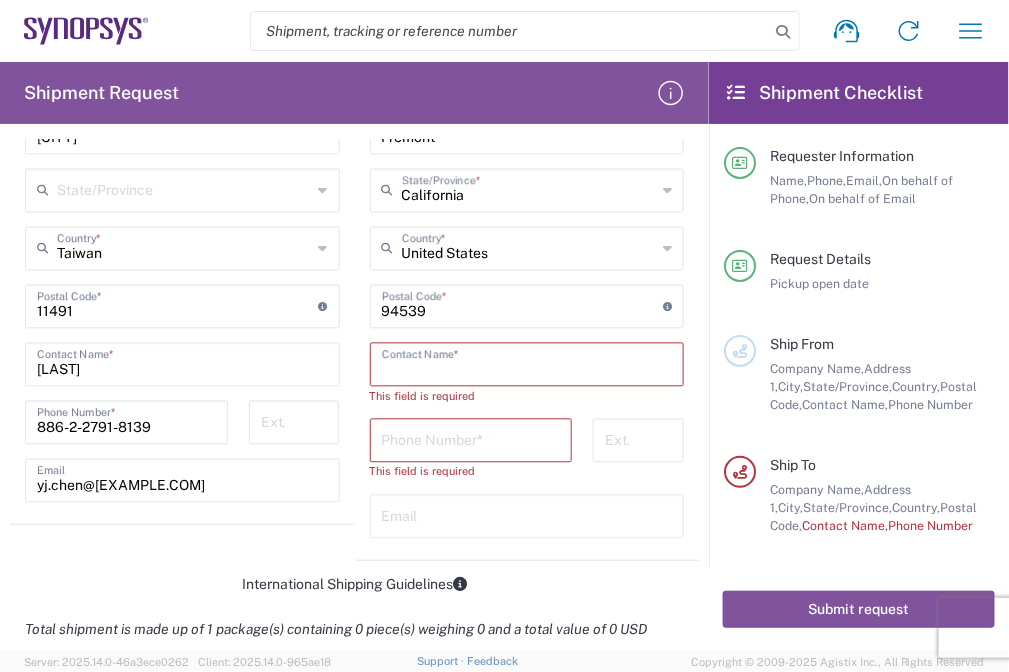 paste on "[NAME]" 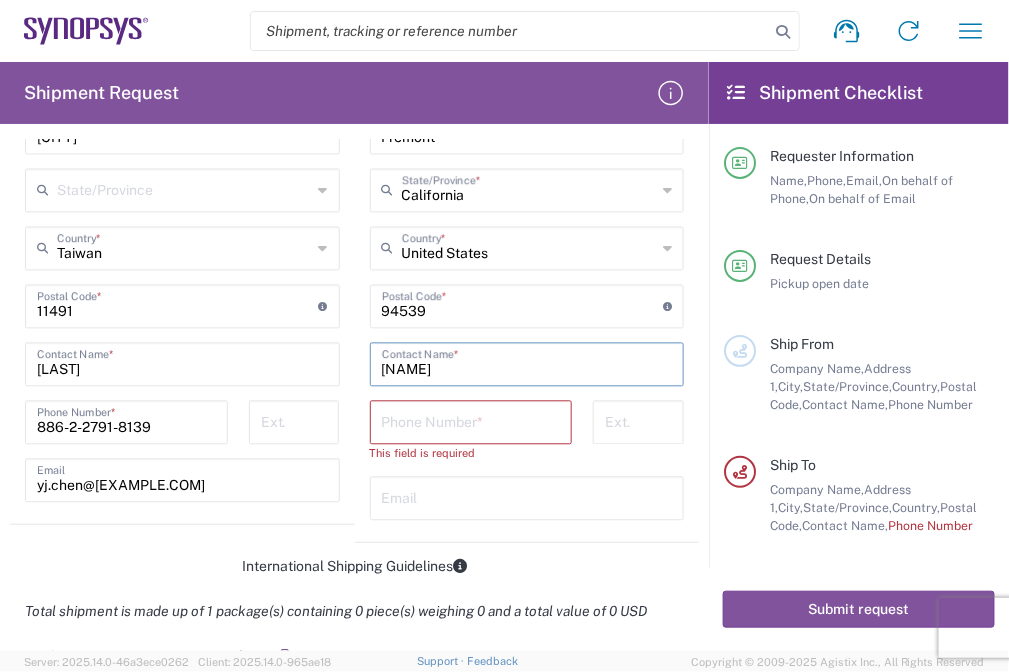 type on "[NAME]" 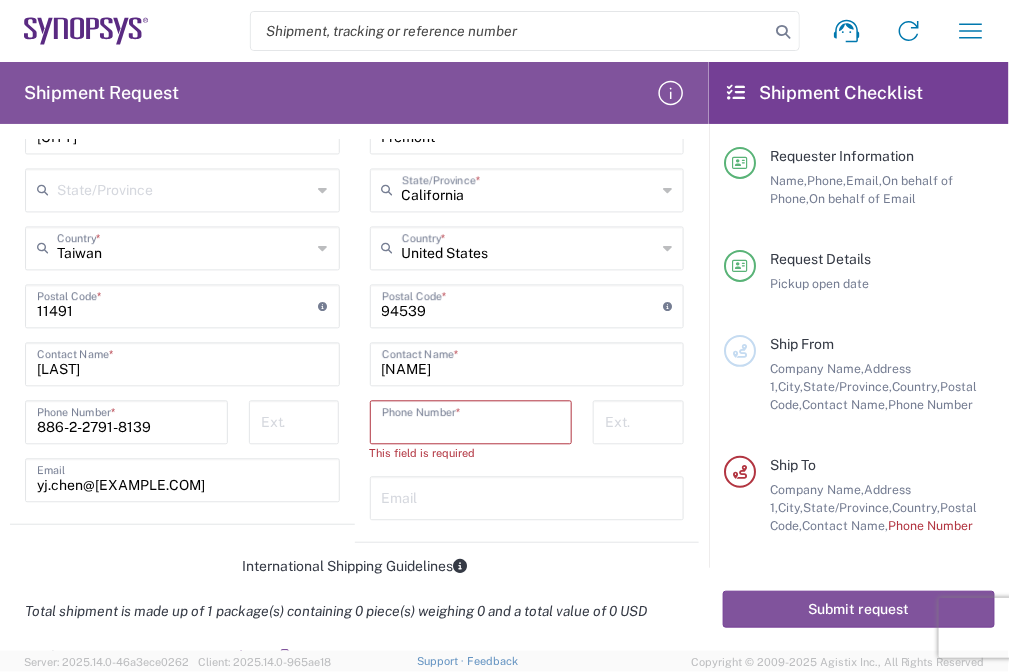 click at bounding box center (471, 421) 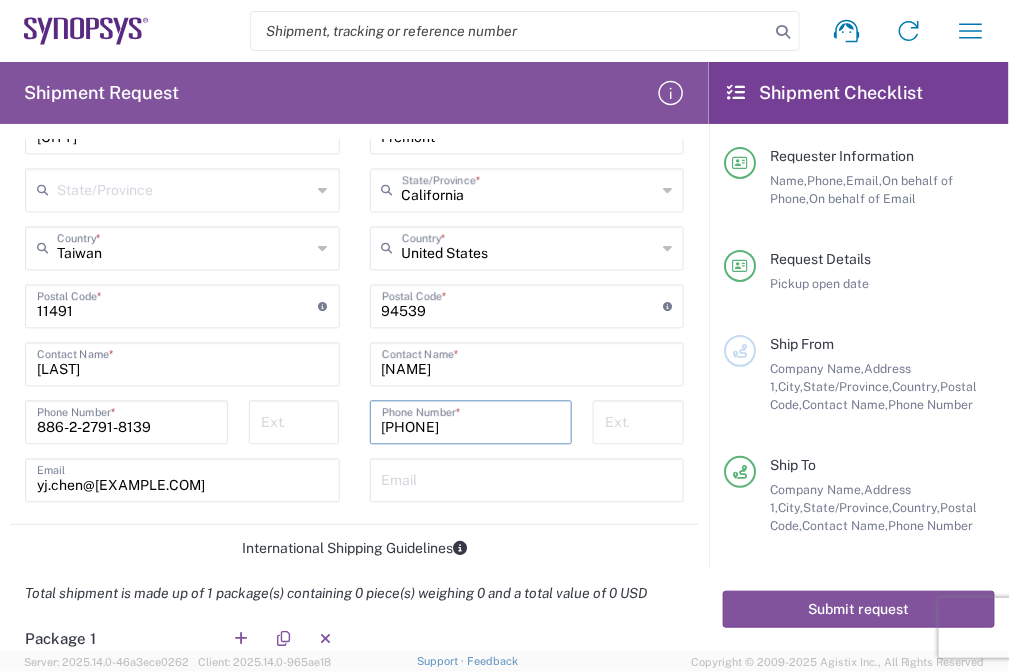 type on "[PHONE]" 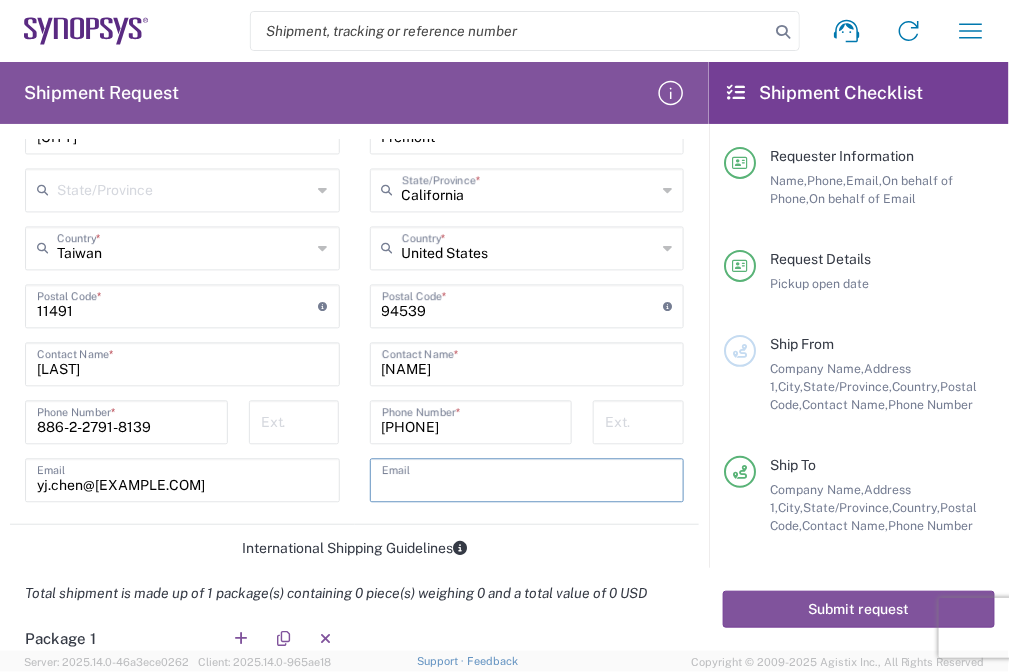 click at bounding box center [527, 479] 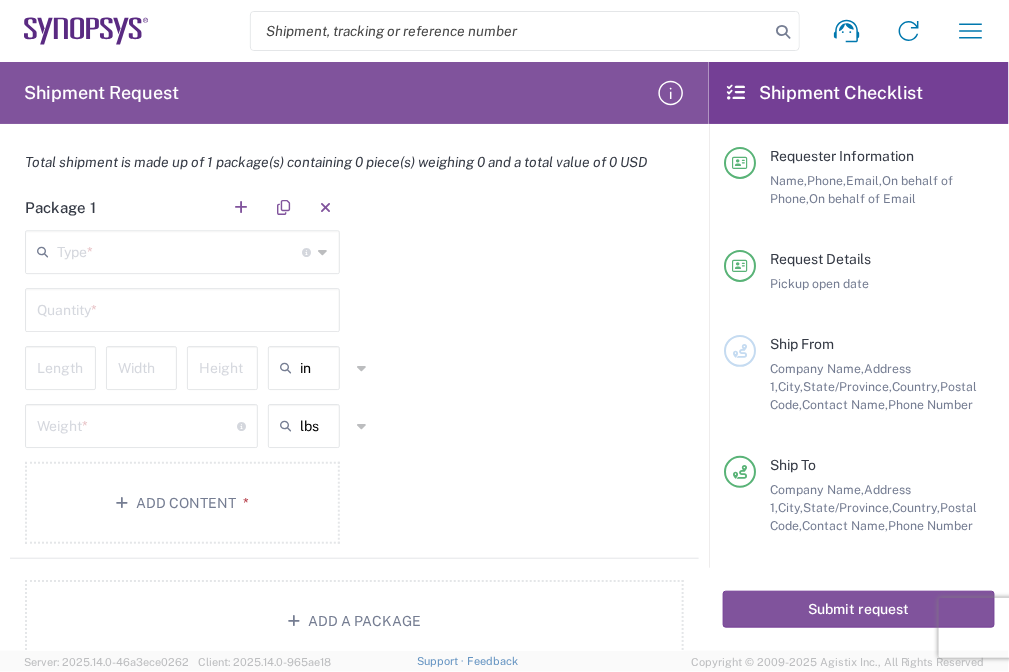 scroll, scrollTop: 1417, scrollLeft: 0, axis: vertical 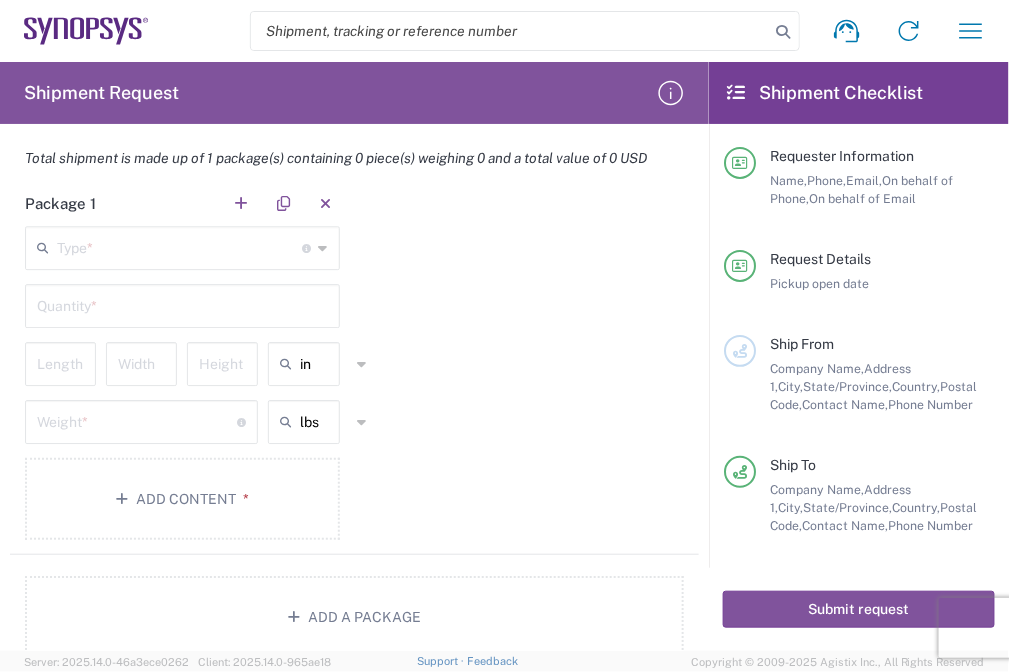 type on "BALEN@[EXAMPLE.COM]" 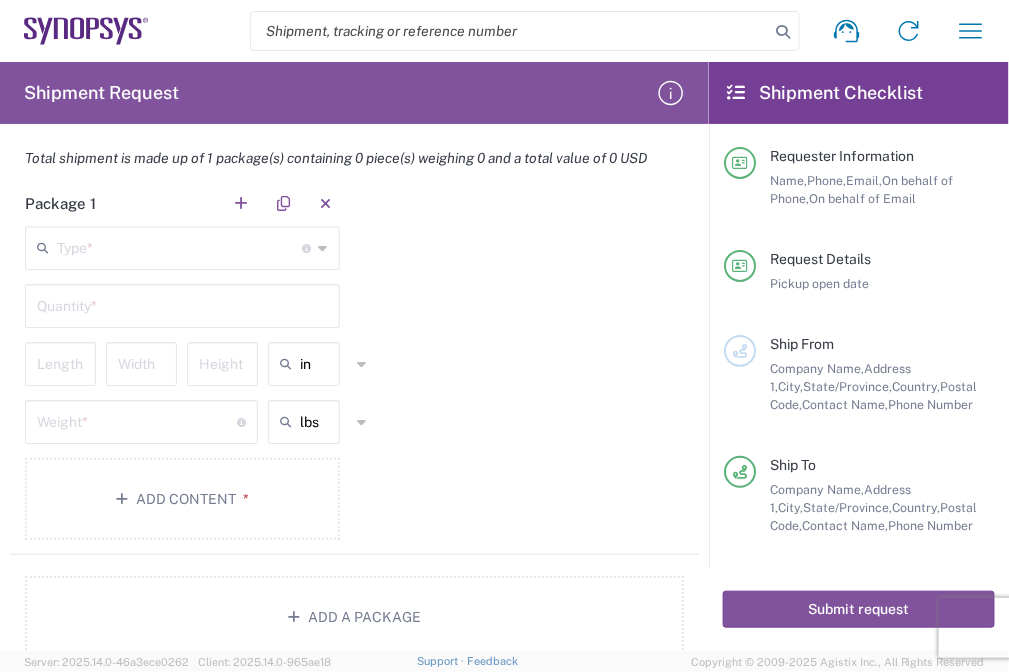 click at bounding box center [180, 246] 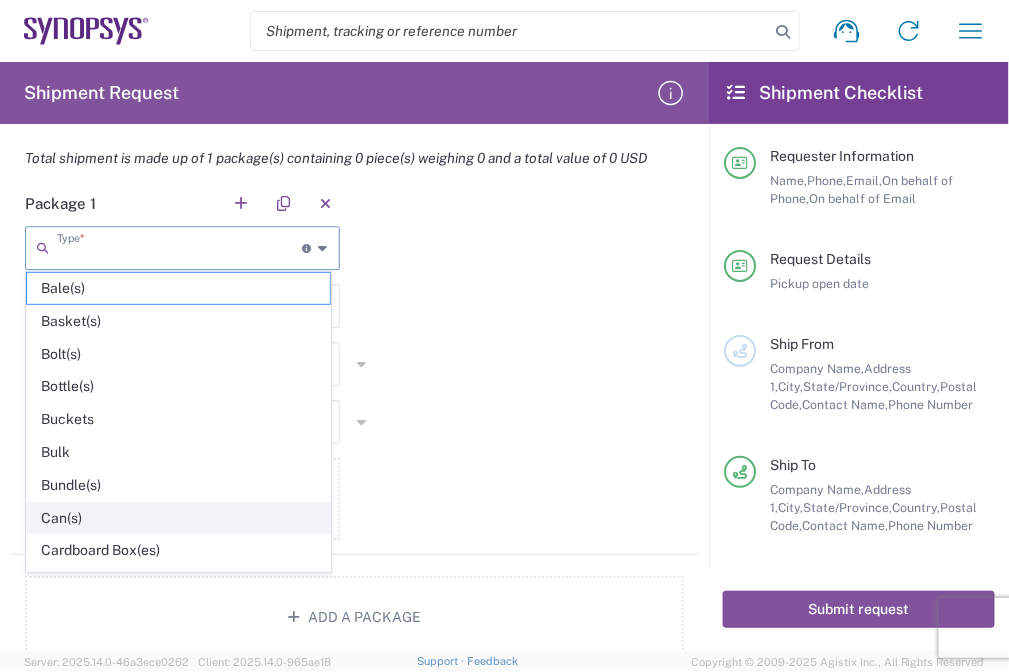 click on "Can(s)" 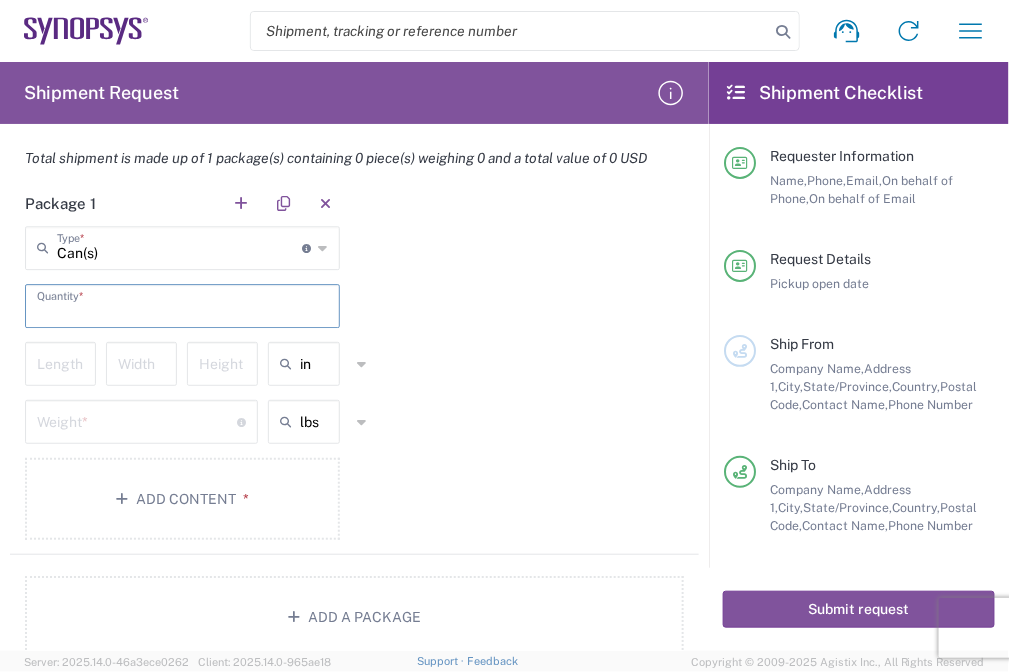 click at bounding box center [182, 304] 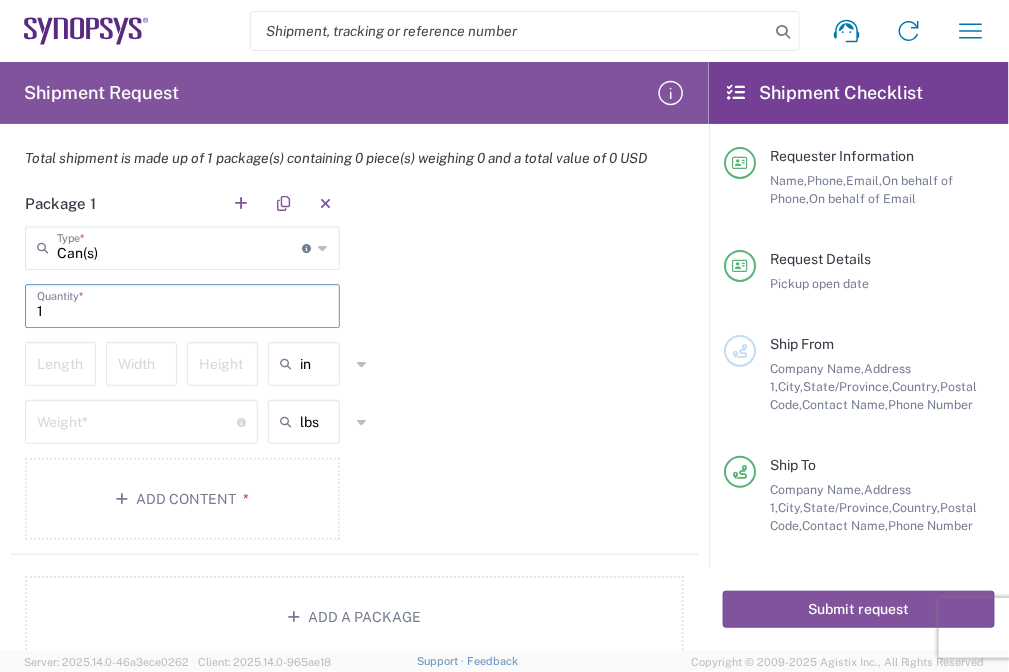 type on "1" 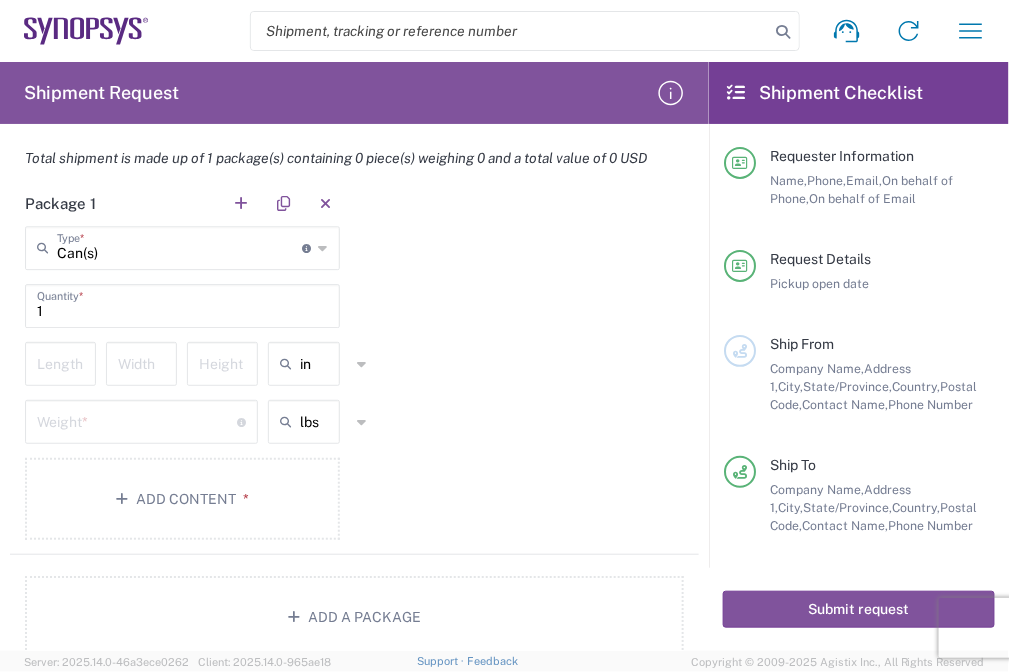 click on "Package 1  Can(s)  Type  * Material used to package goods Bale(s) Basket(s) Bolt(s) Bottle(s) Buckets Bulk Bundle(s) Can(s) Cardboard Box(es) Carton(s) Case(s) Cask(s) Crate(s) Crating Bid Required Cylinder(s) Drum(s) (Fiberboard) Drum(s) (Metal) Drum(s) (Plastic) Envelope Large Box Loose Agricultrural Product Medium Box Naked Cargo (UnPackaged) Pail(s) PAK Pallet(s) Oversized (Not Stackable) Pallet(s) Oversized (Stackable) Pallet(s) Standard (Not Stackable) Pallet(s) Standard (Stackable) Rack Roll(s) Skid(s) Slipsheet Small Box Tube Vendor Packaging Xtreme Half Stack Your Packaging 1  Quantity  *  Length   Width   Height  in in cm ft  Weight  * Total weight of package(s) in pounds or kilograms lbs lbs kgs Add Content *" 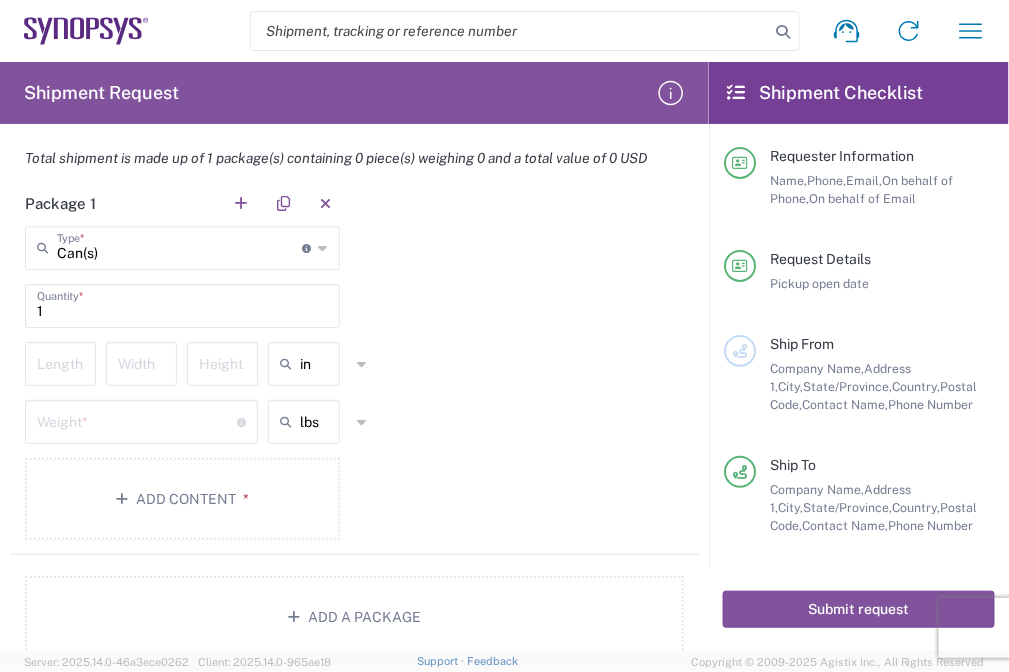 drag, startPoint x: 544, startPoint y: 383, endPoint x: 534, endPoint y: 382, distance: 10.049875 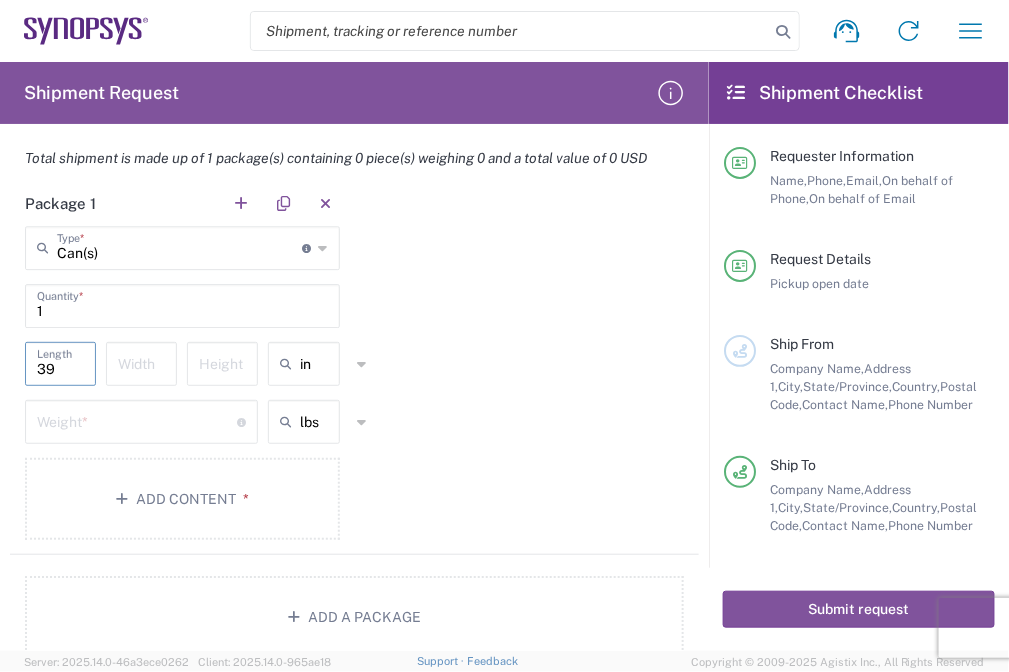 type on "39" 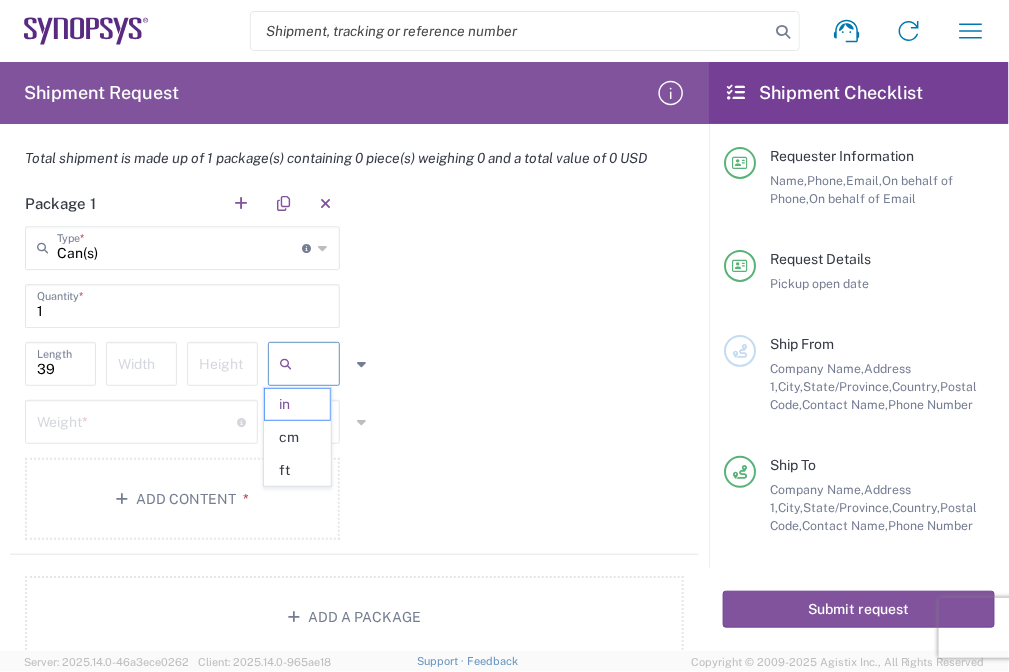 click at bounding box center [325, 364] 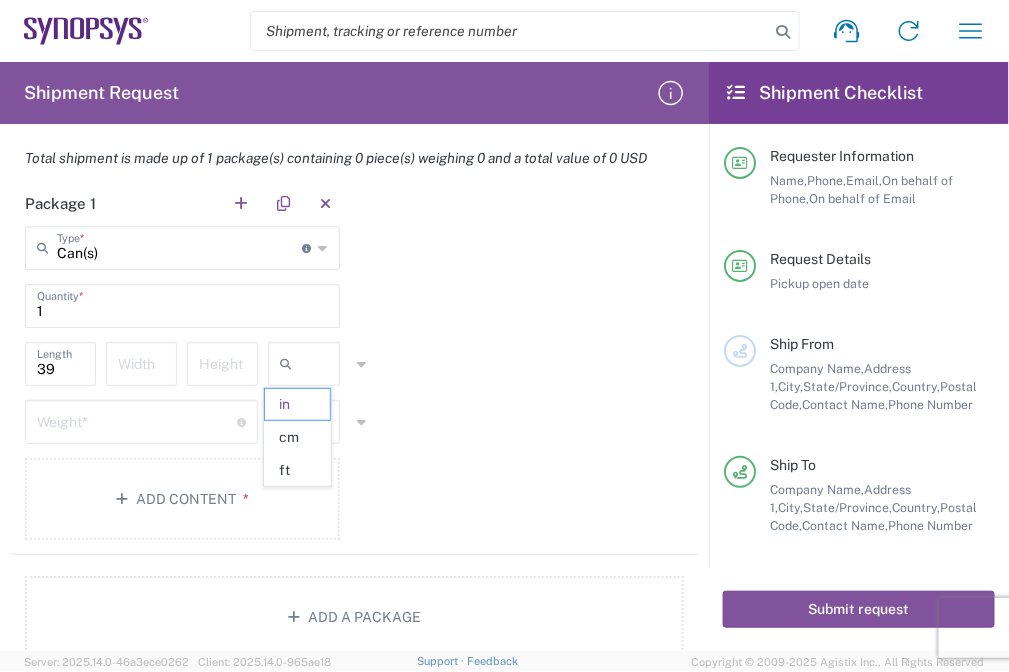 drag, startPoint x: 303, startPoint y: 438, endPoint x: 36, endPoint y: 384, distance: 272.40594 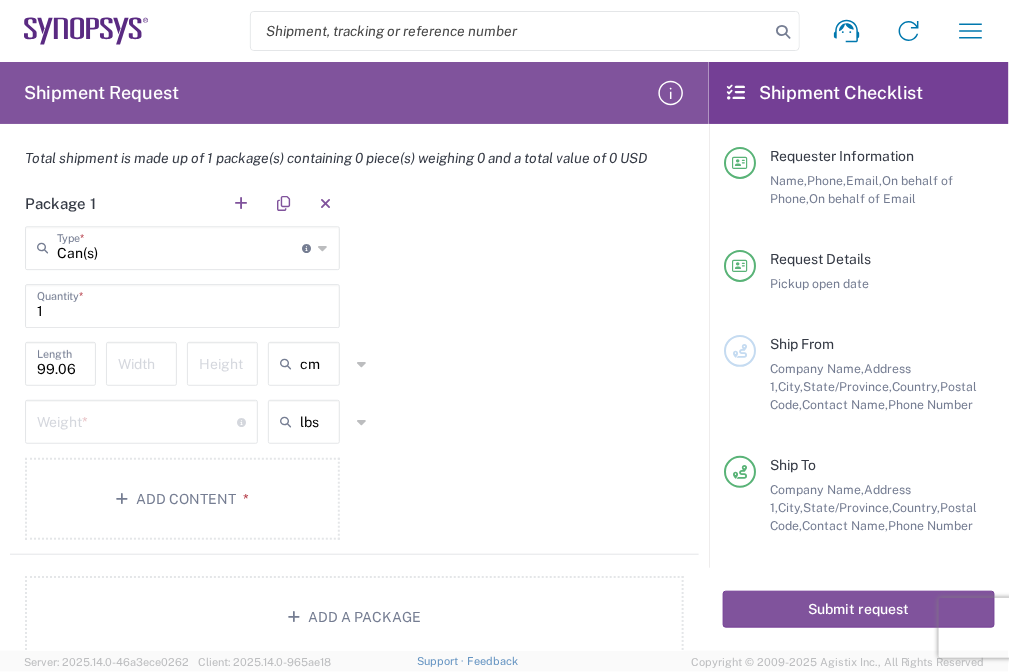 click on "99.06" at bounding box center (62, 362) 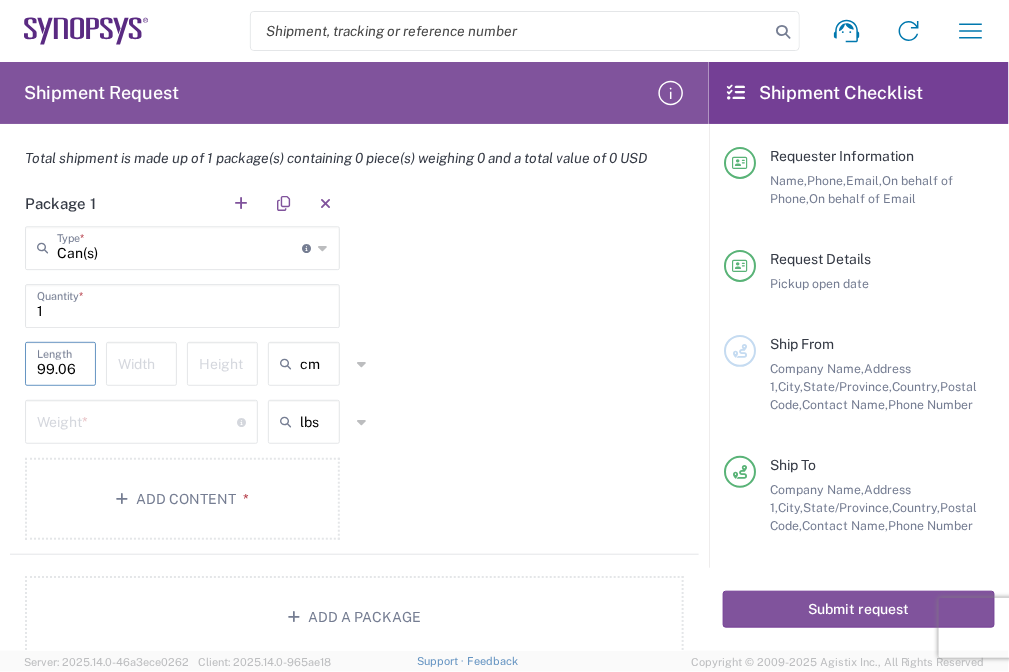 drag, startPoint x: 88, startPoint y: 371, endPoint x: -58, endPoint y: 360, distance: 146.4138 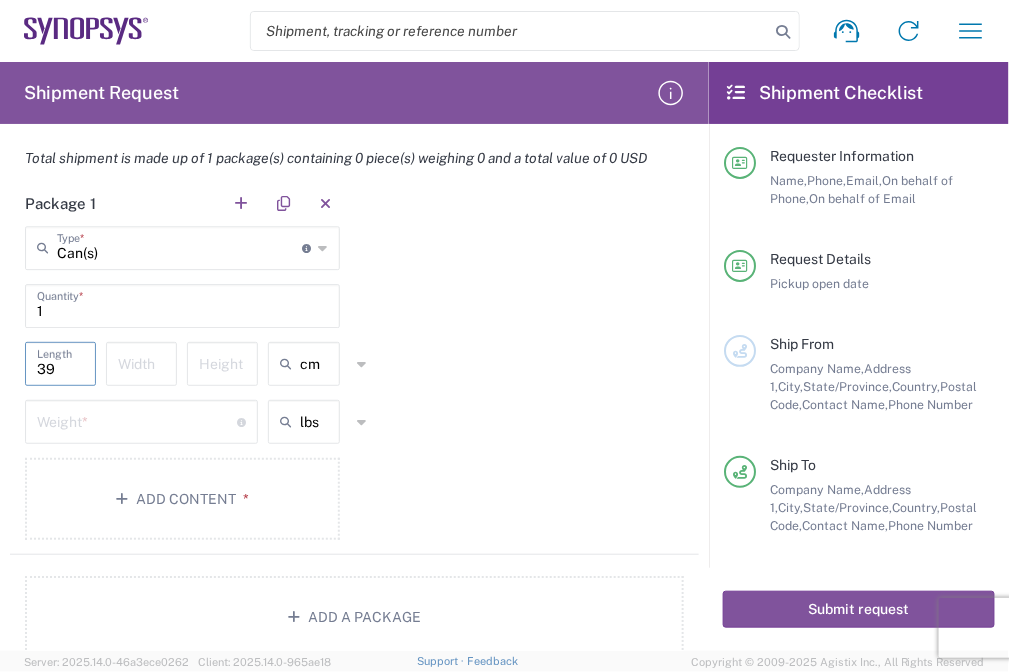 type on "39" 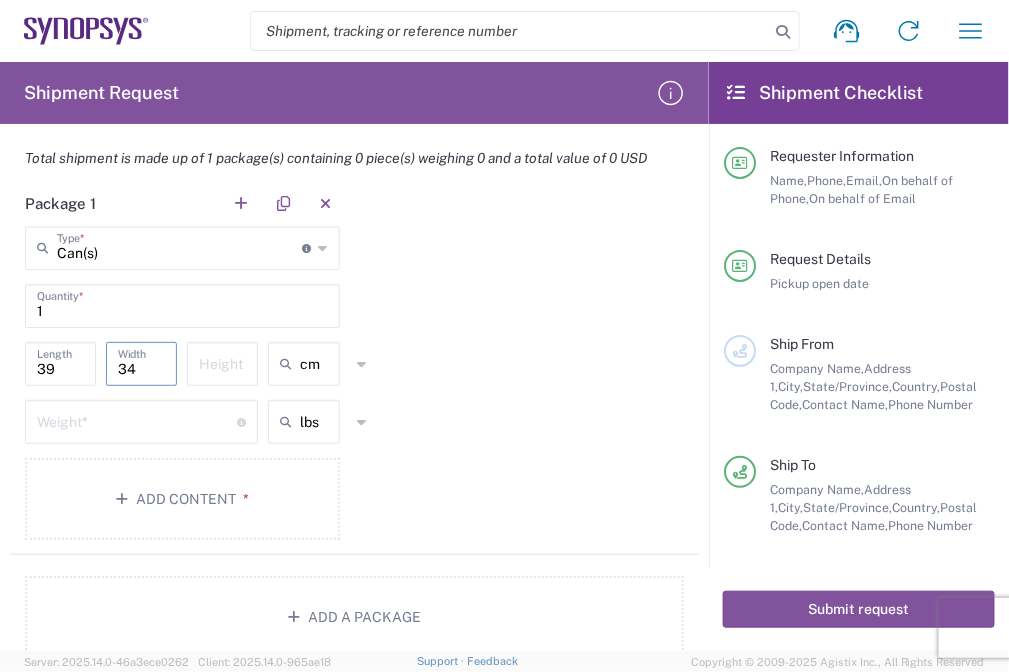 type on "34" 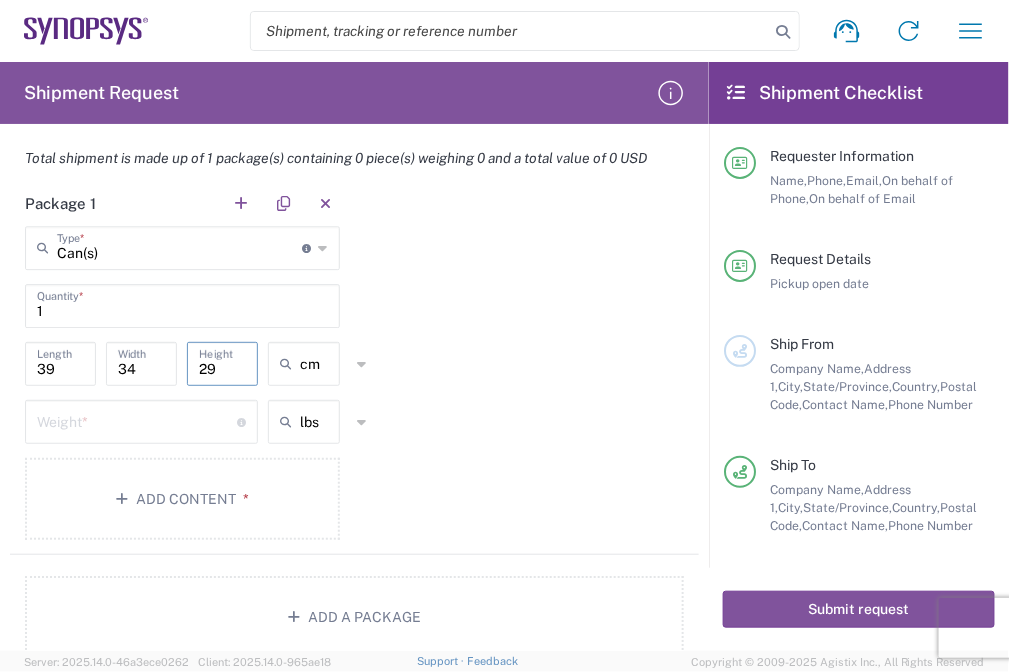 type on "29" 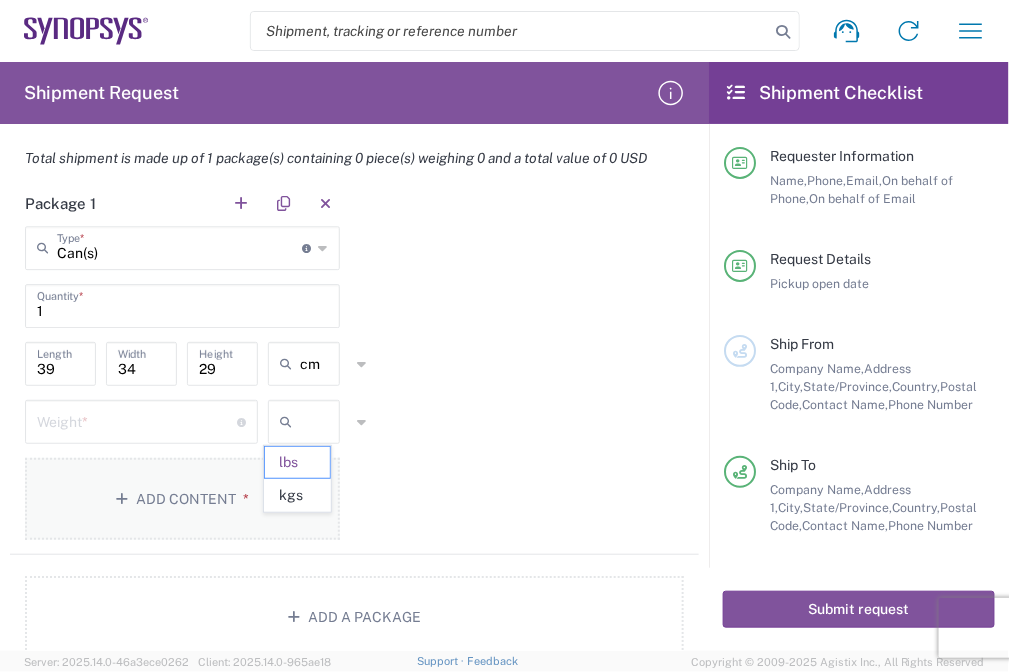 drag, startPoint x: 304, startPoint y: 486, endPoint x: 90, endPoint y: 484, distance: 214.00934 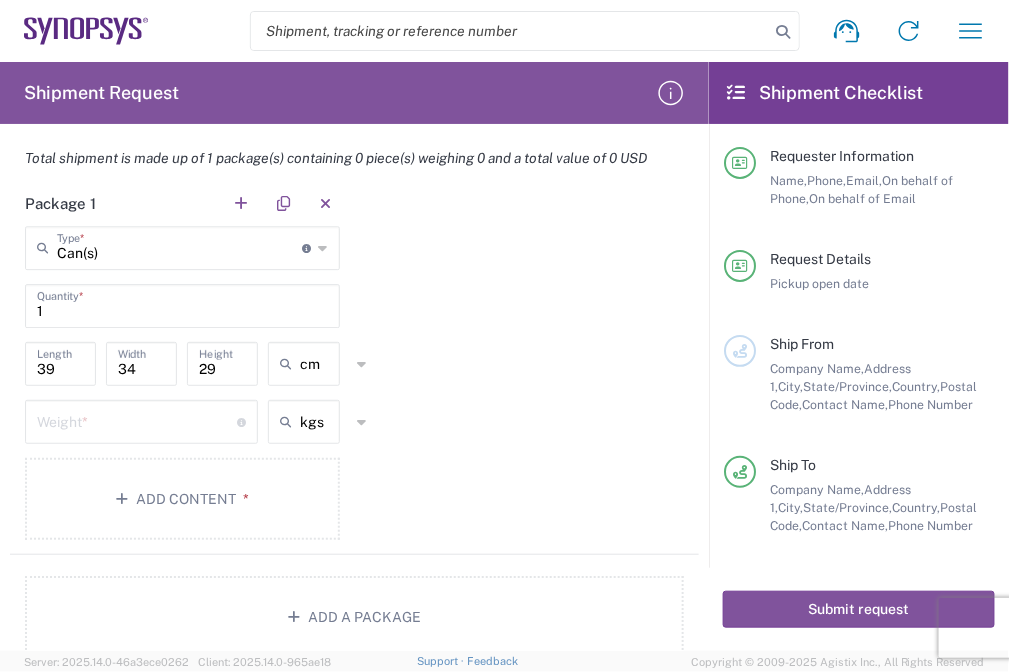 drag, startPoint x: 616, startPoint y: 421, endPoint x: 375, endPoint y: 432, distance: 241.2509 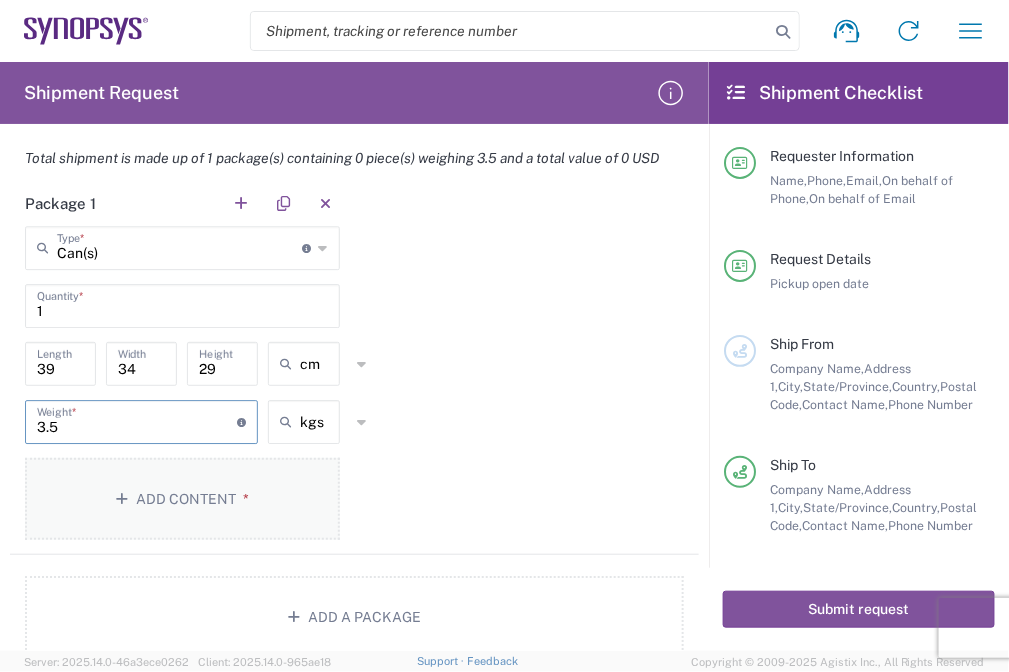 type on "3.5" 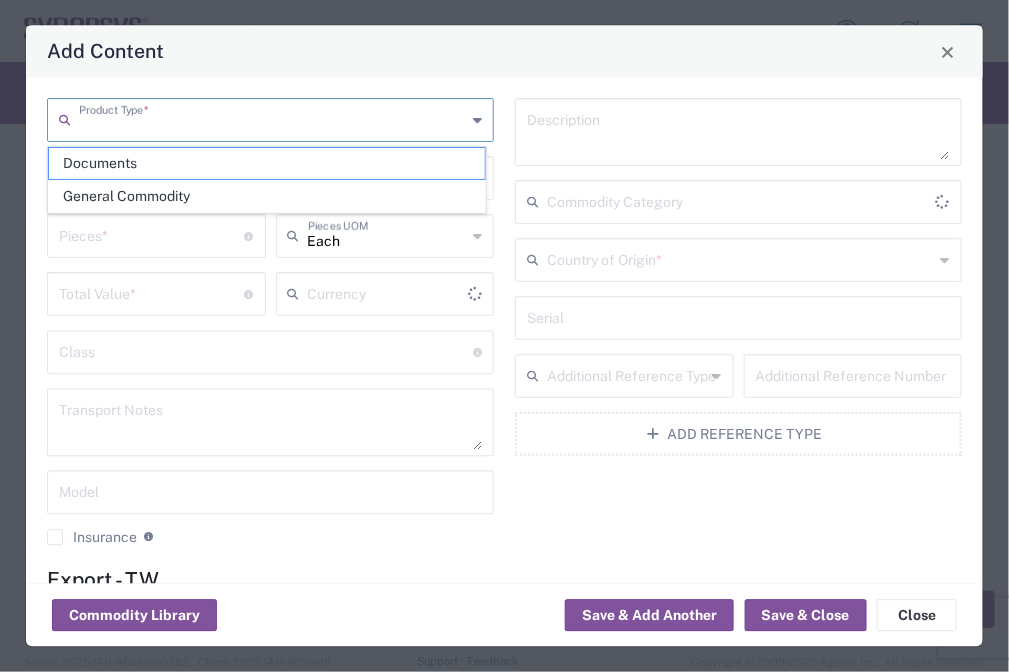 click at bounding box center [272, 119] 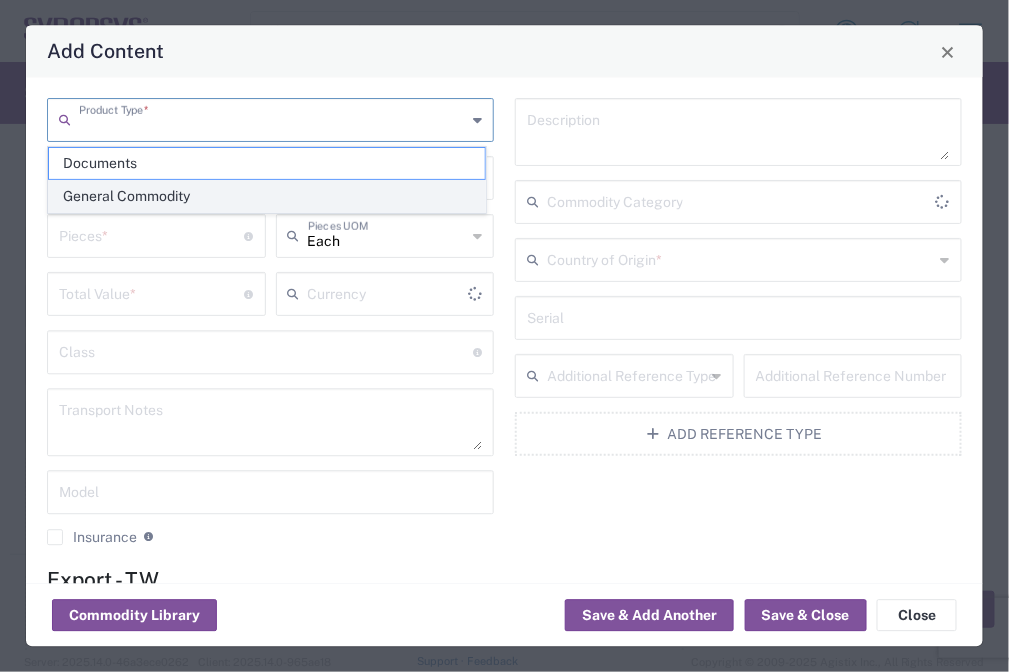 click on "General Commodity" 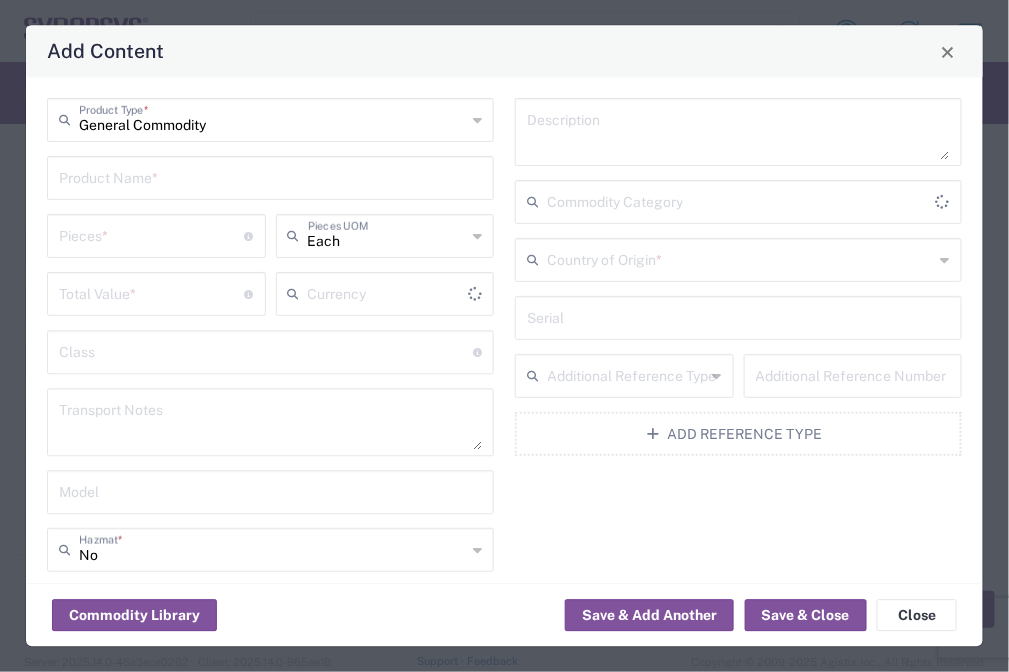click at bounding box center [270, 177] 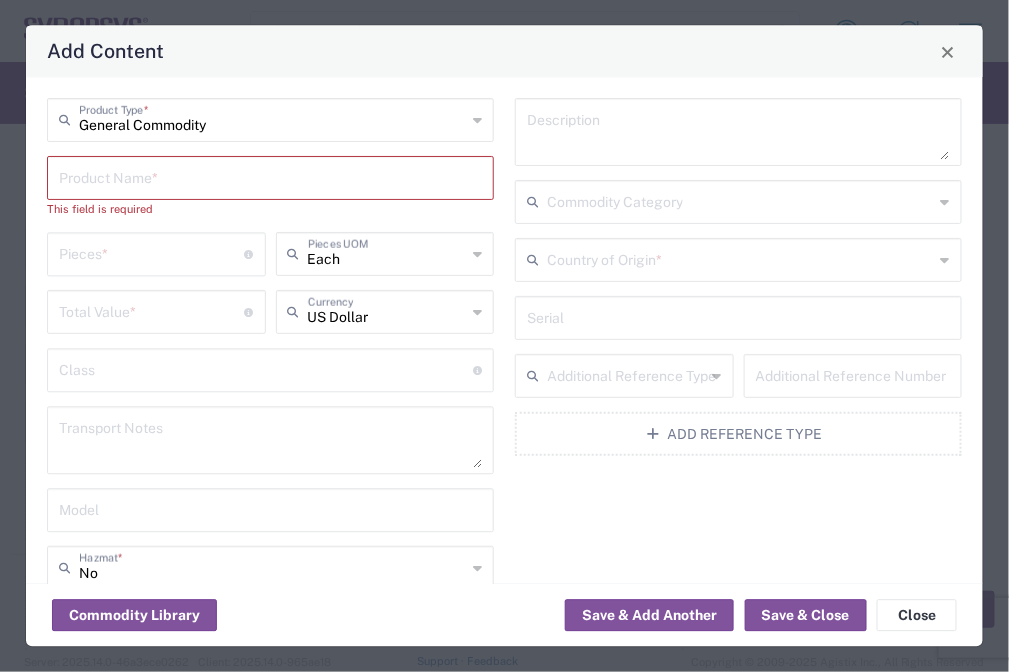 drag, startPoint x: 455, startPoint y: 221, endPoint x: 334, endPoint y: 190, distance: 124.90797 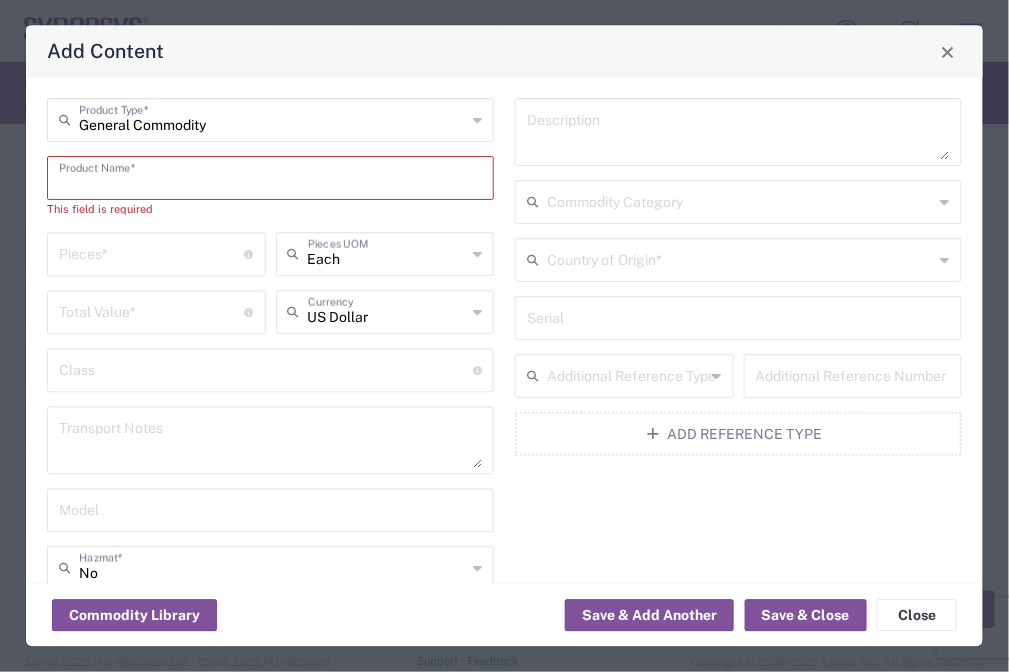 paste on "M2_HOST_MGB2 for M.2 host/RC to MGB2" 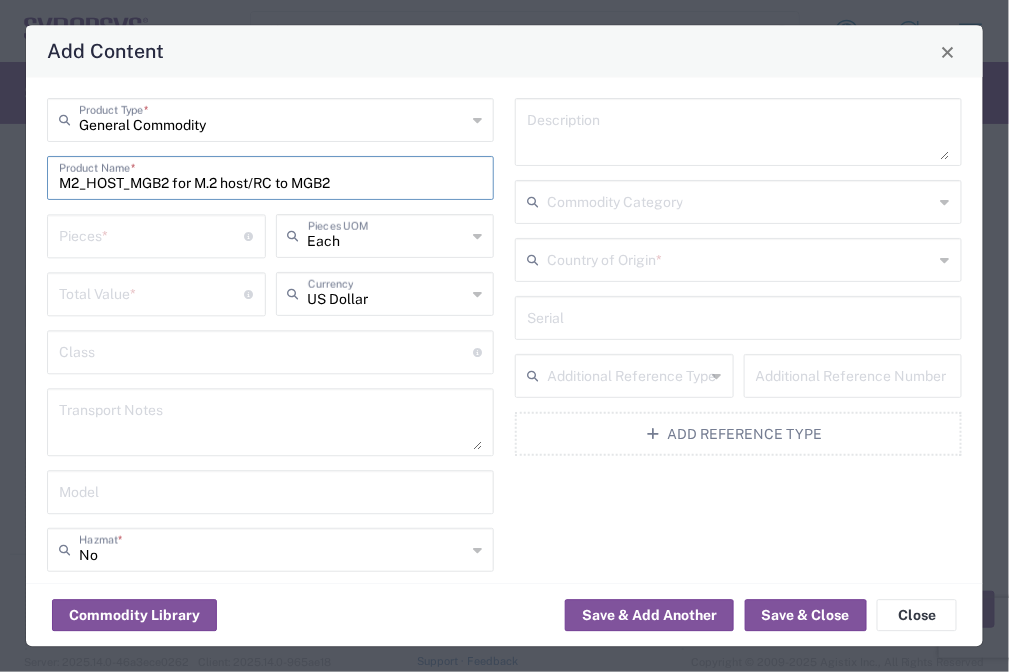 type on "M2_HOST_MGB2 for M.2 host/RC to MGB2" 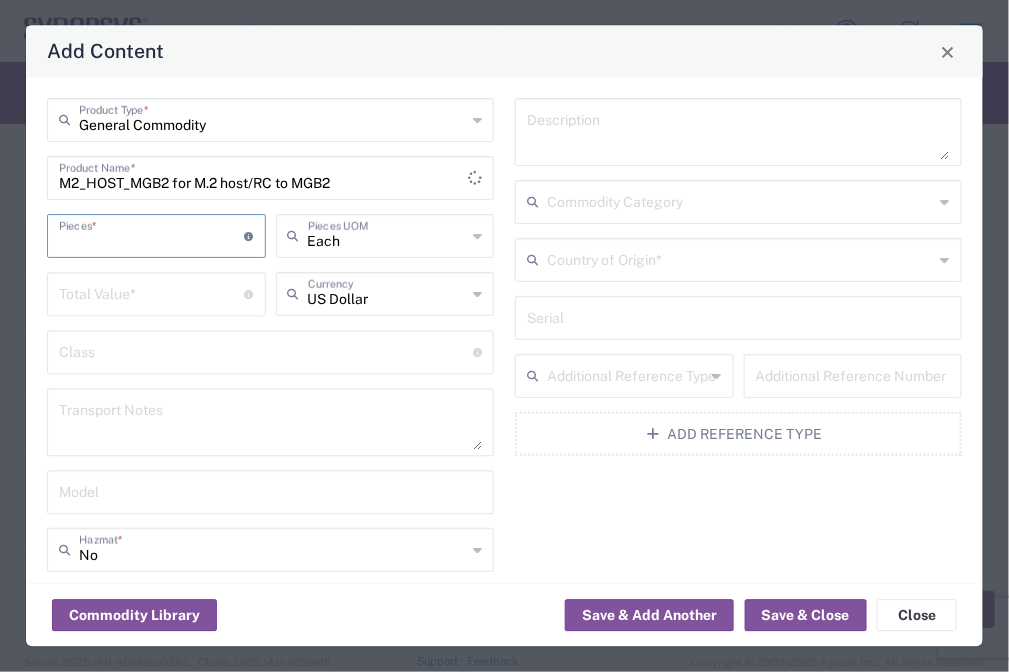 click at bounding box center [152, 235] 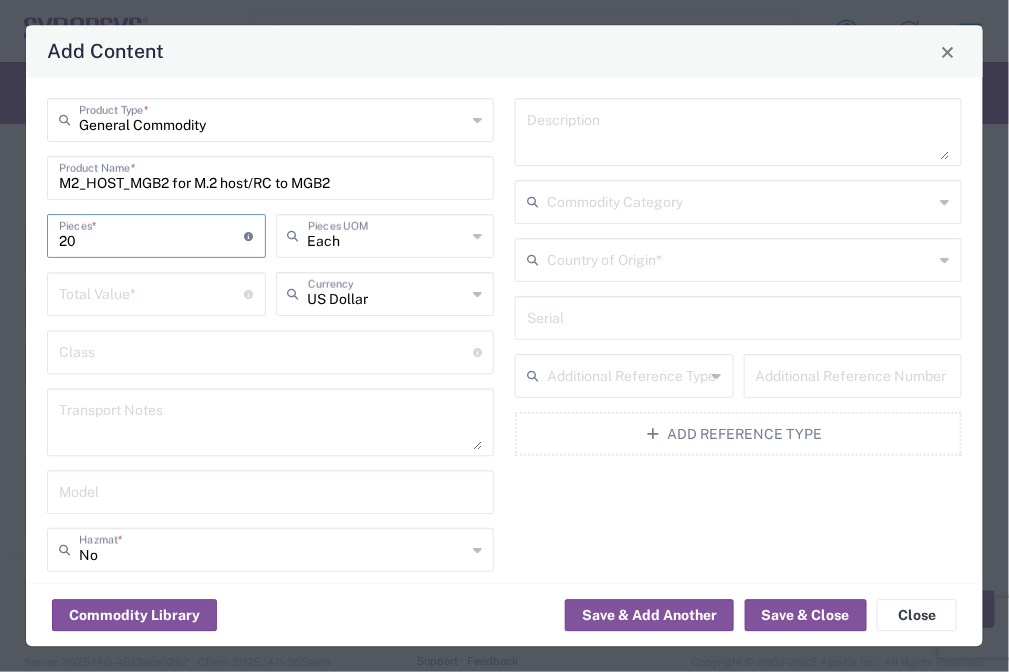 type on "20" 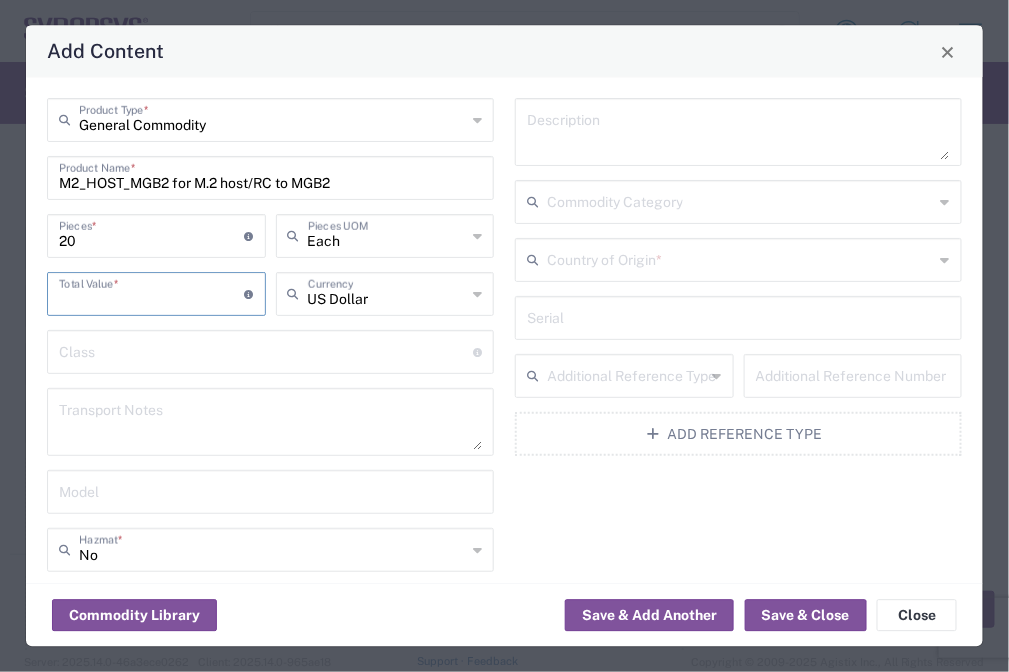 click at bounding box center [152, 293] 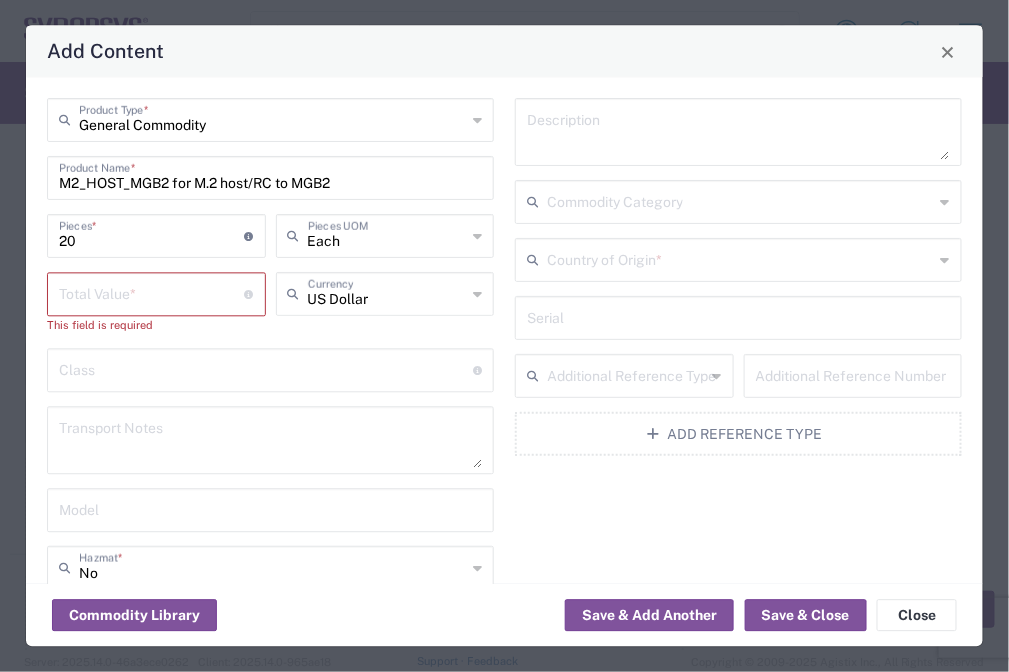 click on "Description   Commodity Category   Country of Origin  *  Serial   Additional Reference Type   Additional Reference Number  Add Reference Type" 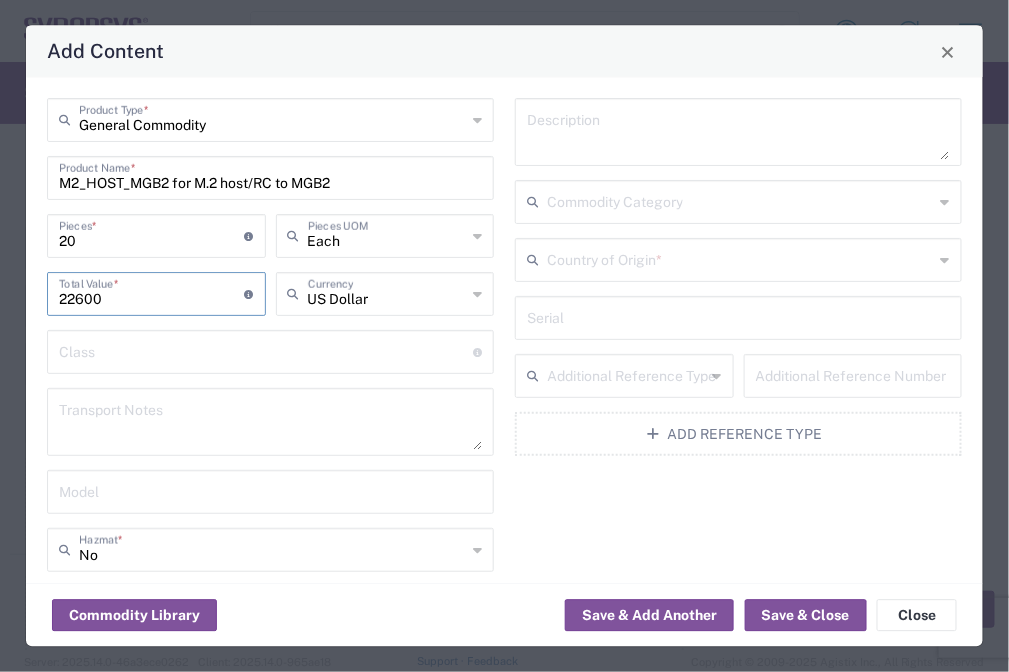 type on "22600" 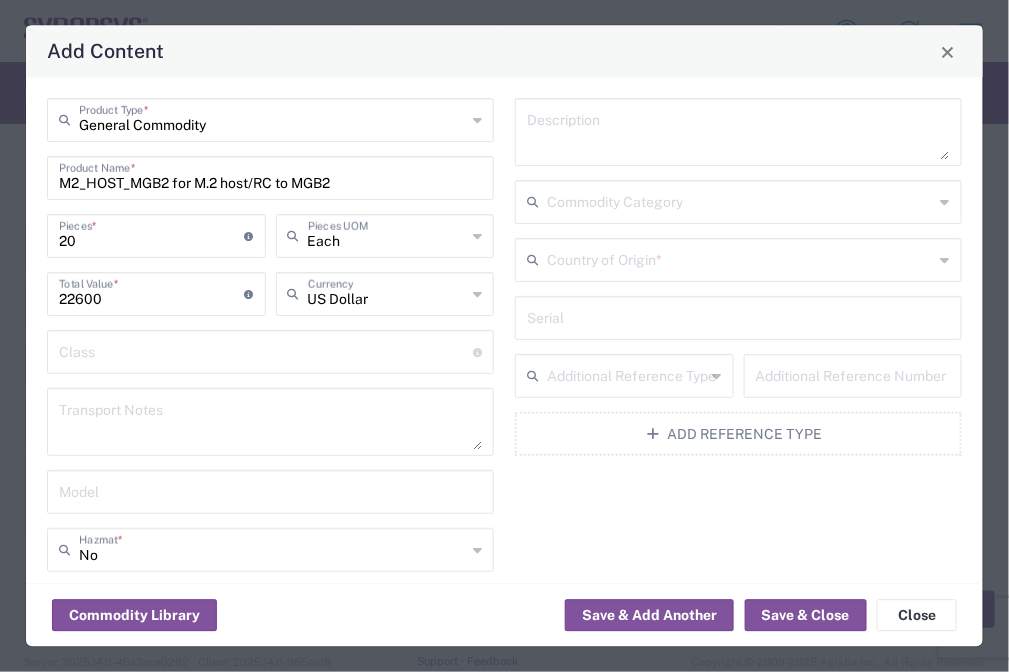 click on "Class  18 standardized commodity classifications indicating transportability" 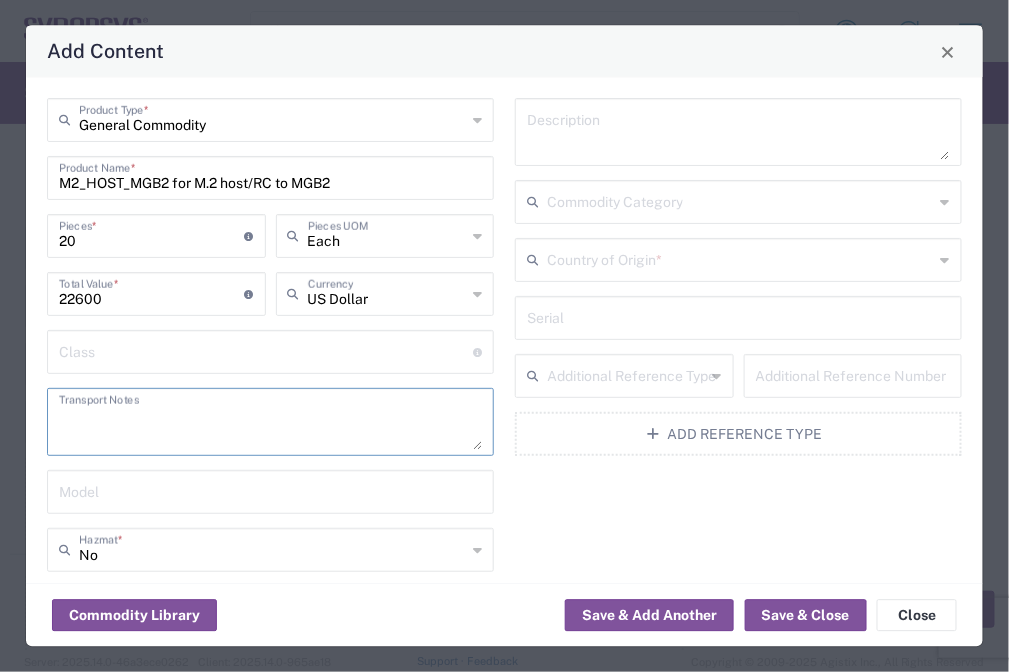 click at bounding box center (270, 423) 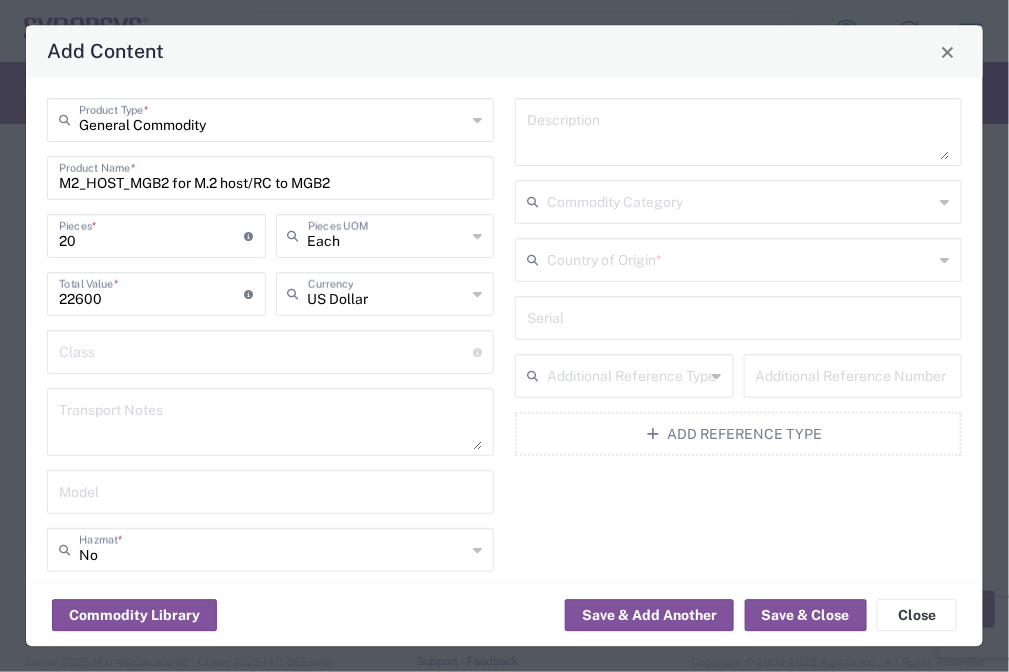 drag, startPoint x: 475, startPoint y: 413, endPoint x: 444, endPoint y: 415, distance: 31.06445 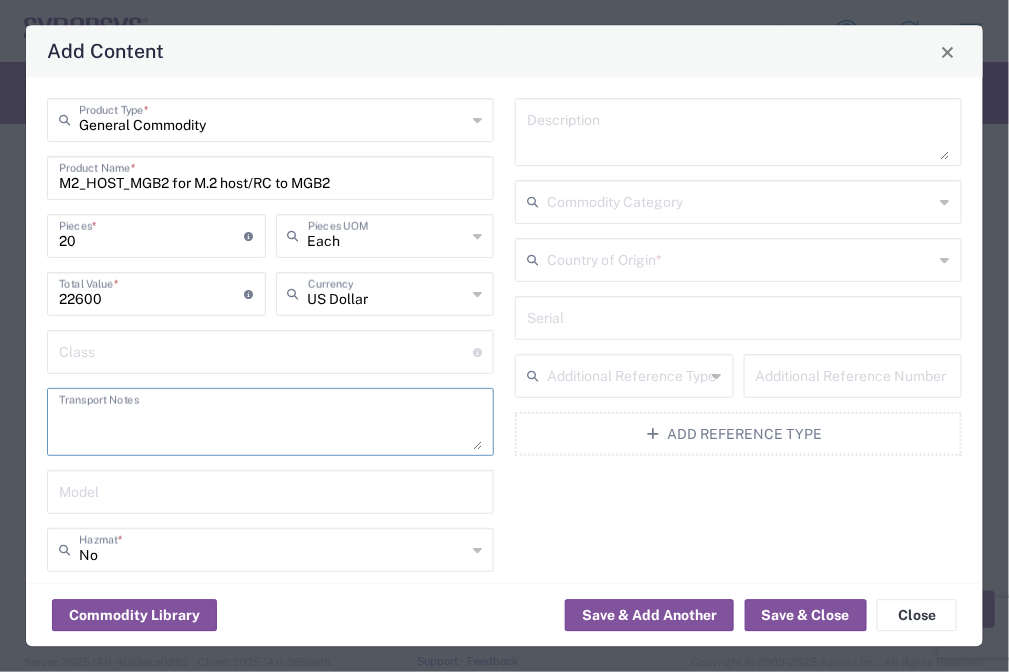 paste on "The shipment is transported by KWE using air freight." 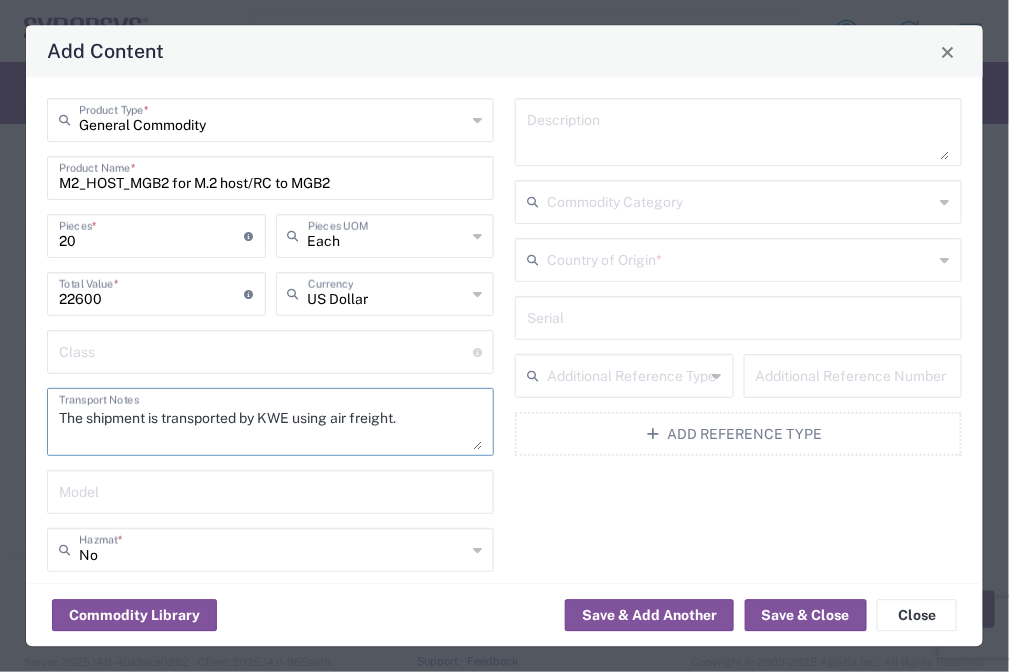 type on "The shipment is transported by KWE using air freight." 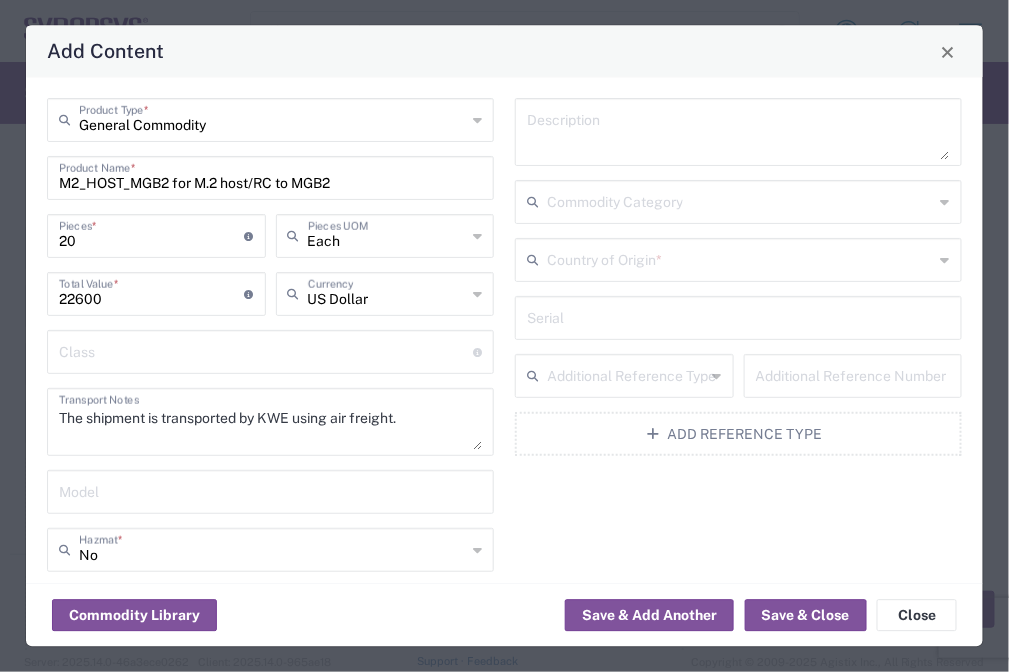 click at bounding box center [738, 133] 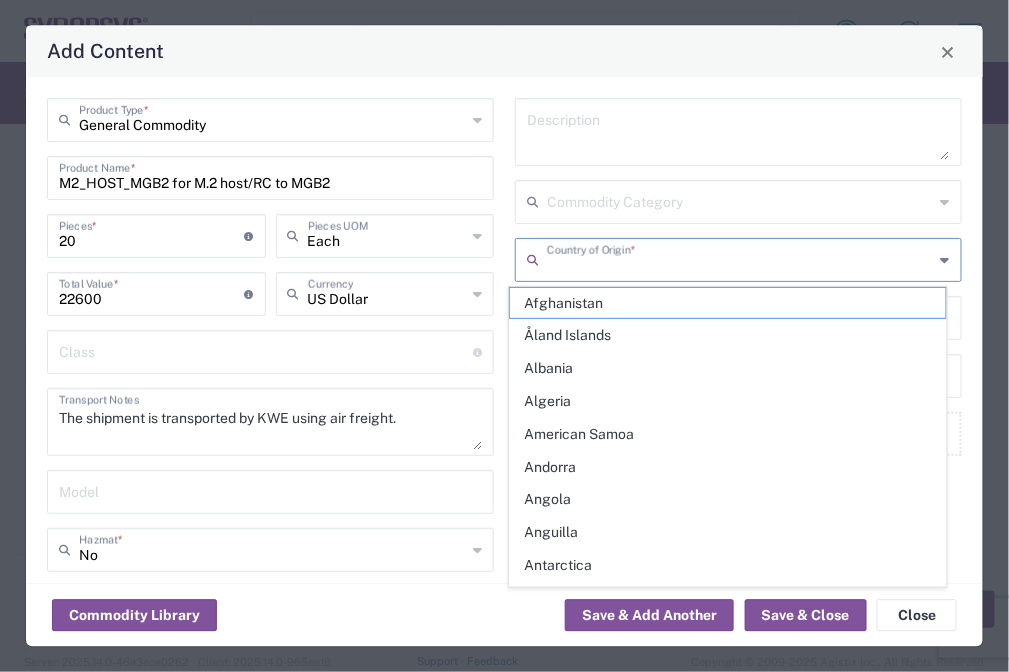 click at bounding box center [740, 259] 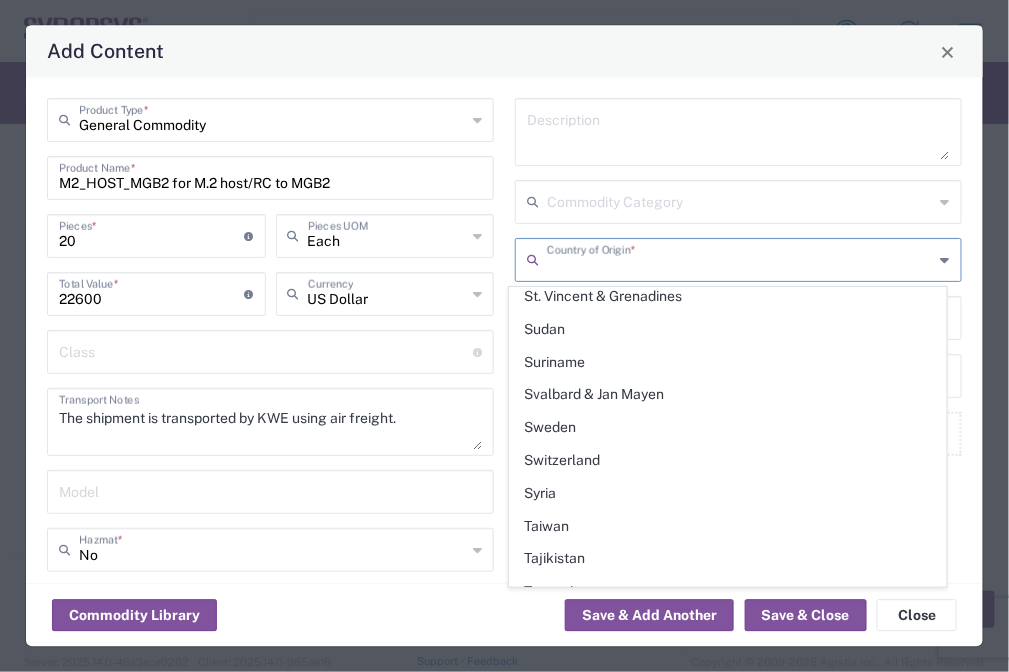 scroll, scrollTop: 6916, scrollLeft: 0, axis: vertical 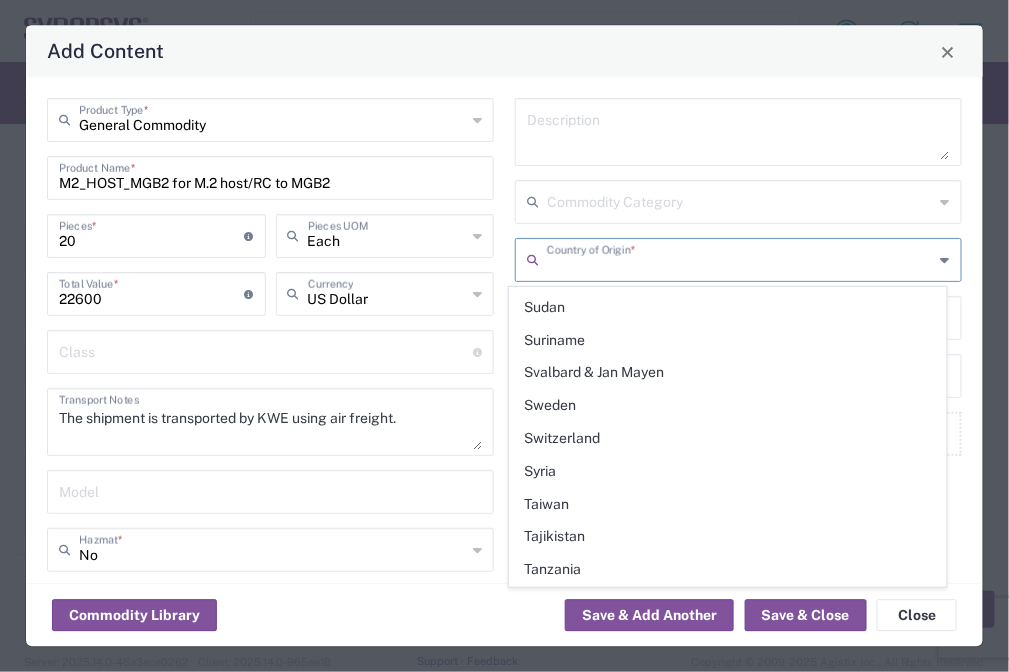 click on "Taiwan" 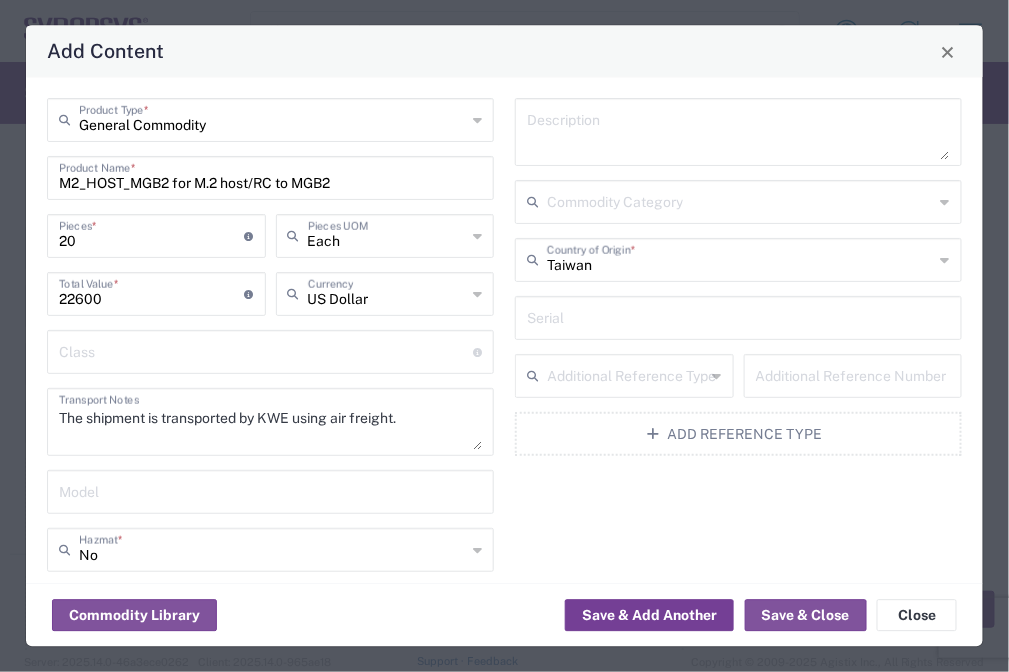 drag, startPoint x: 486, startPoint y: 630, endPoint x: 650, endPoint y: 624, distance: 164.10973 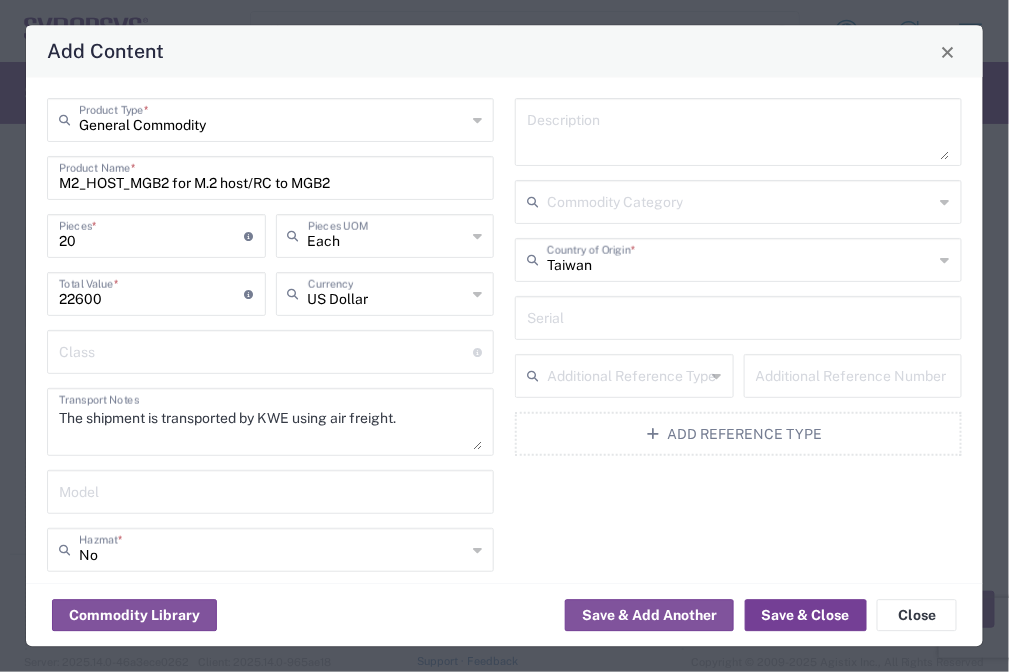 click on "Save & Close" 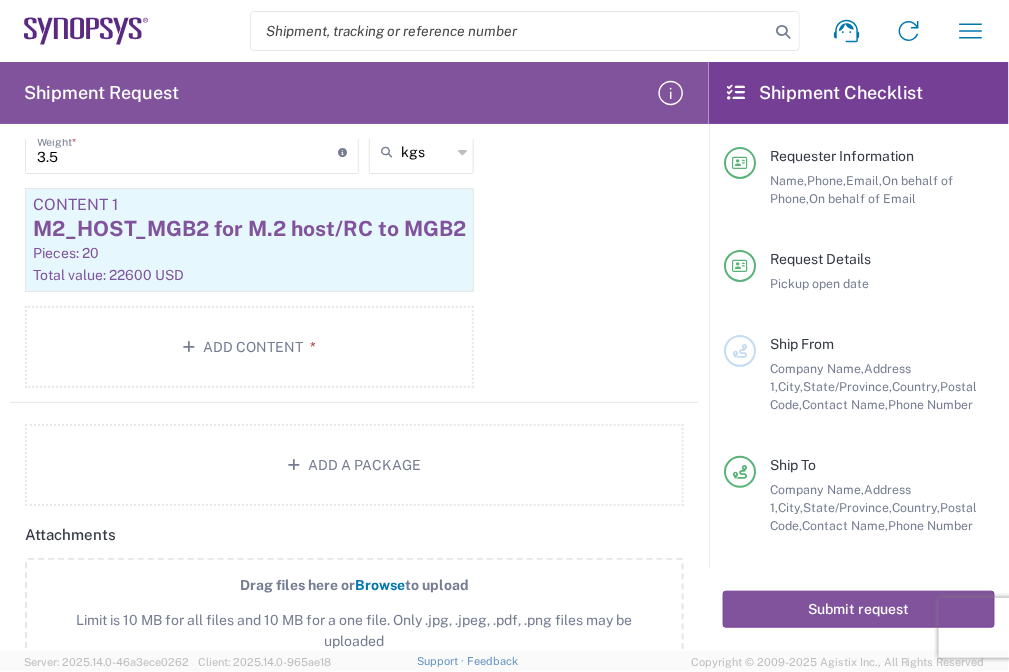 scroll, scrollTop: 1736, scrollLeft: 0, axis: vertical 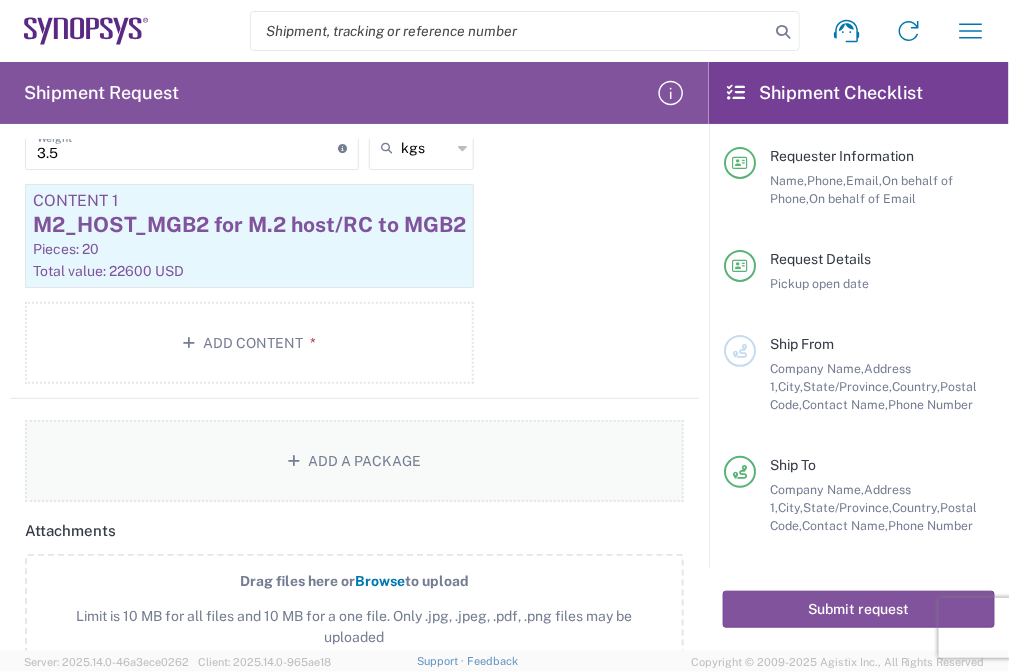 click on "Add a Package" 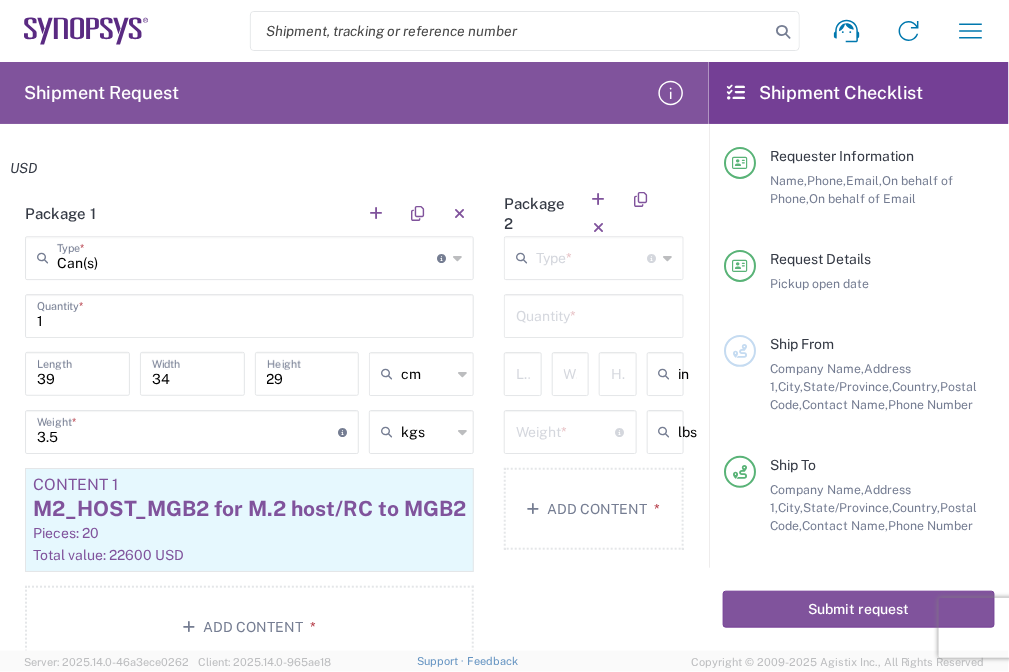 scroll, scrollTop: 1303, scrollLeft: 0, axis: vertical 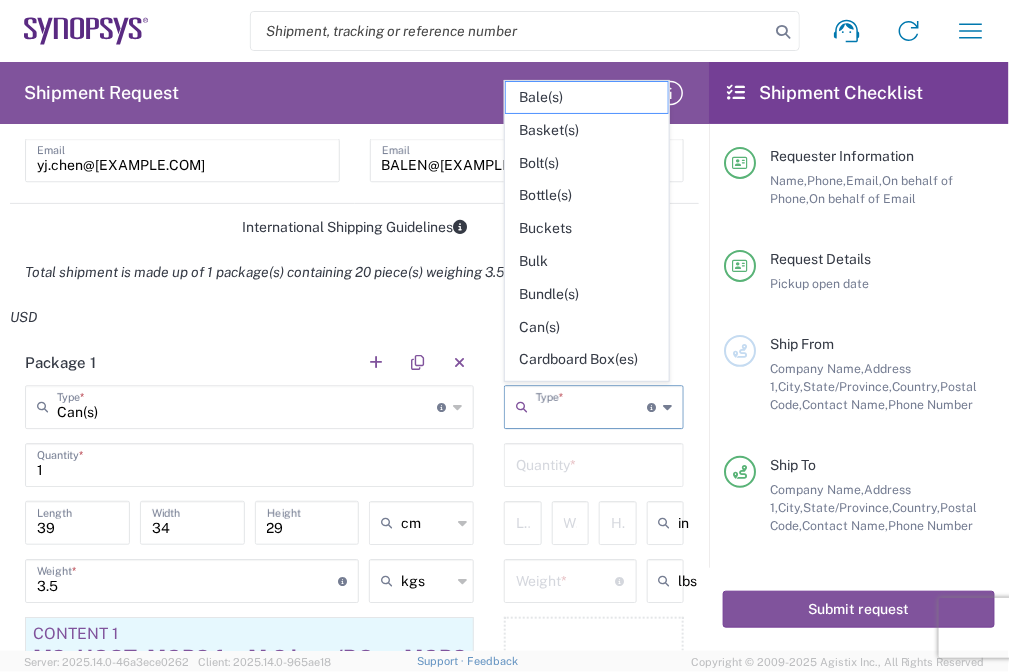 click at bounding box center (591, 405) 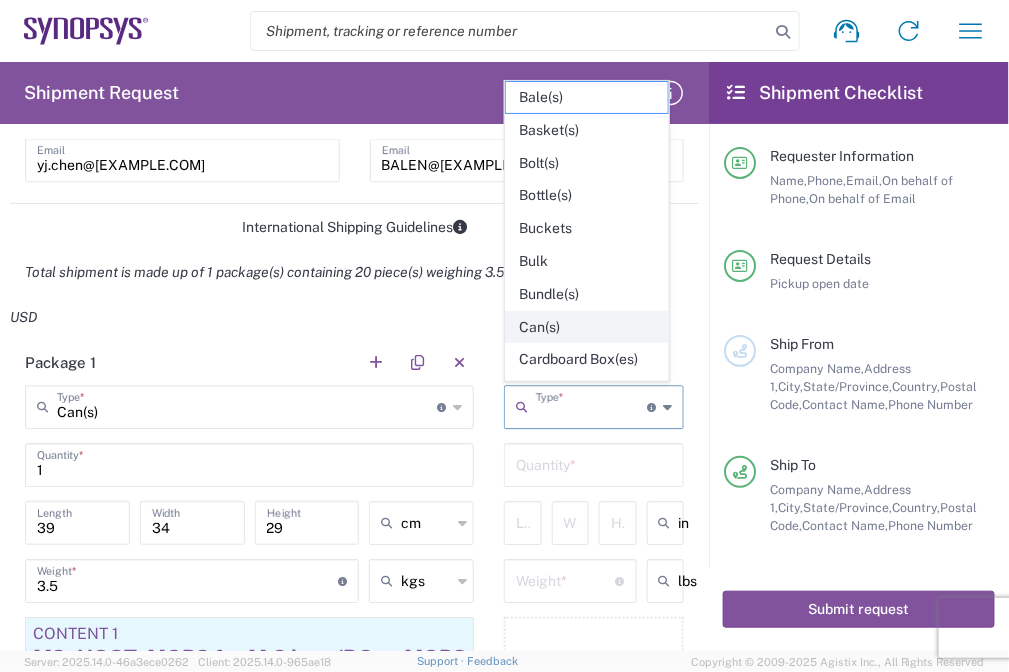 click on "Can(s)" 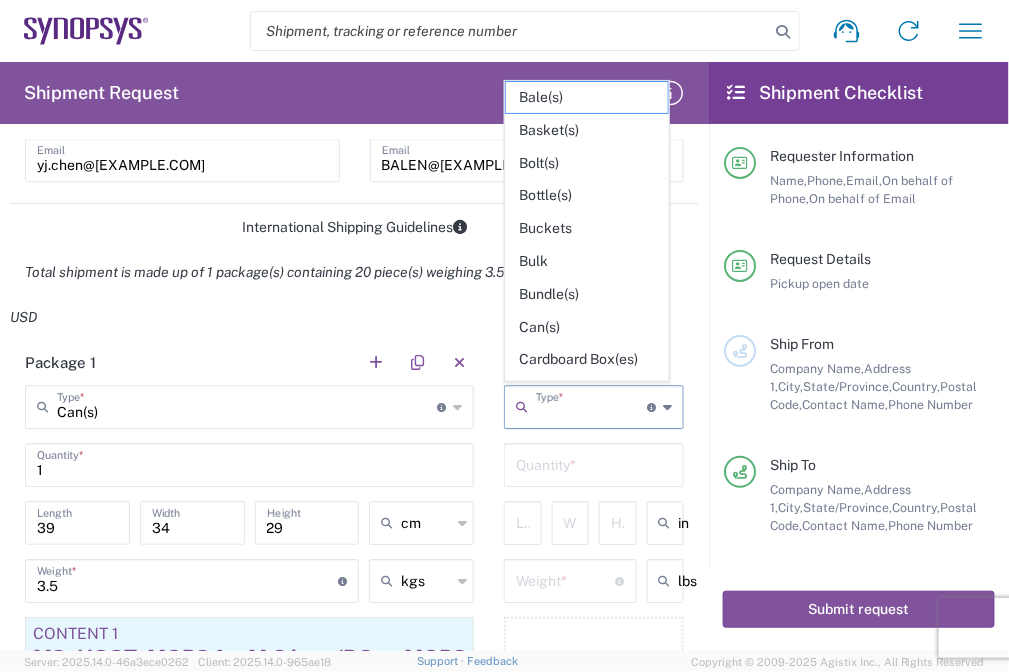 type on "Can(s)" 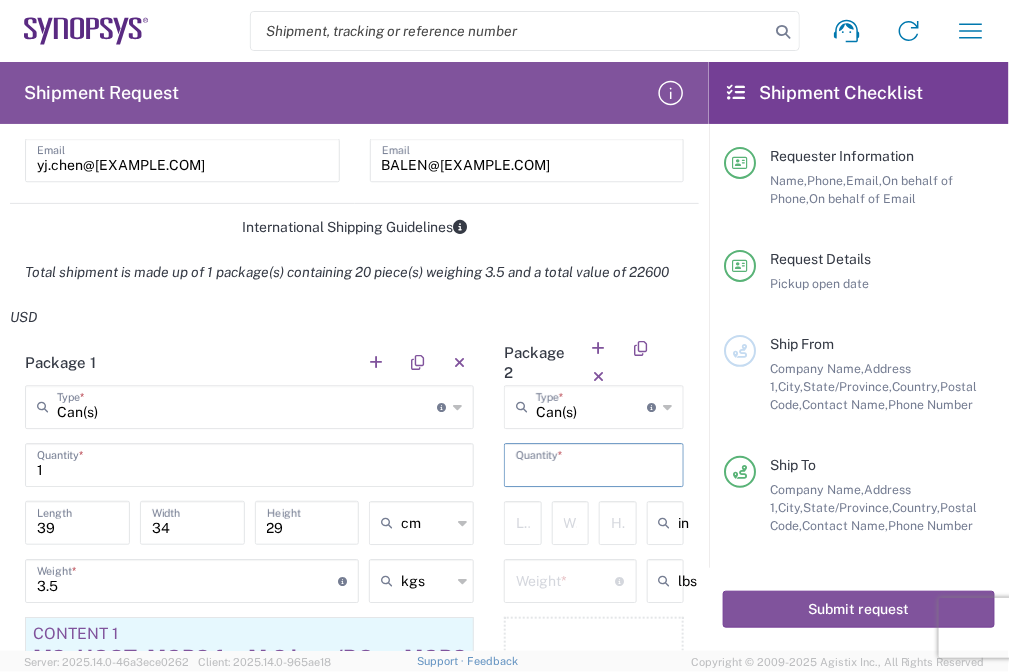 click at bounding box center [594, 463] 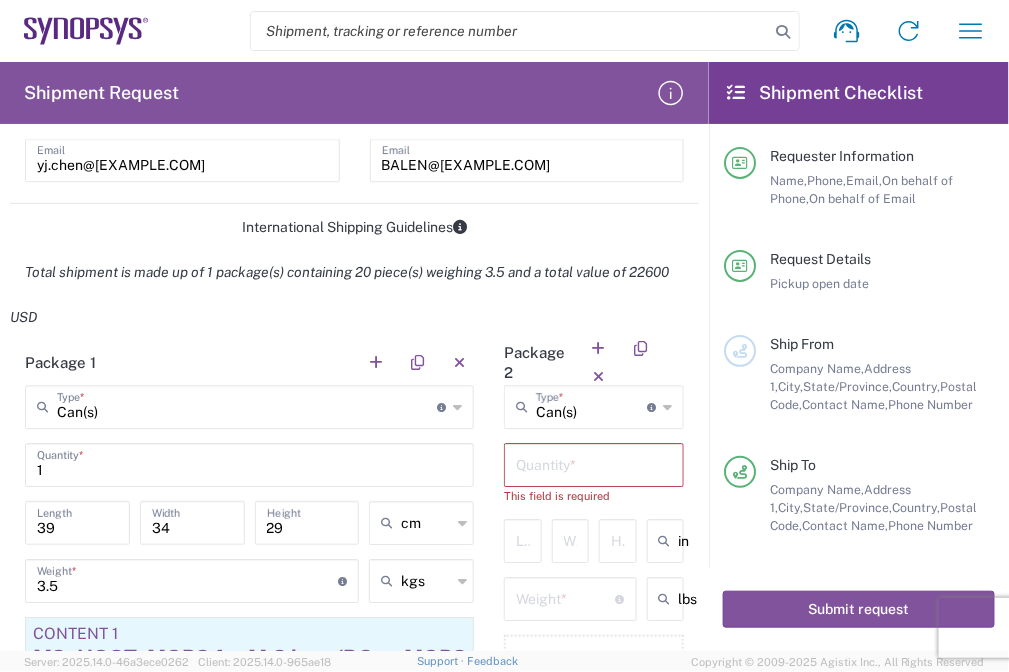 drag, startPoint x: 580, startPoint y: 467, endPoint x: 563, endPoint y: 437, distance: 34.48188 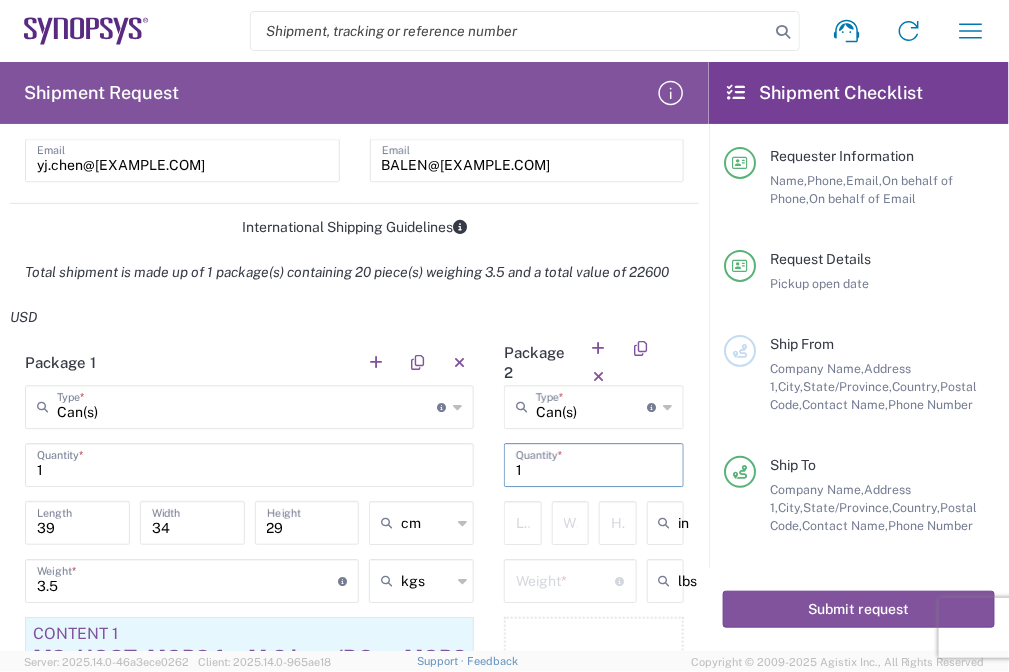 type on "1" 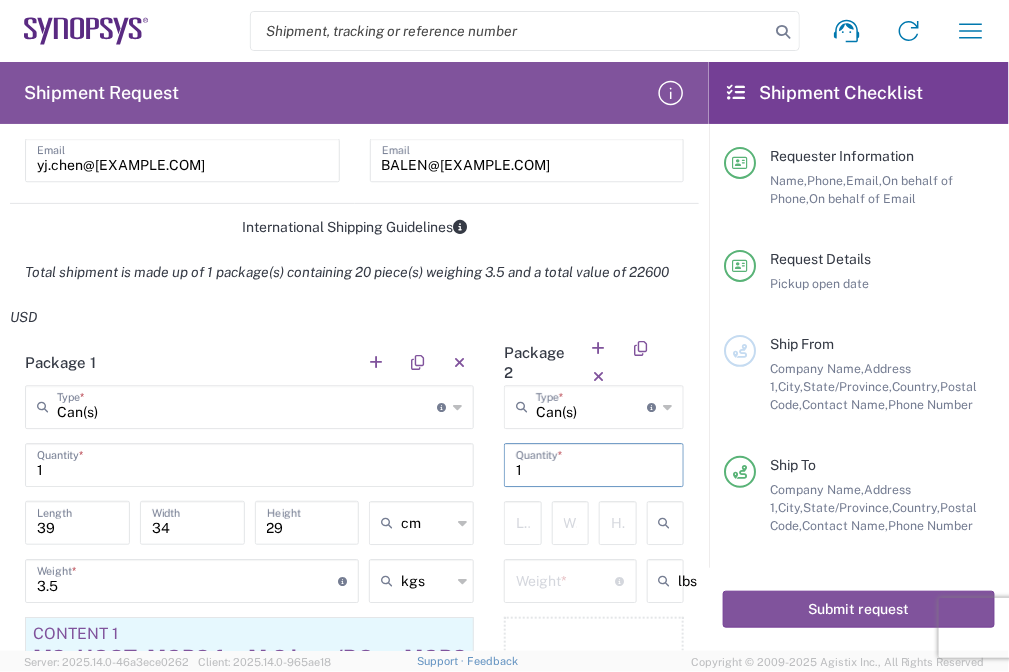 click at bounding box center [704, 523] 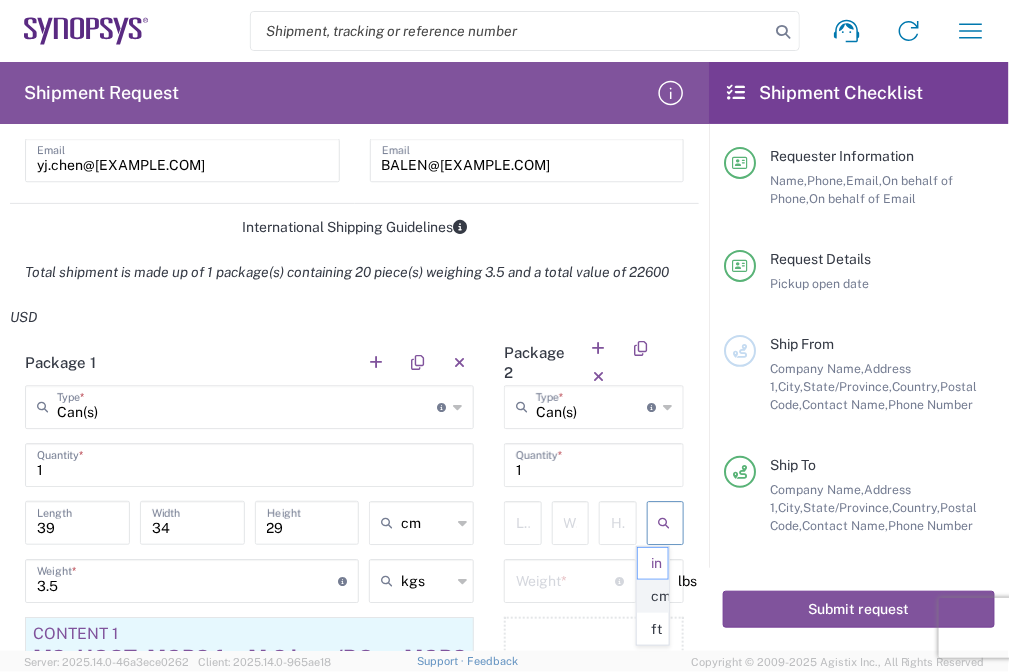 click on "cm" 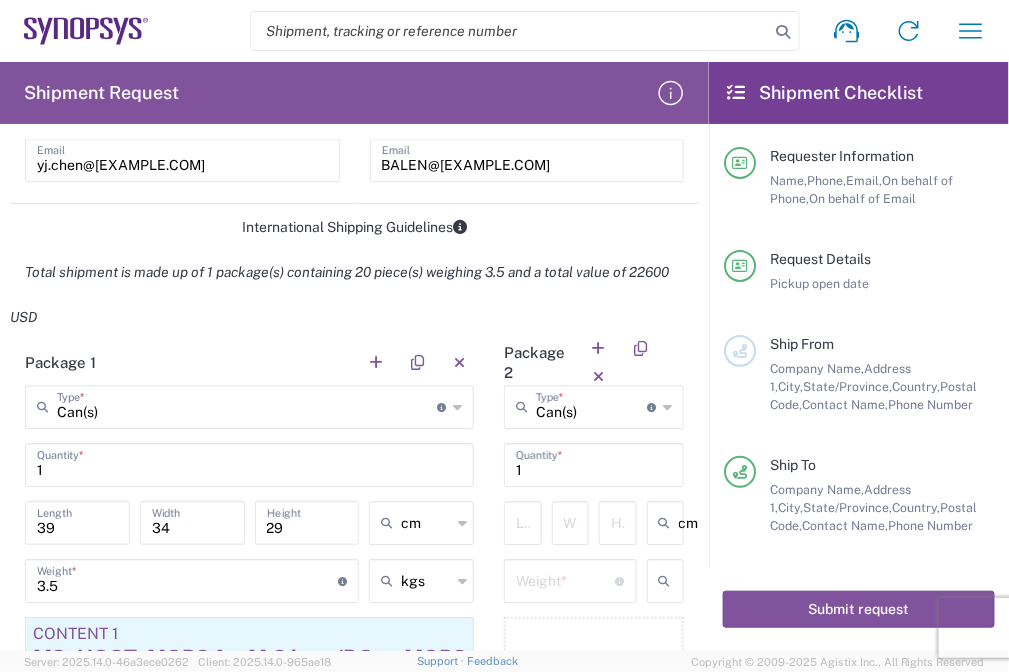 click at bounding box center (704, 581) 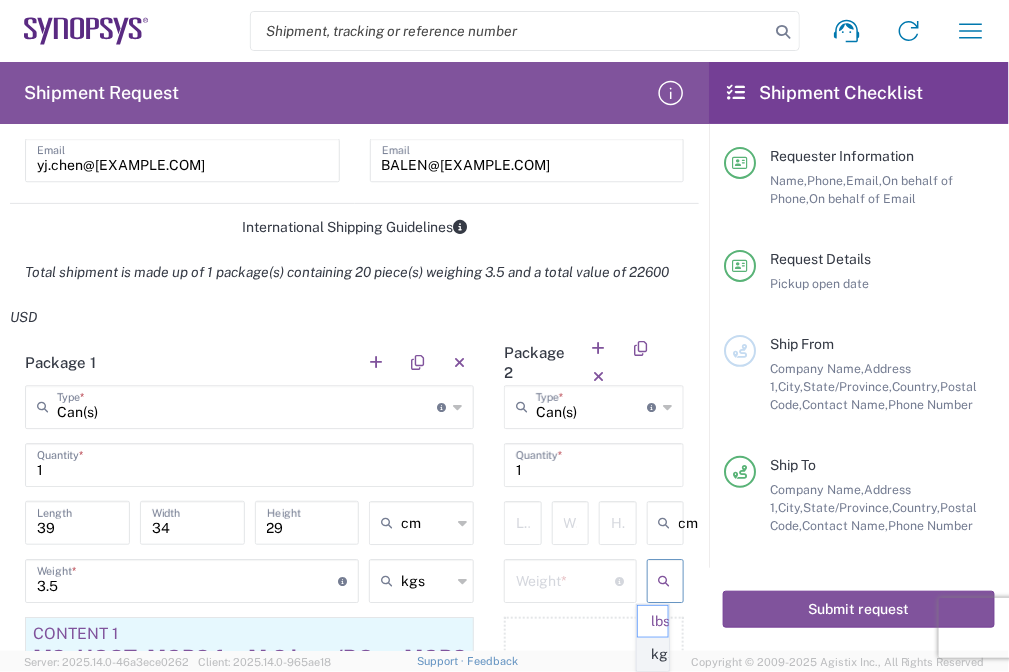 click on "kgs" 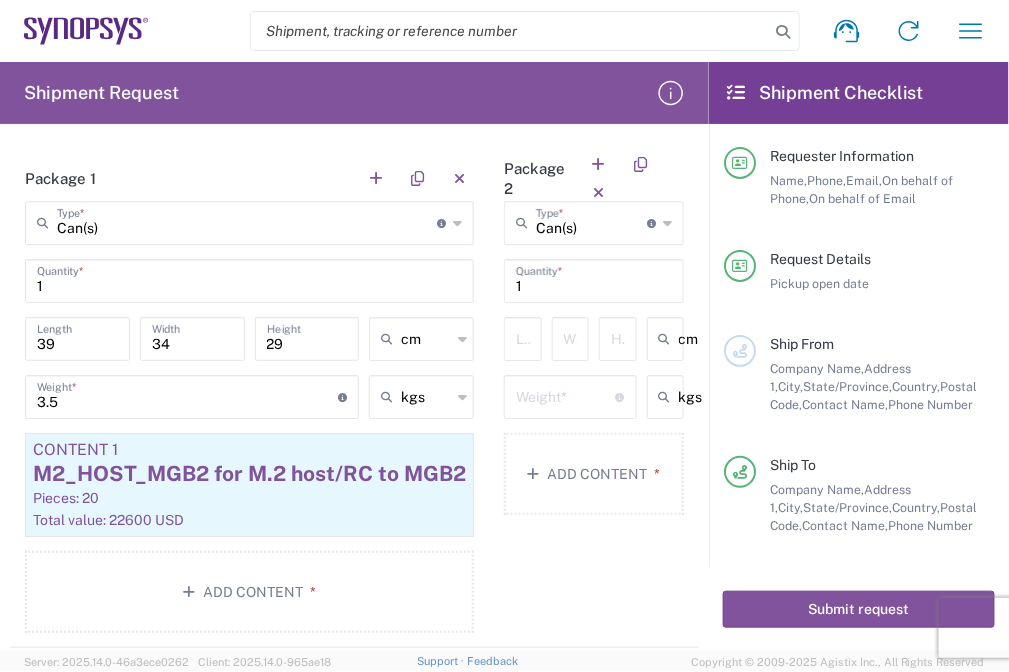 scroll, scrollTop: 1501, scrollLeft: 0, axis: vertical 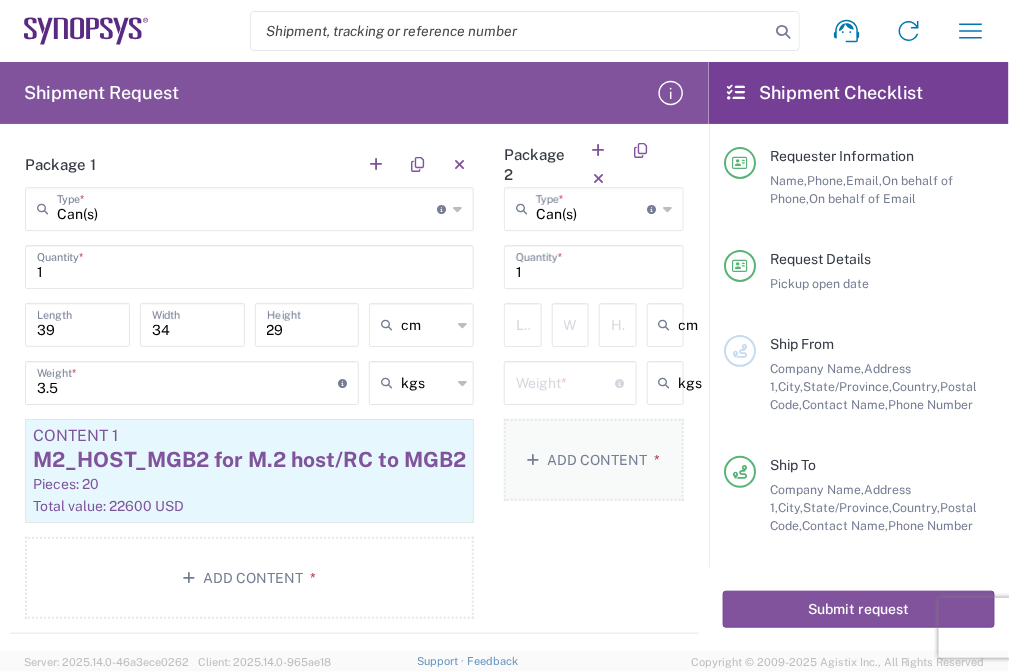 click on "Add Content *" 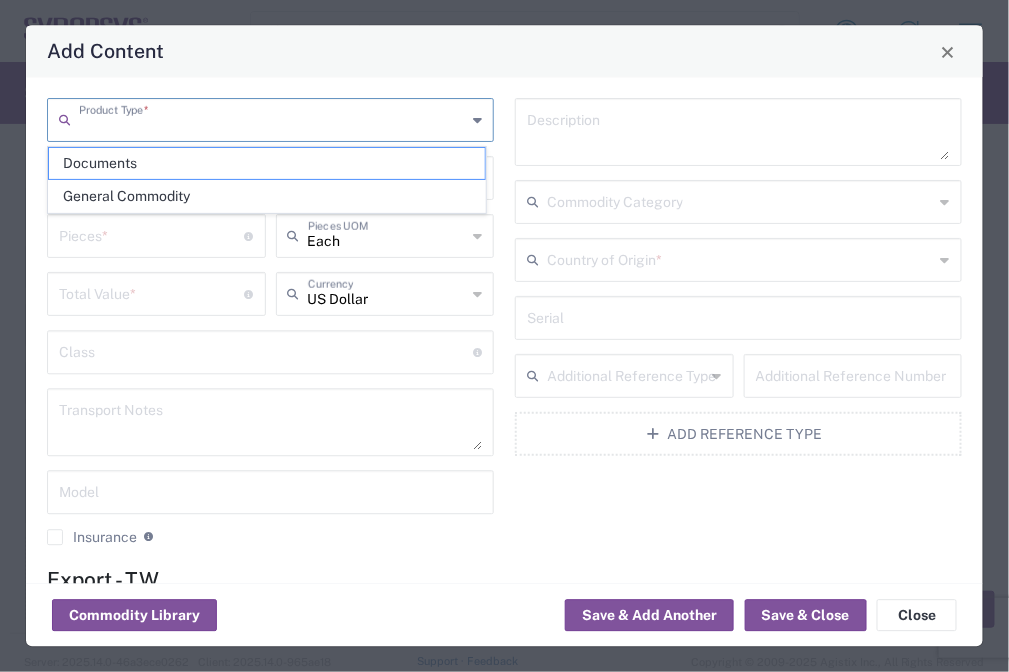 click at bounding box center [272, 119] 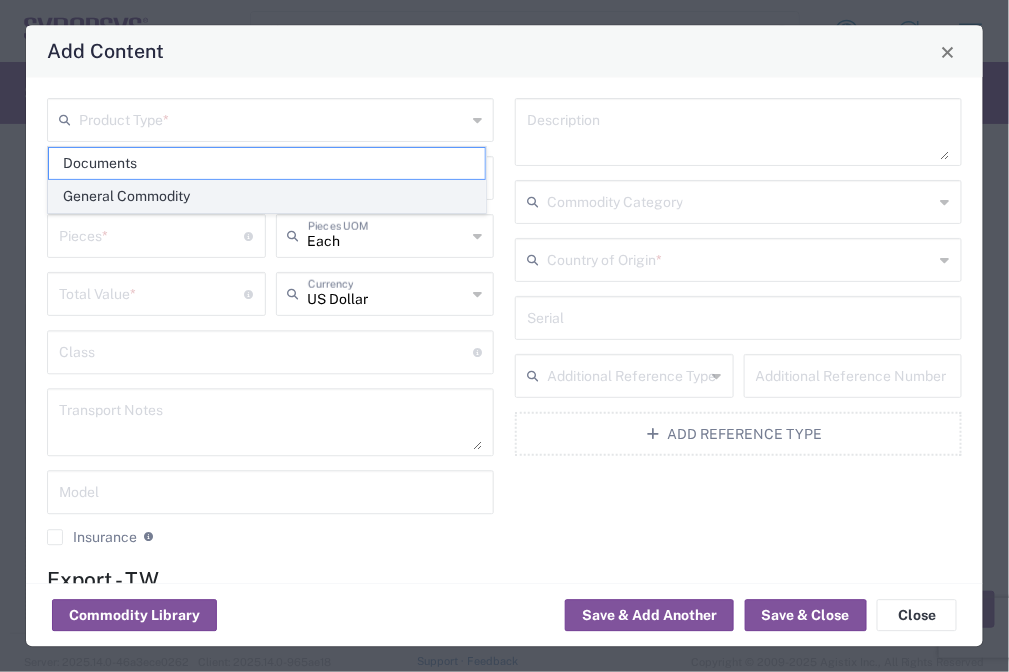 click on "General Commodity" 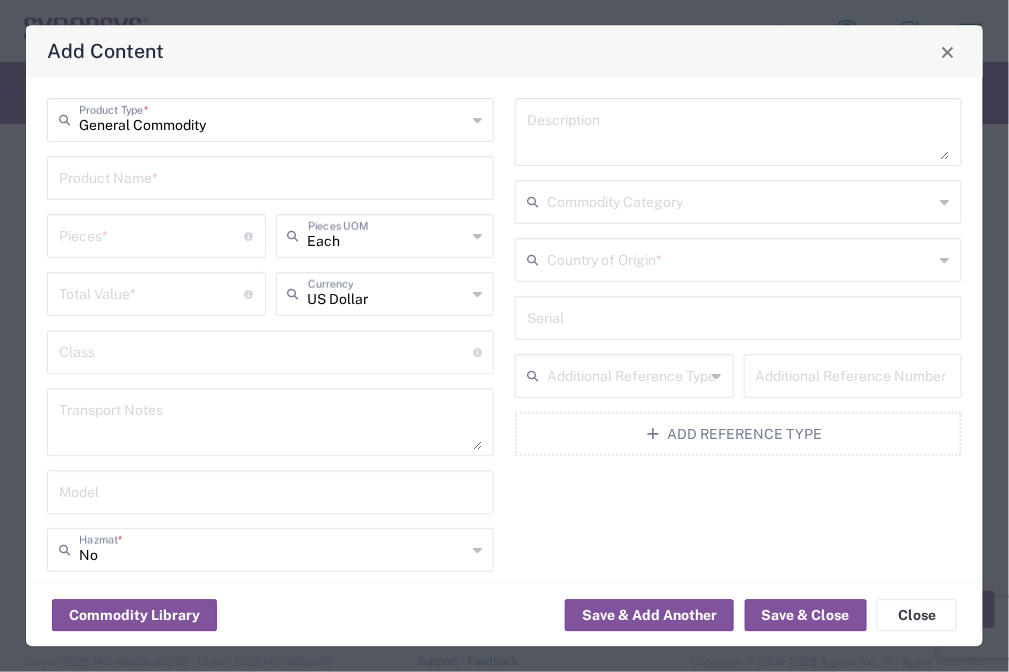 click at bounding box center [270, 177] 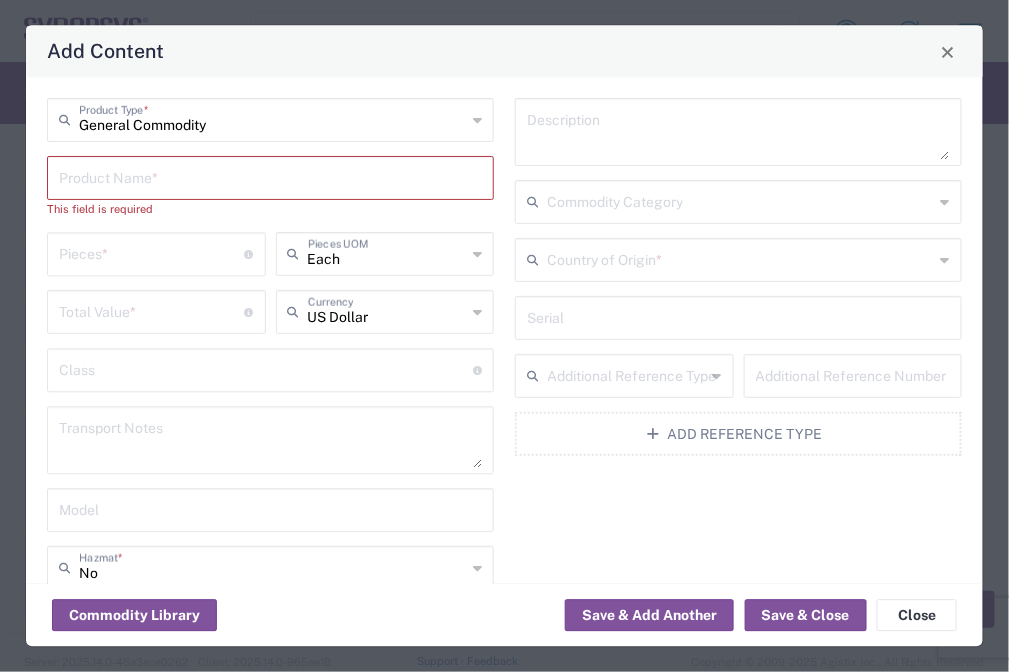 click at bounding box center [270, 177] 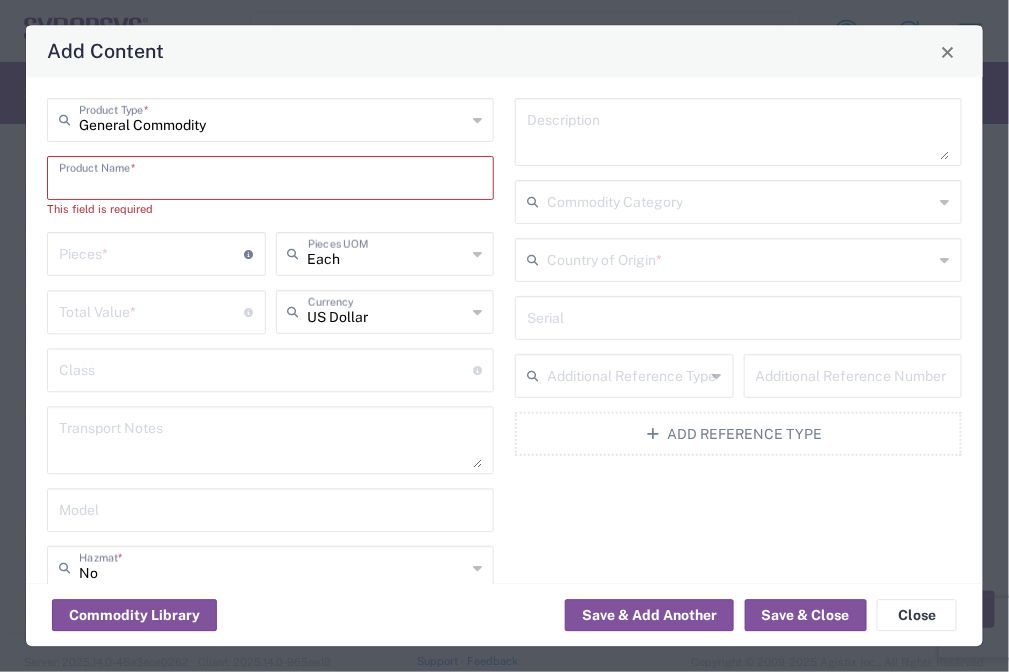paste on "SRAM_QDRIV_HT3 for HAPS-100" 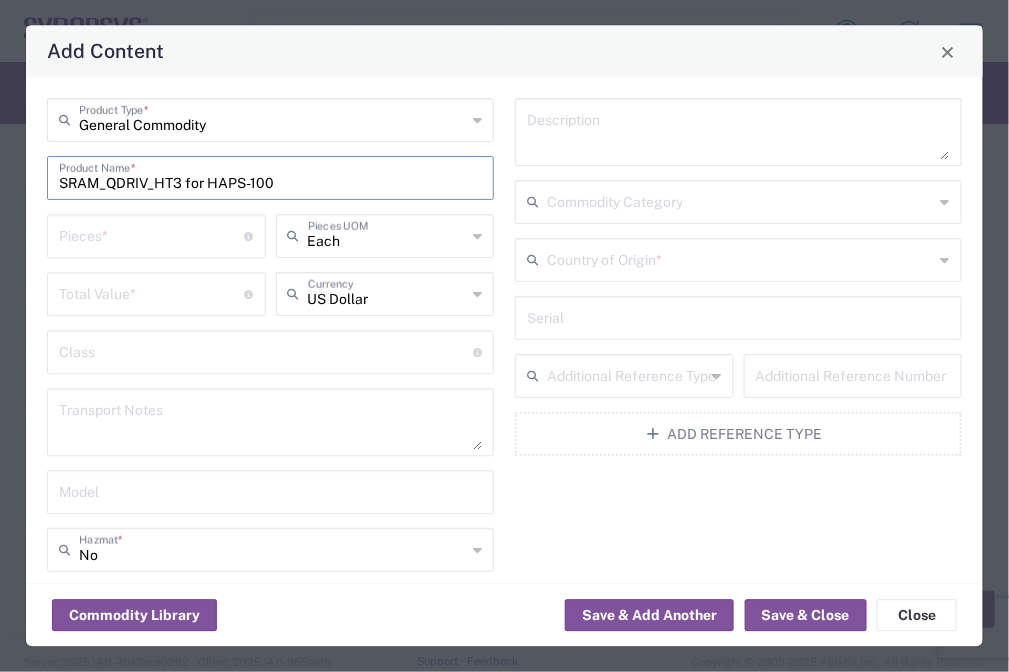 type on "SRAM_QDRIV_HT3 for HAPS-100" 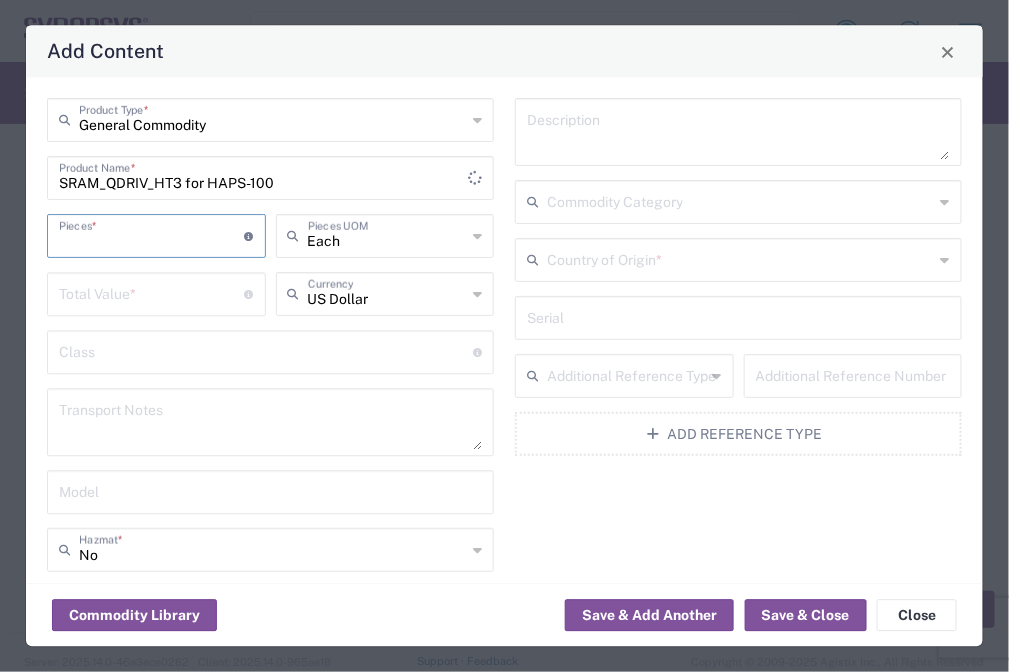 click at bounding box center (152, 235) 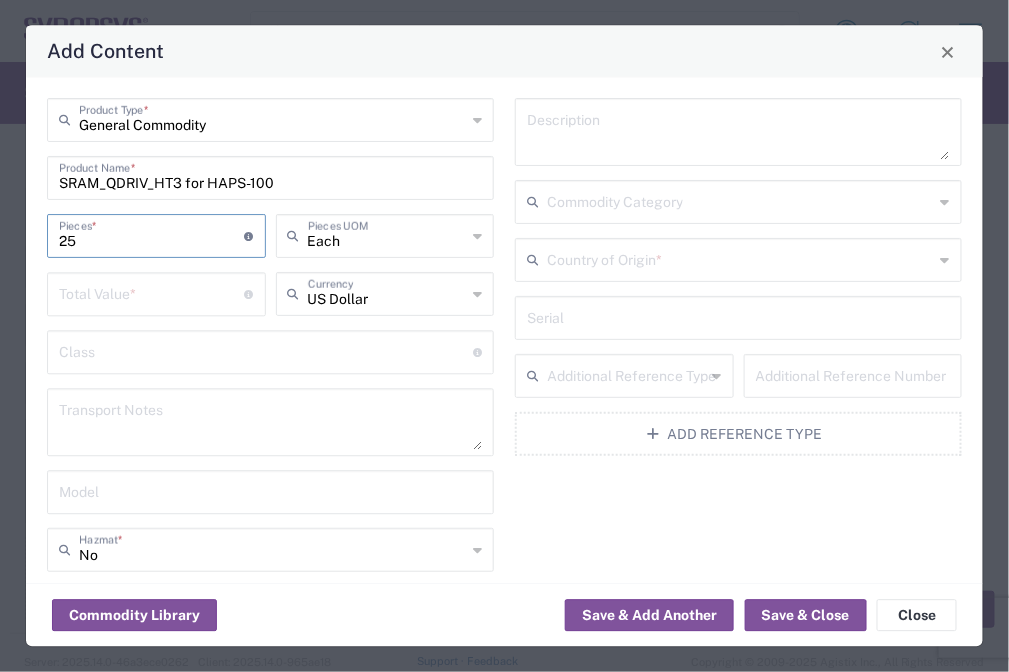type on "25" 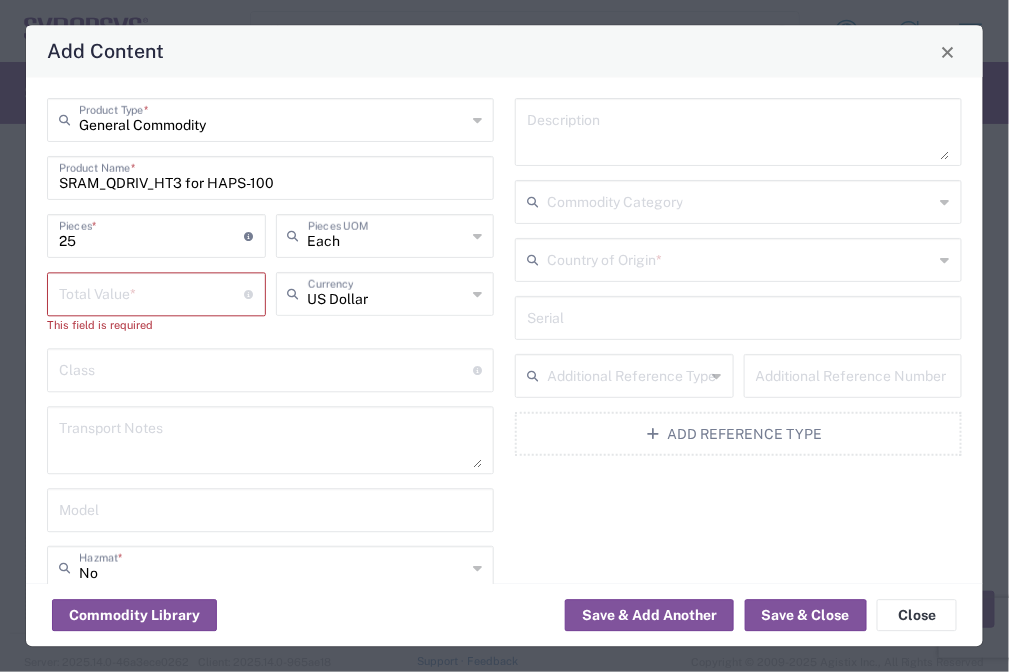 click on "Description   Commodity Category   Country of Origin  *  Serial   Additional Reference Type   Additional Reference Number  Add Reference Type" 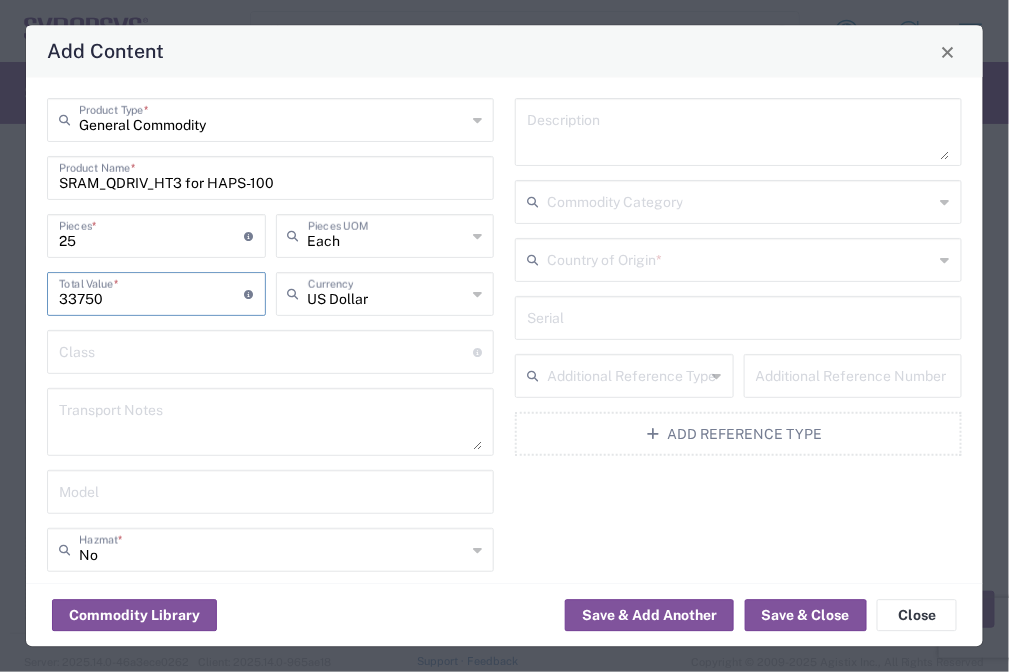type on "33750" 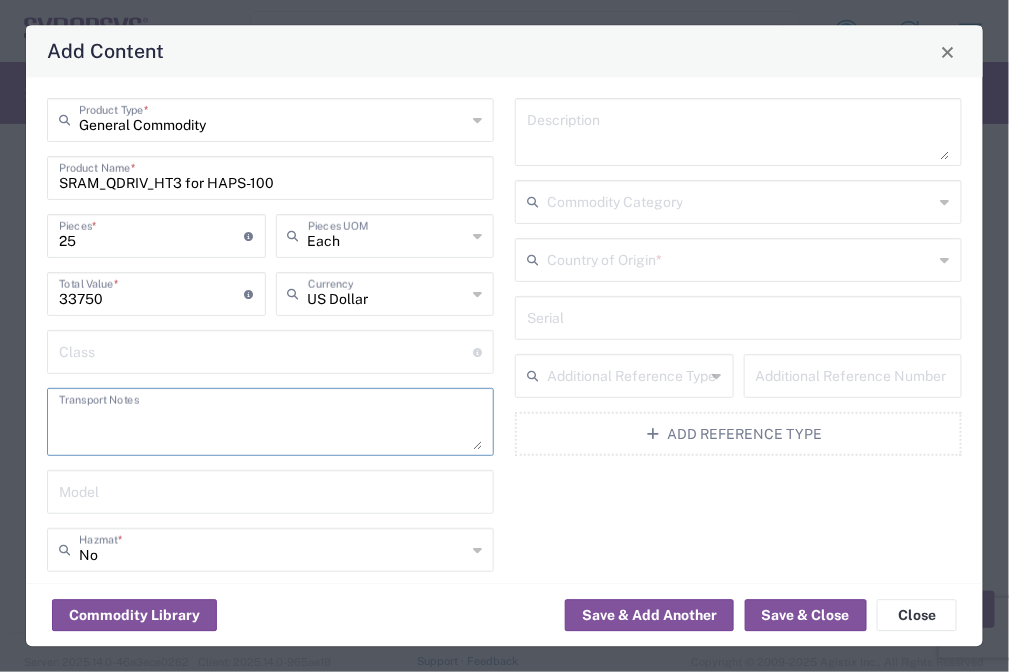 paste on "SRAM_QDRIV_HT3 for HAPS-100" 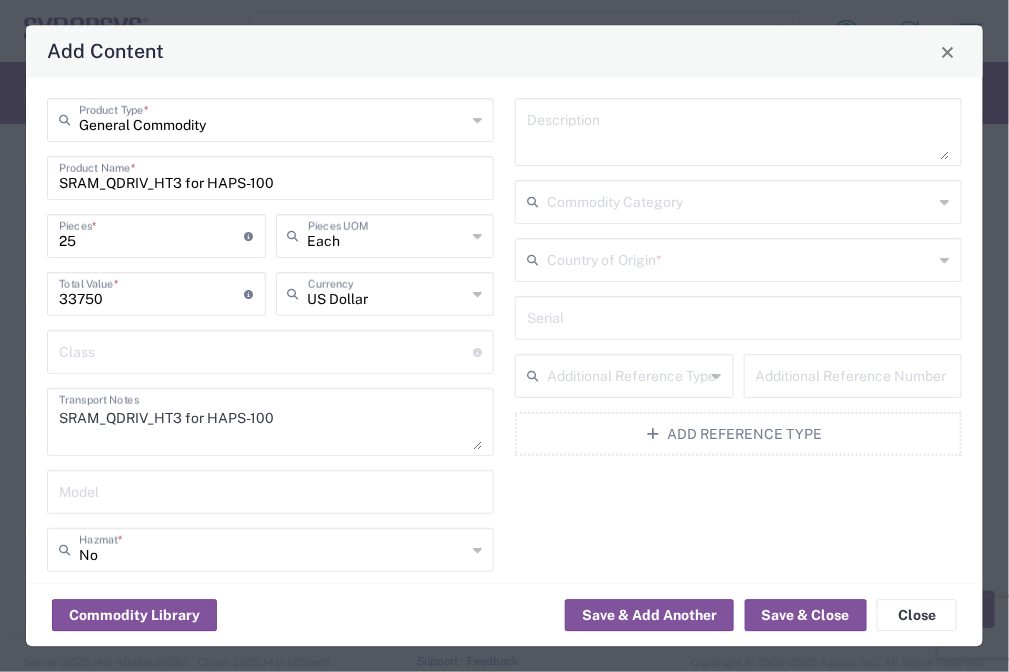 click on "SRAM_QDRIV_HT3 for HAPS-100" at bounding box center (270, 423) 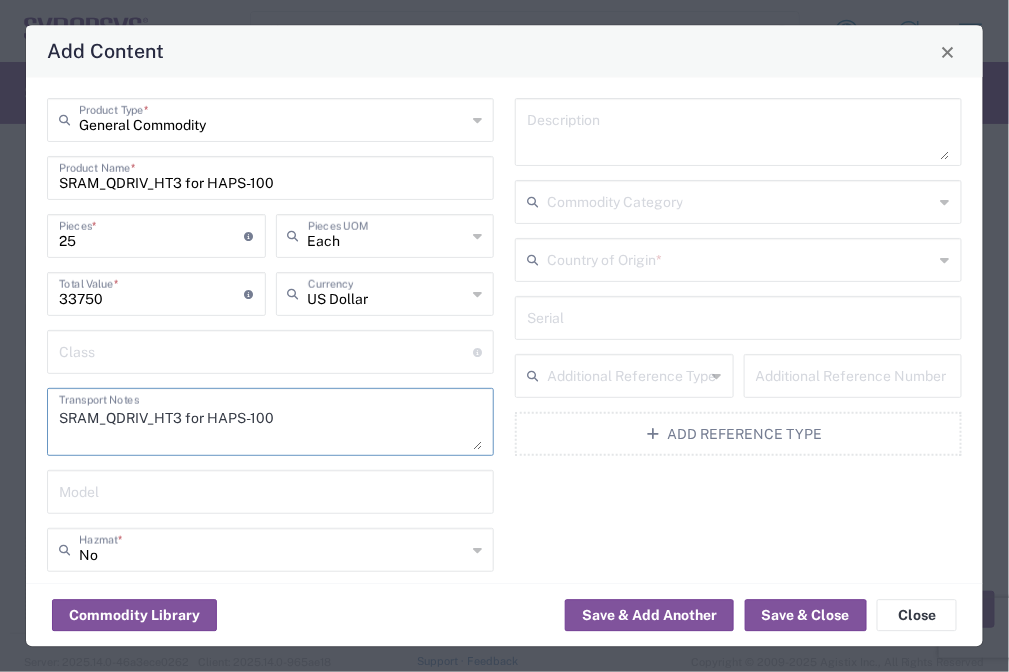 drag, startPoint x: 298, startPoint y: 417, endPoint x: -194, endPoint y: 346, distance: 497.09656 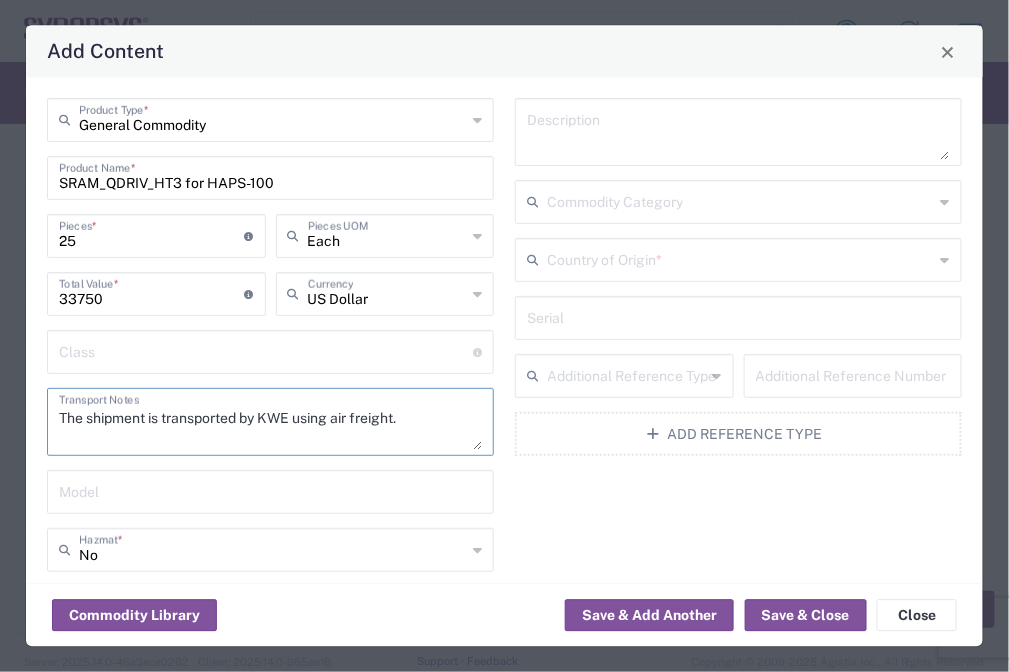 type on "The shipment is transported by KWE using air freight." 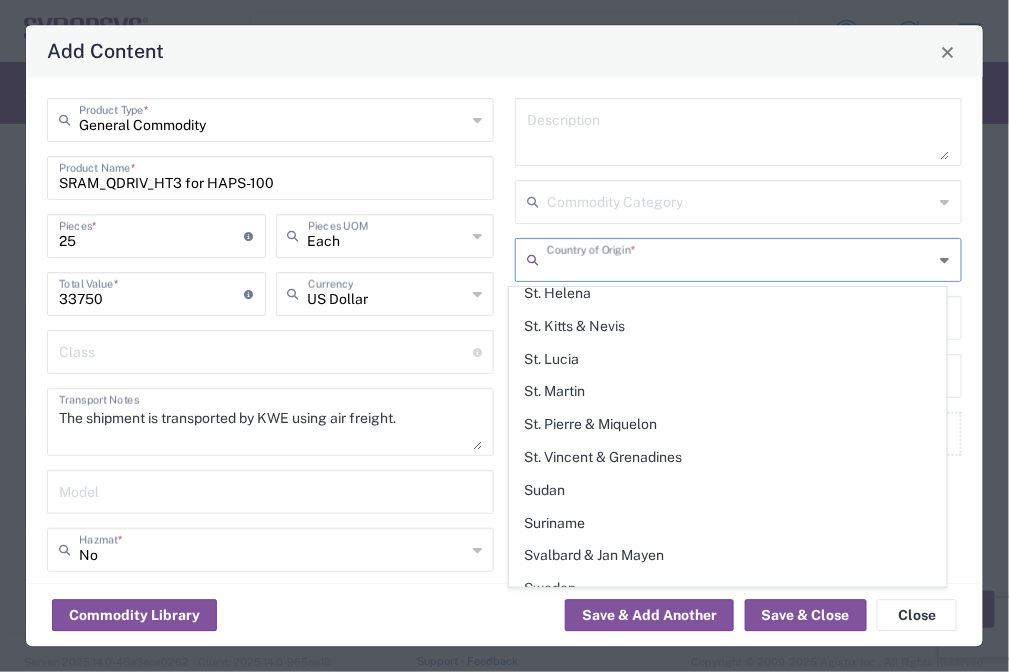 scroll, scrollTop: 6847, scrollLeft: 0, axis: vertical 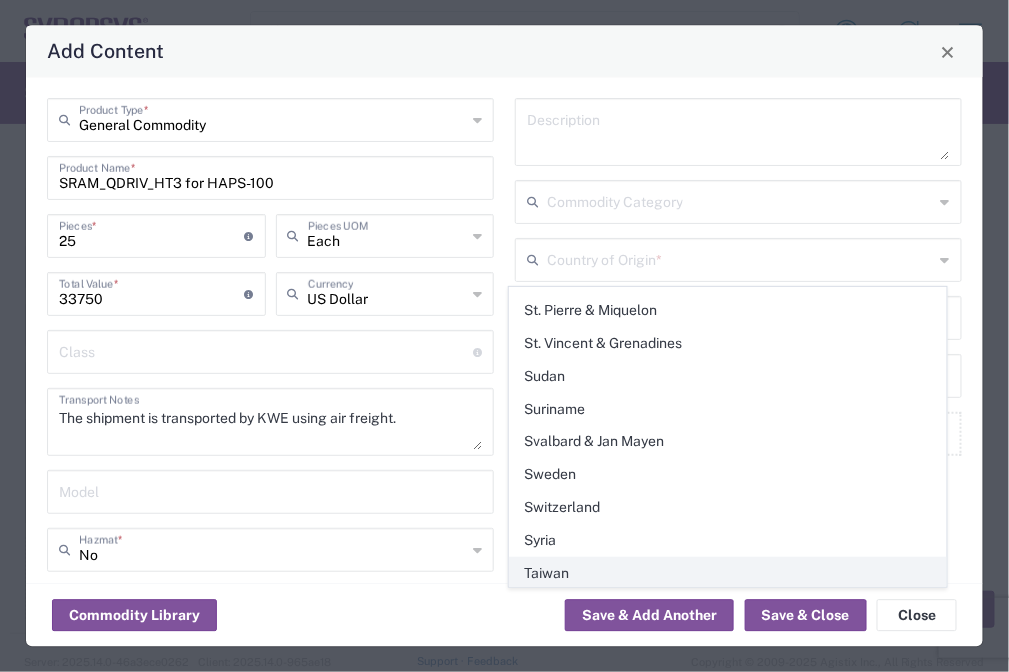 click on "Taiwan" 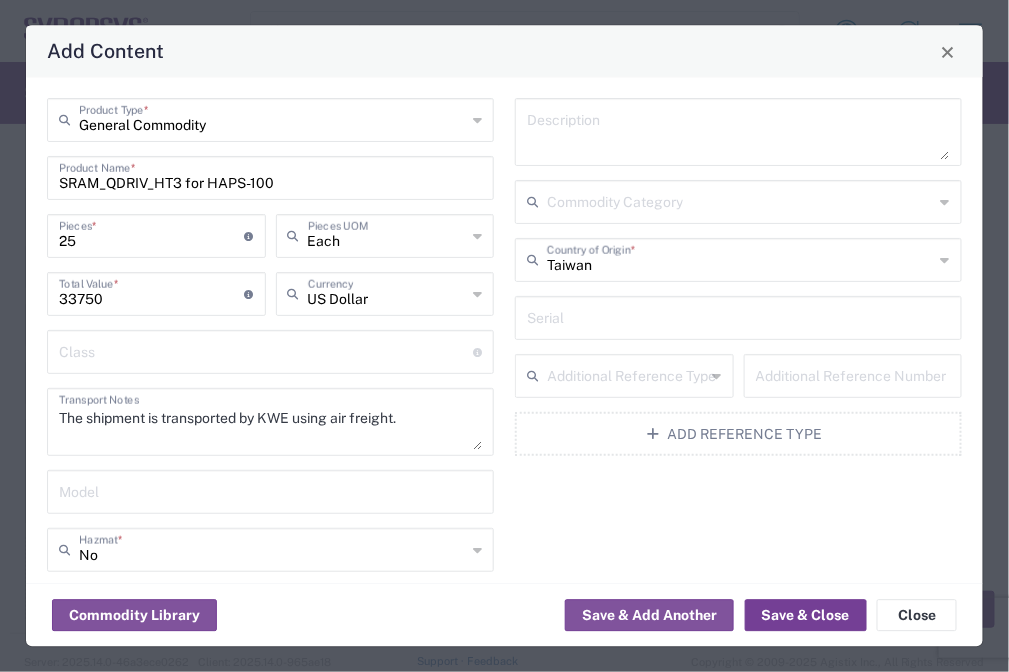 click on "Save & Close" 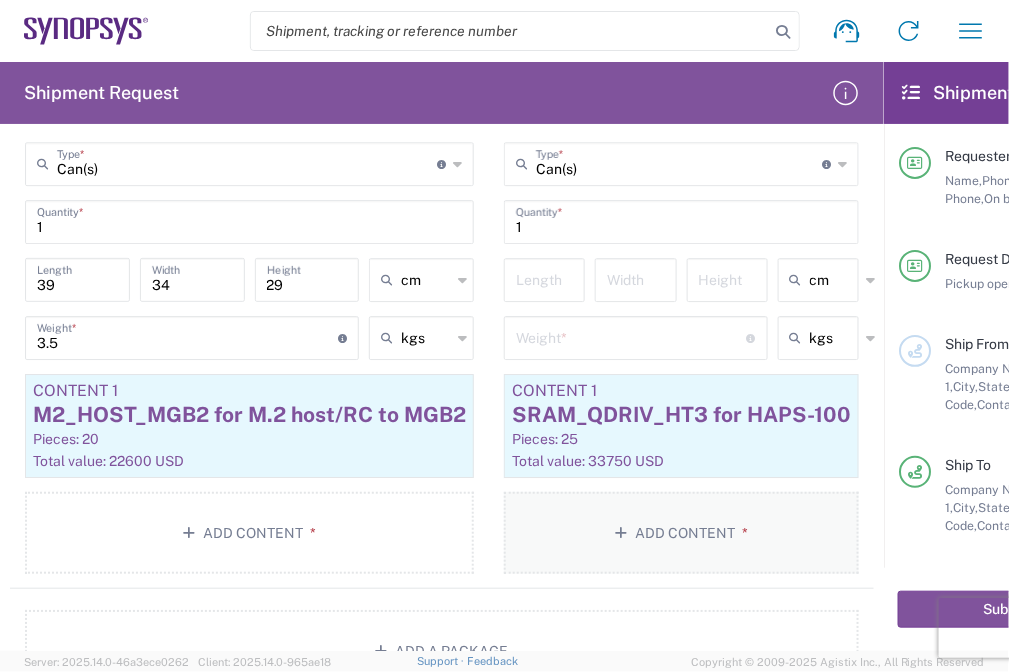 scroll, scrollTop: 0, scrollLeft: 0, axis: both 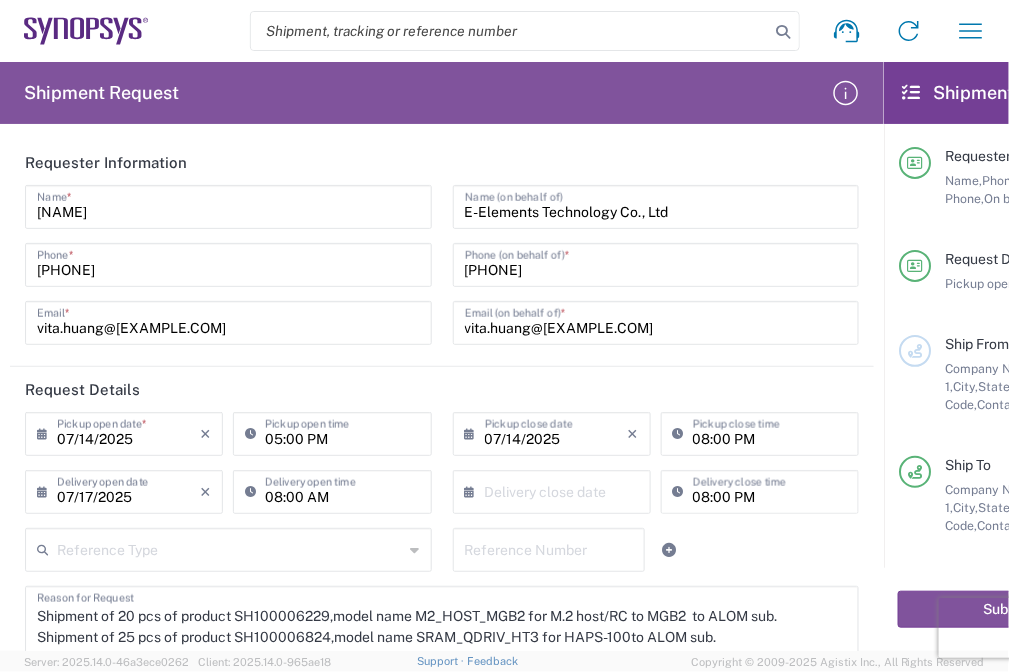 click on "Shipment request
Shipment tracking
Employee non-product shipment request
My shipments
Address book
My profile" 